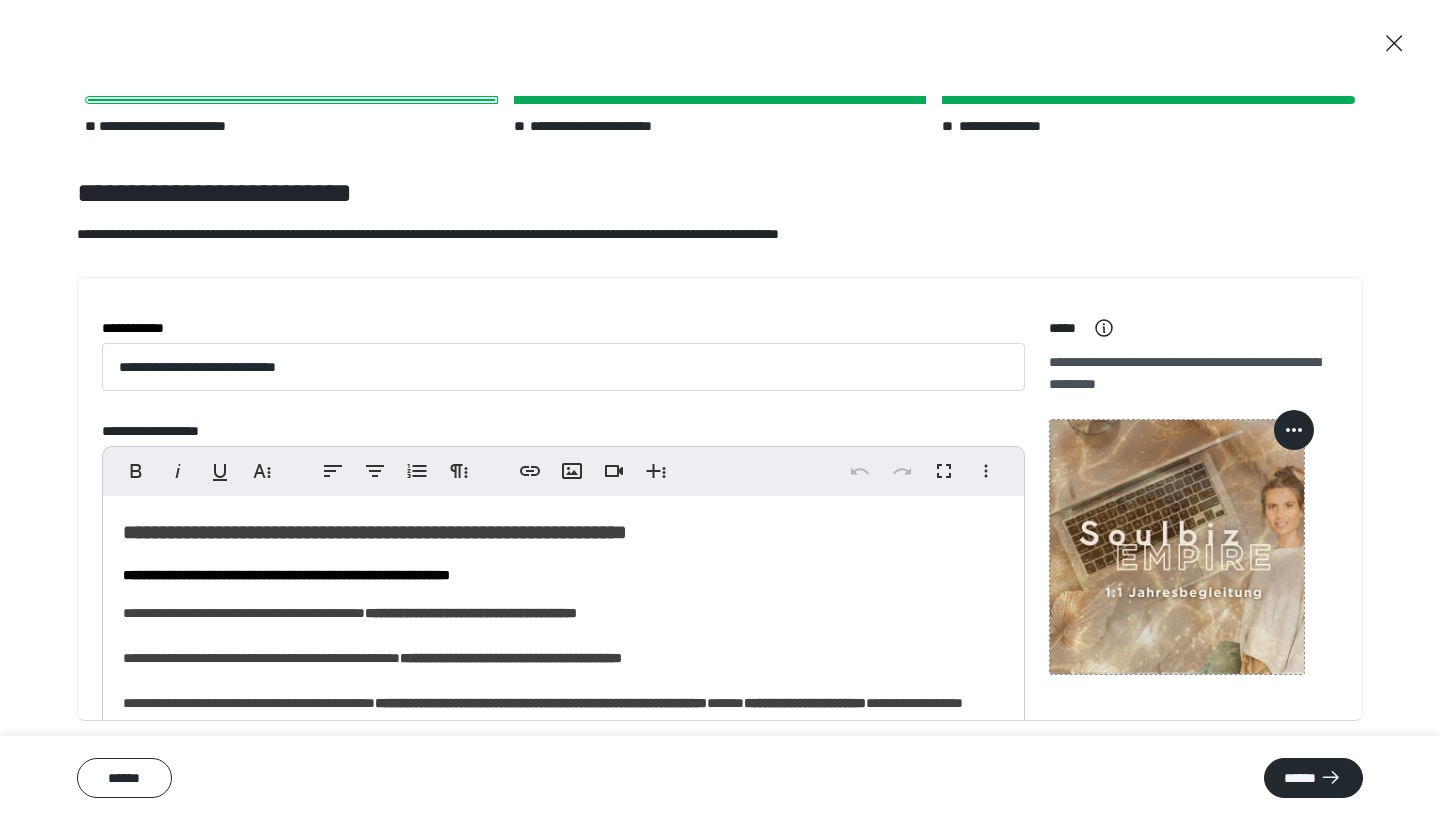 scroll, scrollTop: 0, scrollLeft: 0, axis: both 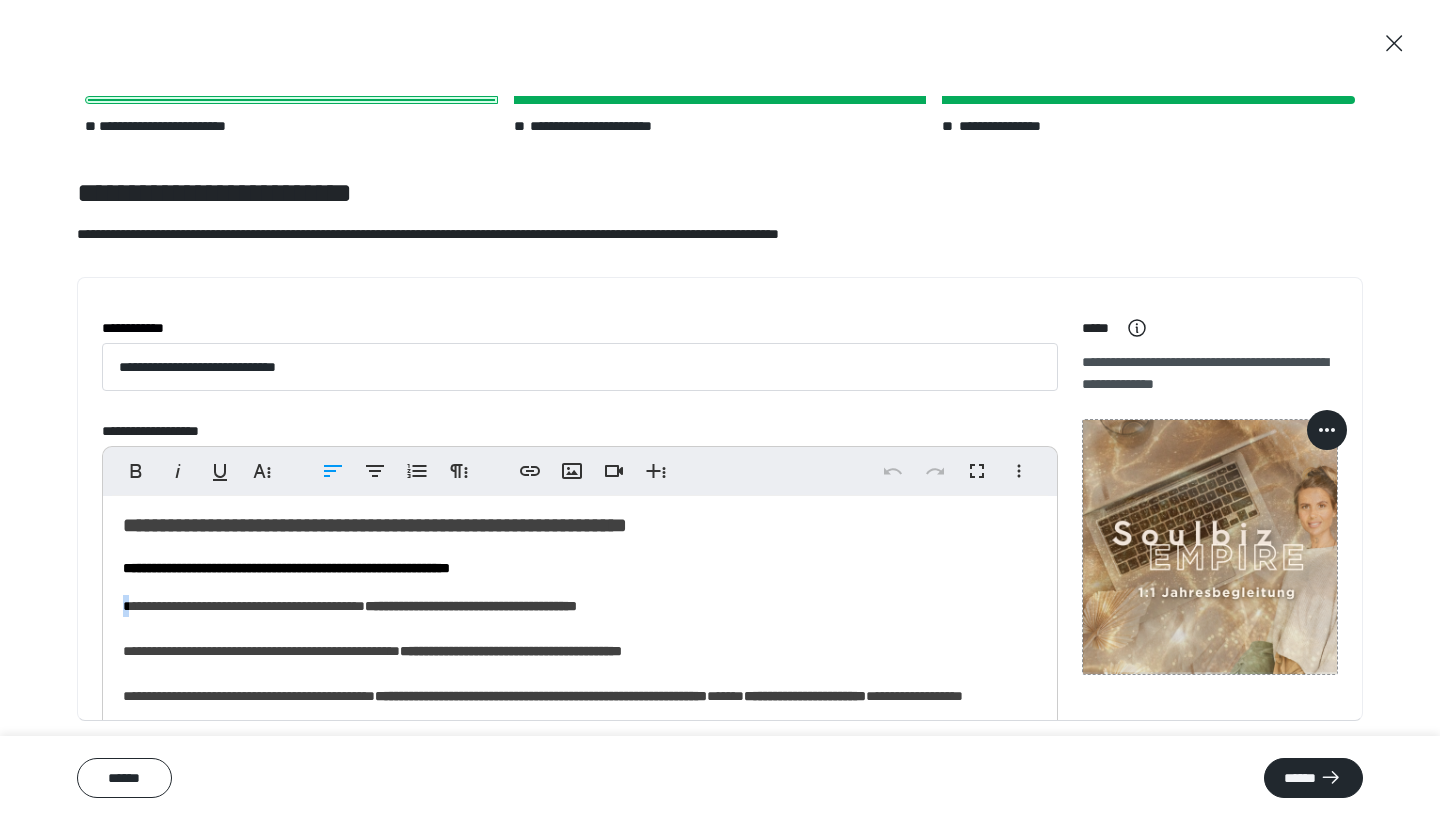 click on "**********" at bounding box center (580, 1093) 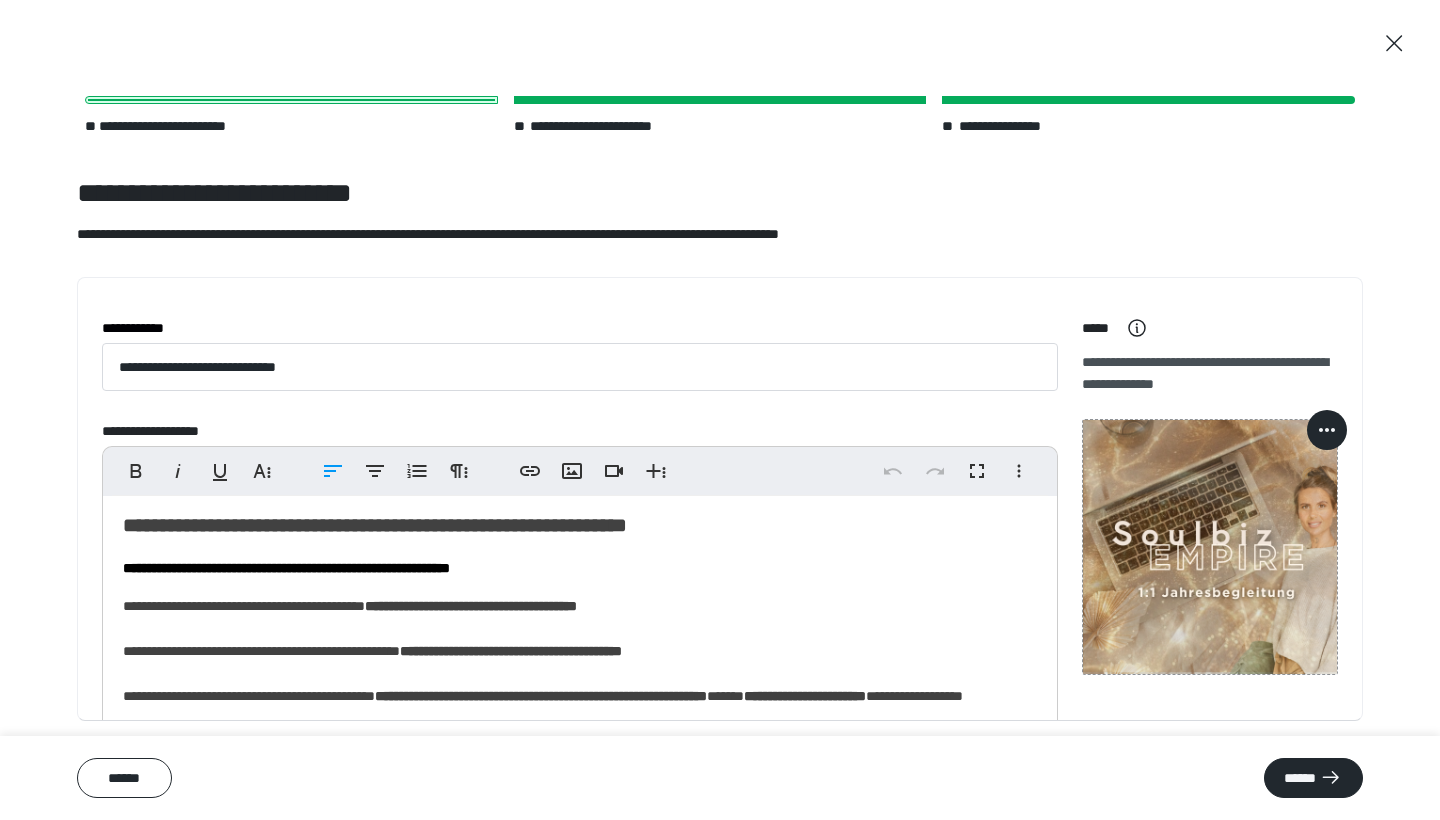 click on "**********" at bounding box center (580, 1093) 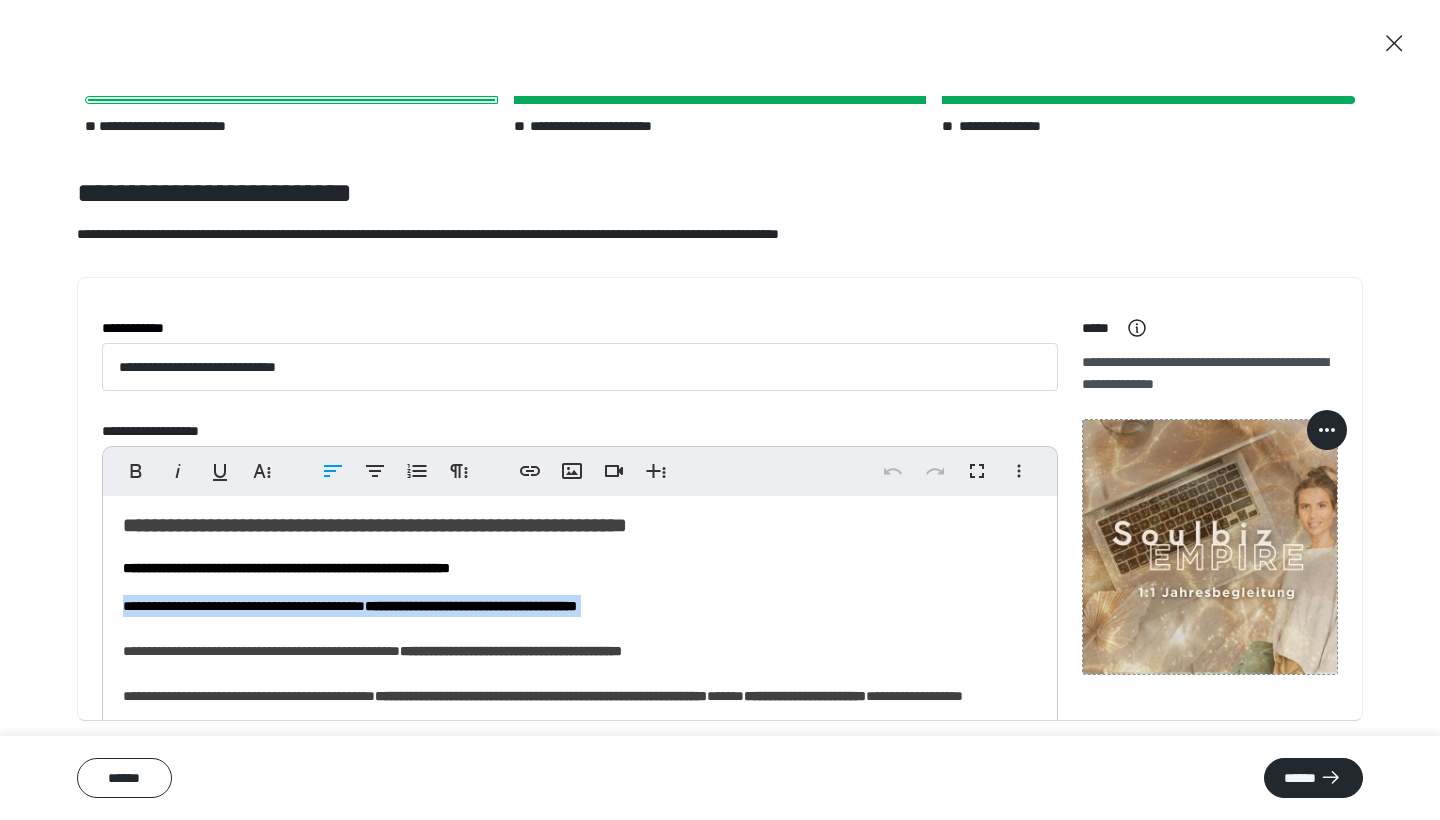drag, startPoint x: 126, startPoint y: 605, endPoint x: 675, endPoint y: 619, distance: 549.17847 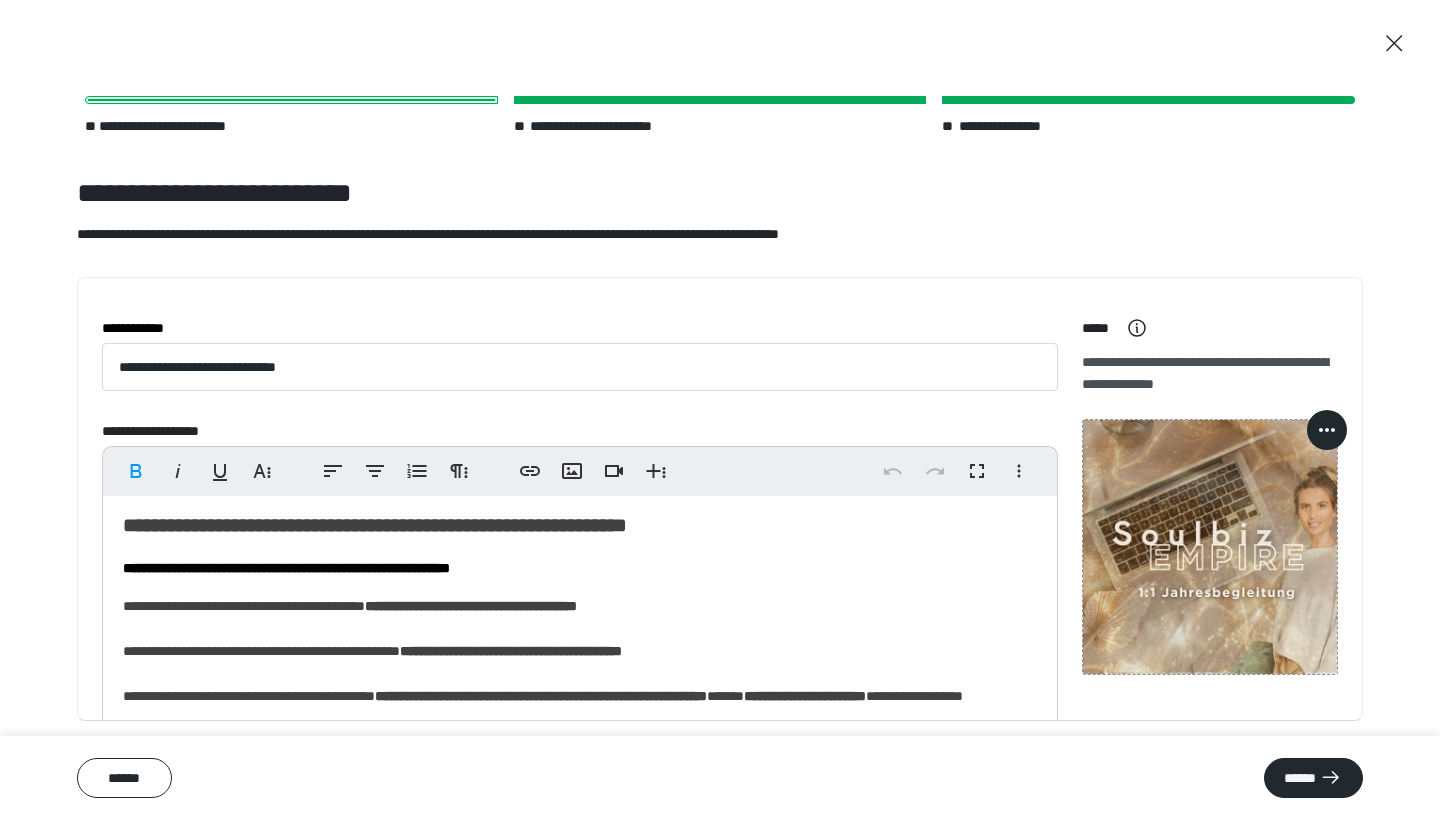 click on "**********" 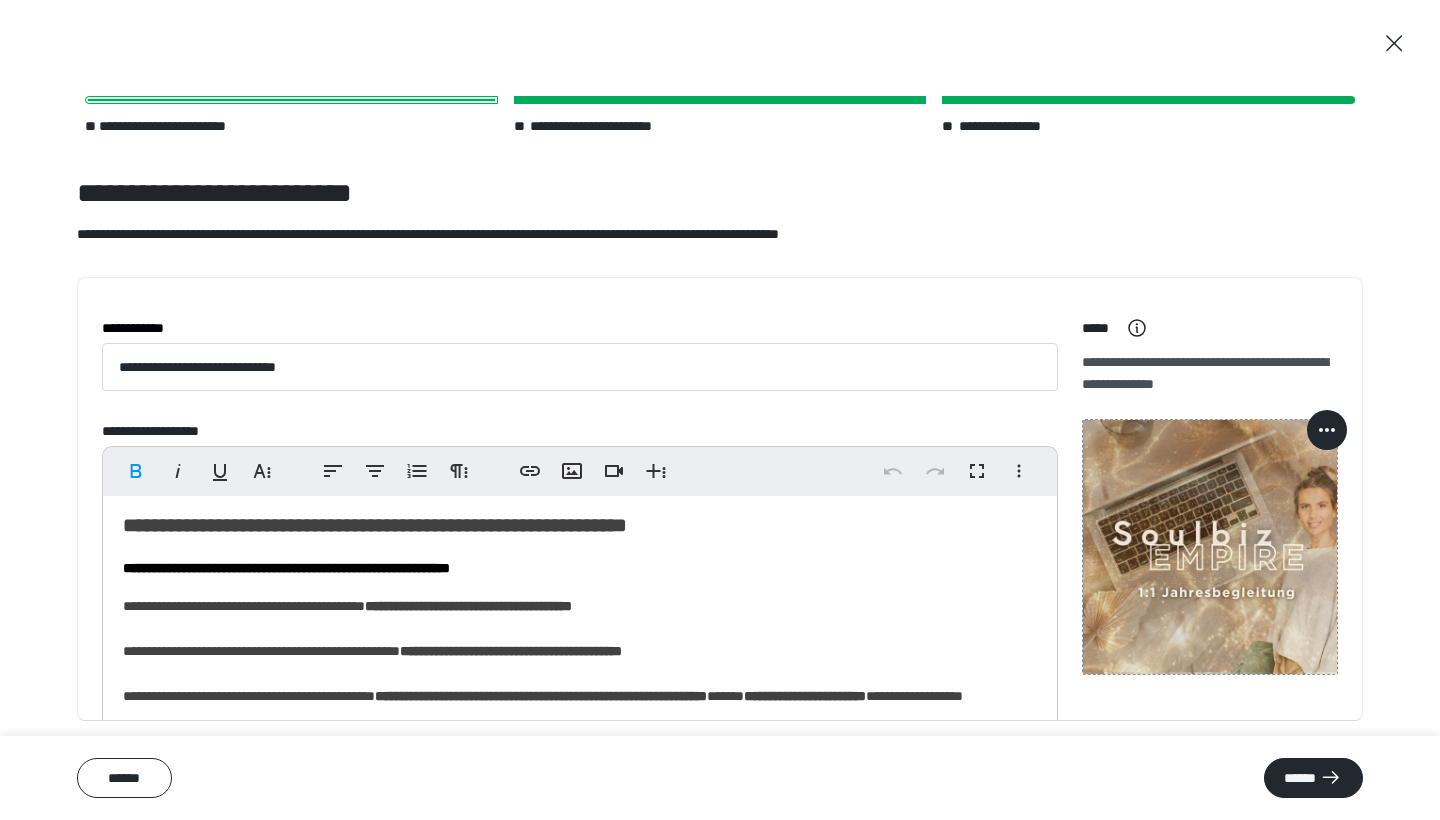 type 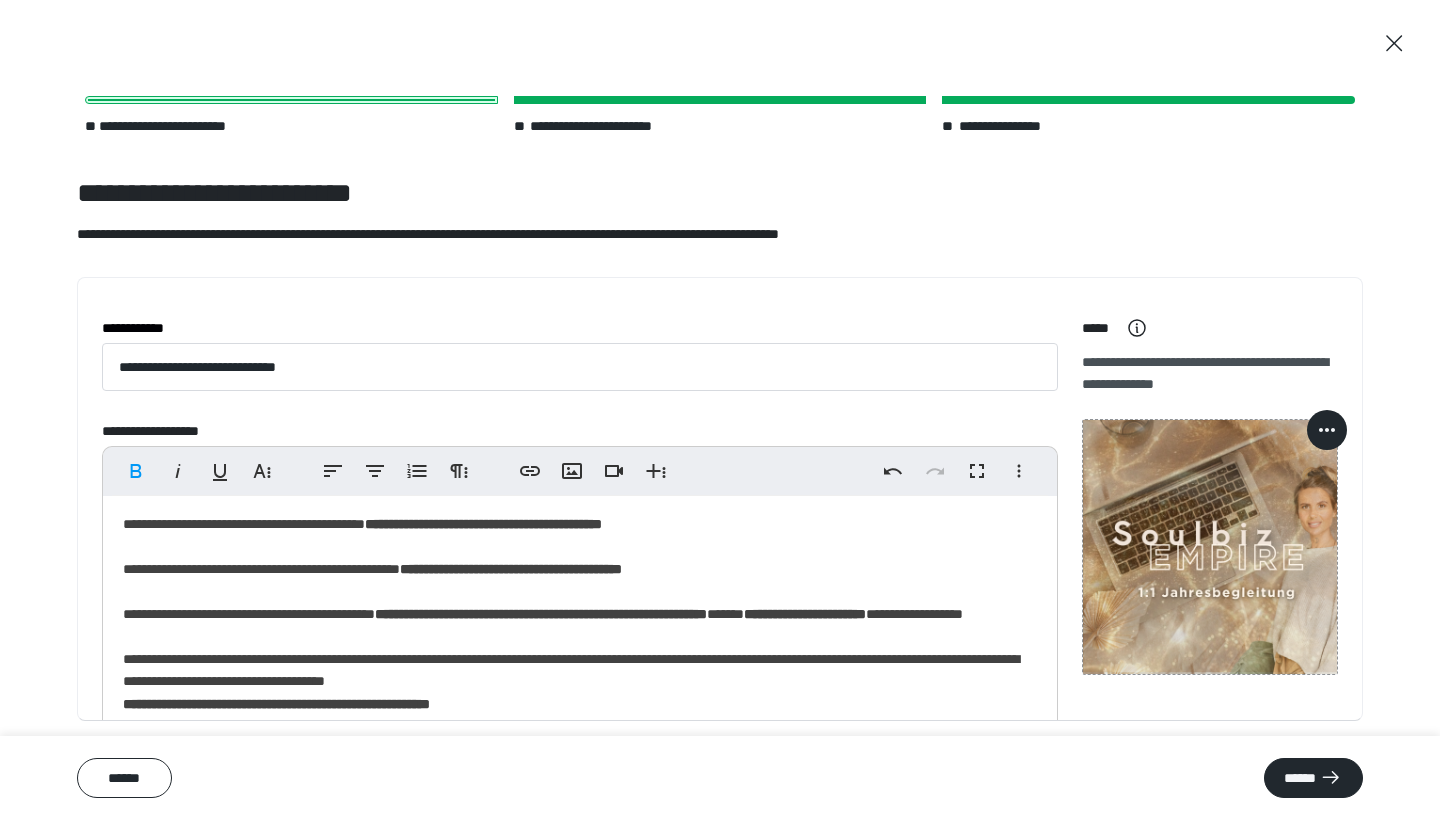 scroll, scrollTop: 96, scrollLeft: 0, axis: vertical 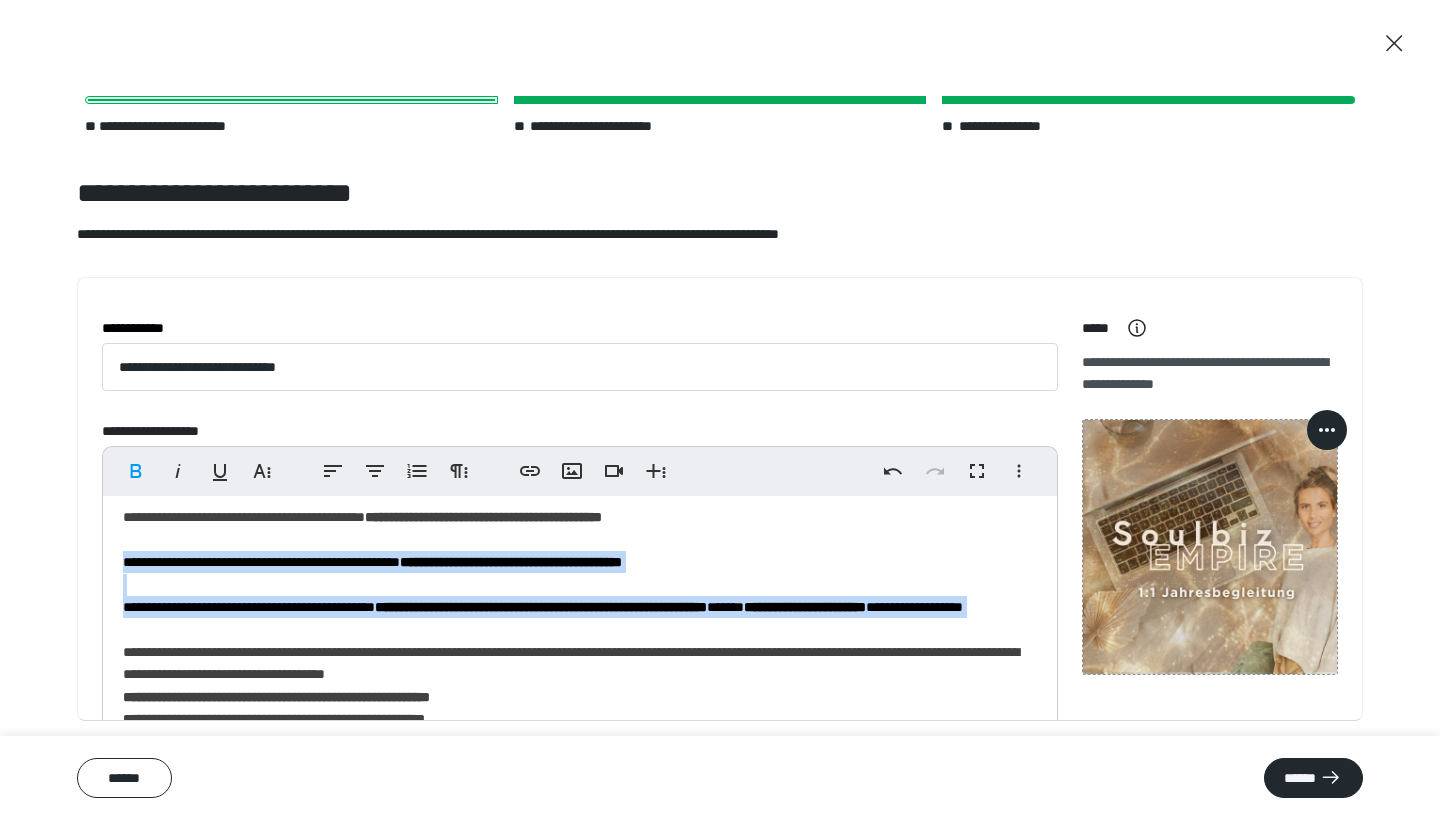 drag, startPoint x: 121, startPoint y: 557, endPoint x: 333, endPoint y: 634, distance: 225.55043 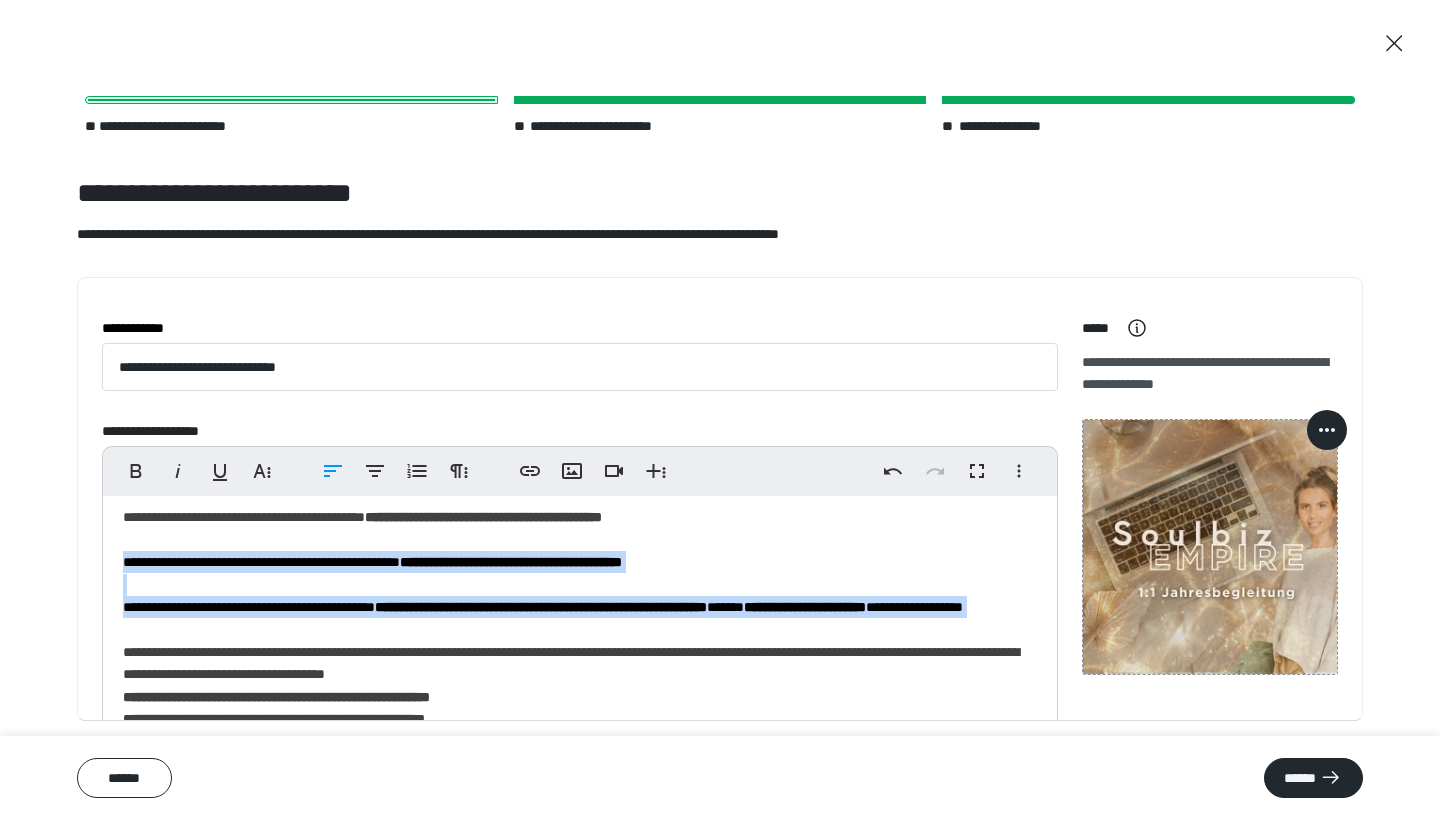 copy on "**********" 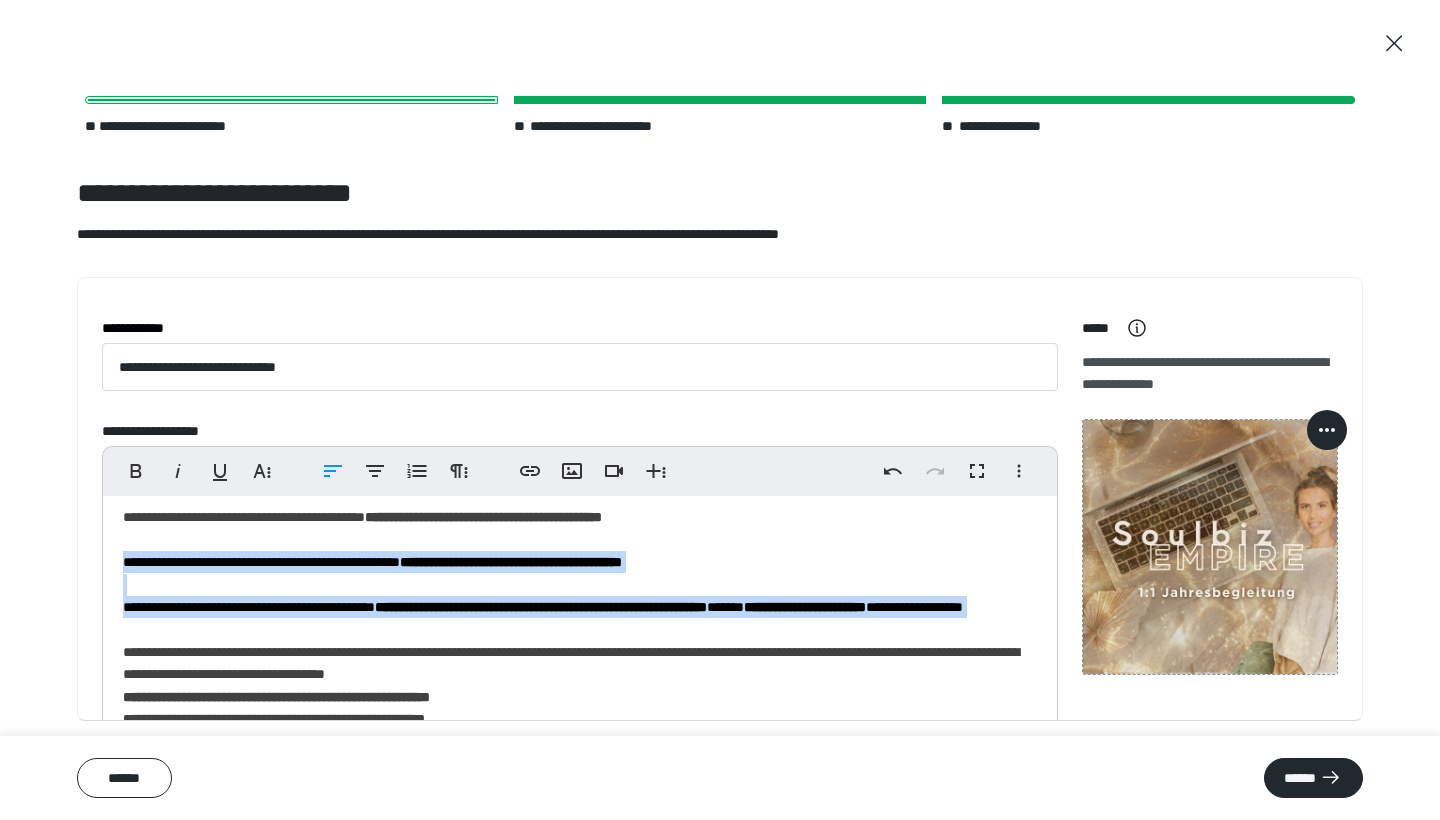 click on "**********" at bounding box center [580, 1004] 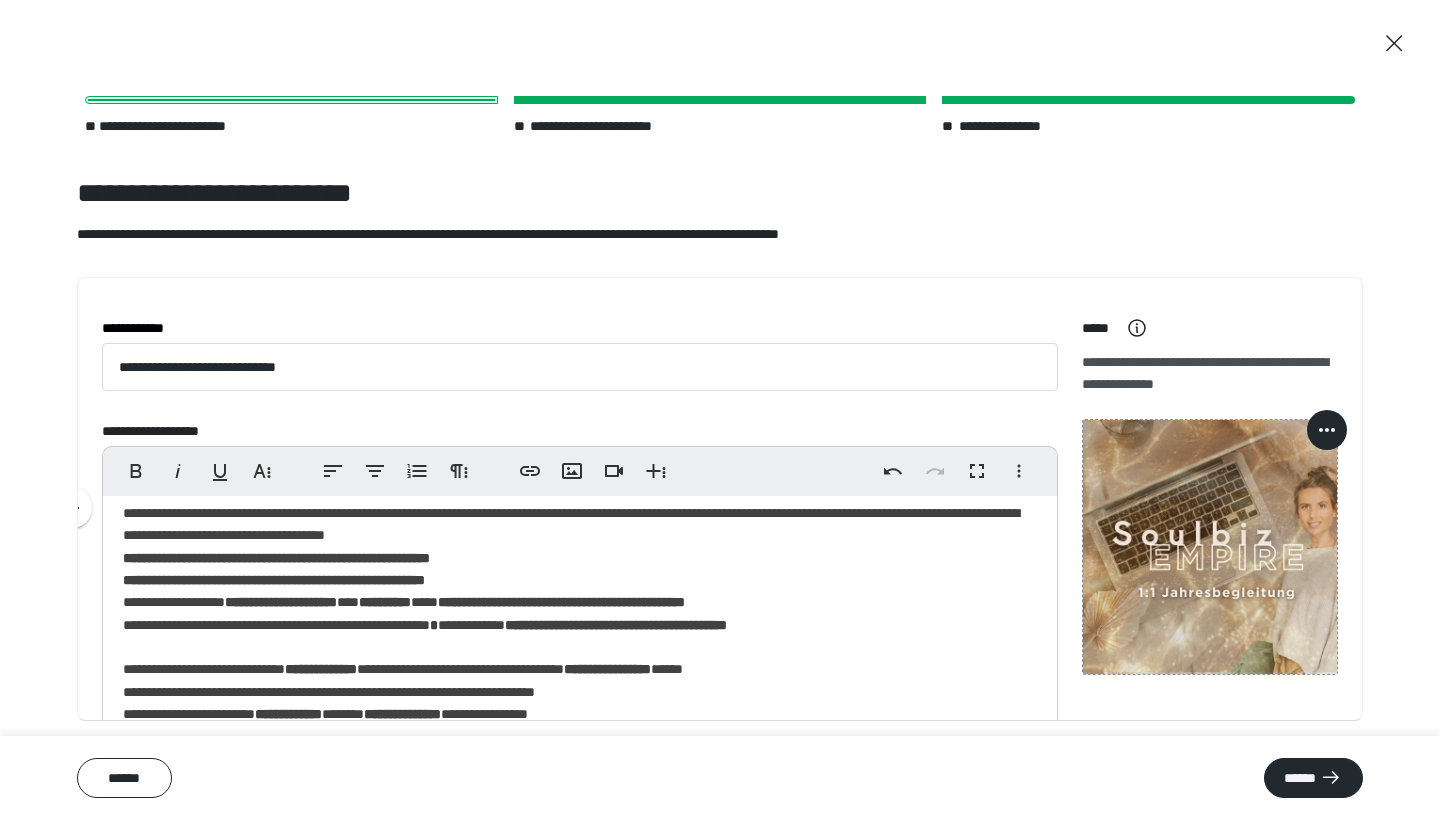 scroll, scrollTop: 237, scrollLeft: 0, axis: vertical 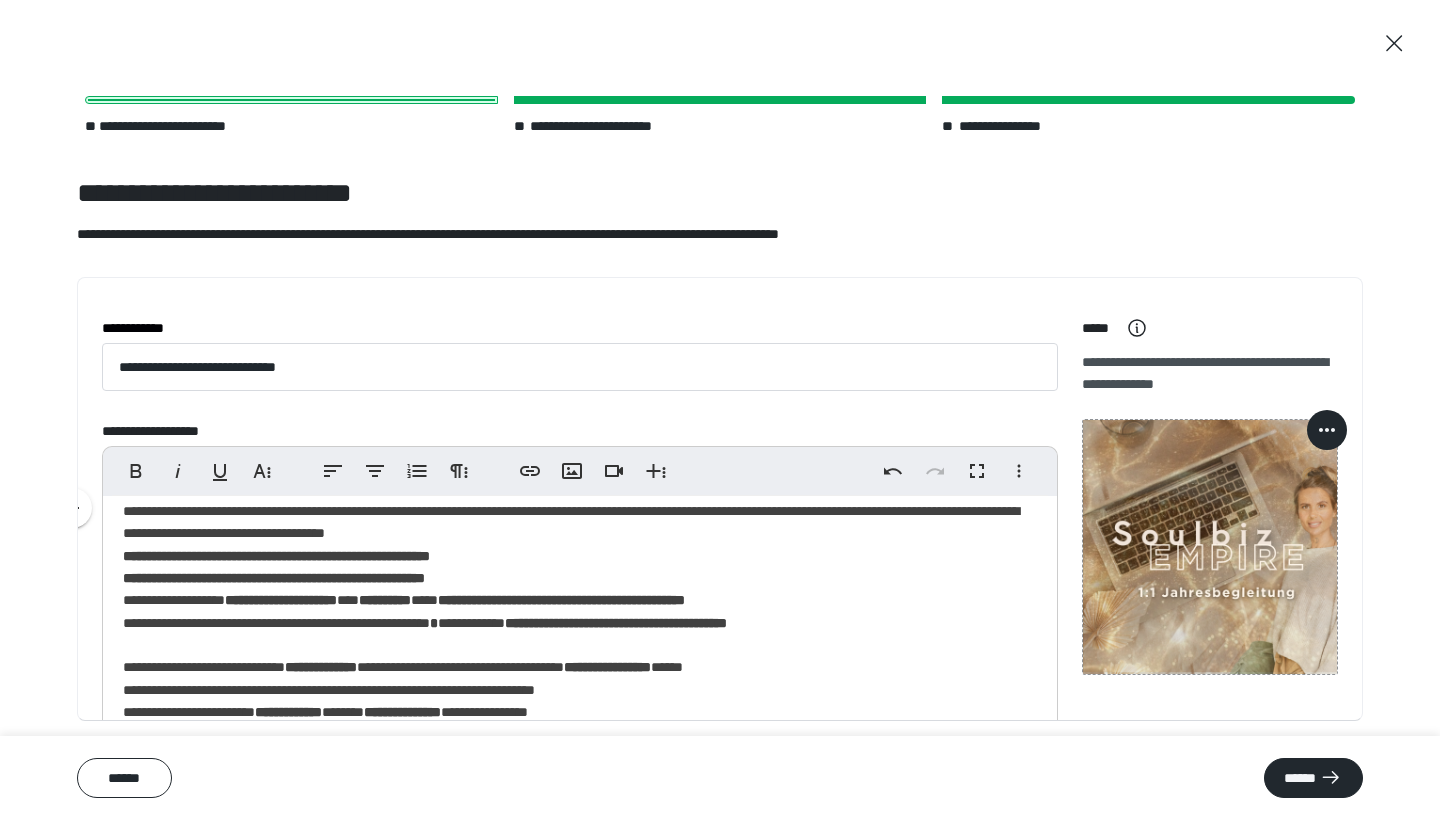 click on "**********" at bounding box center (580, 863) 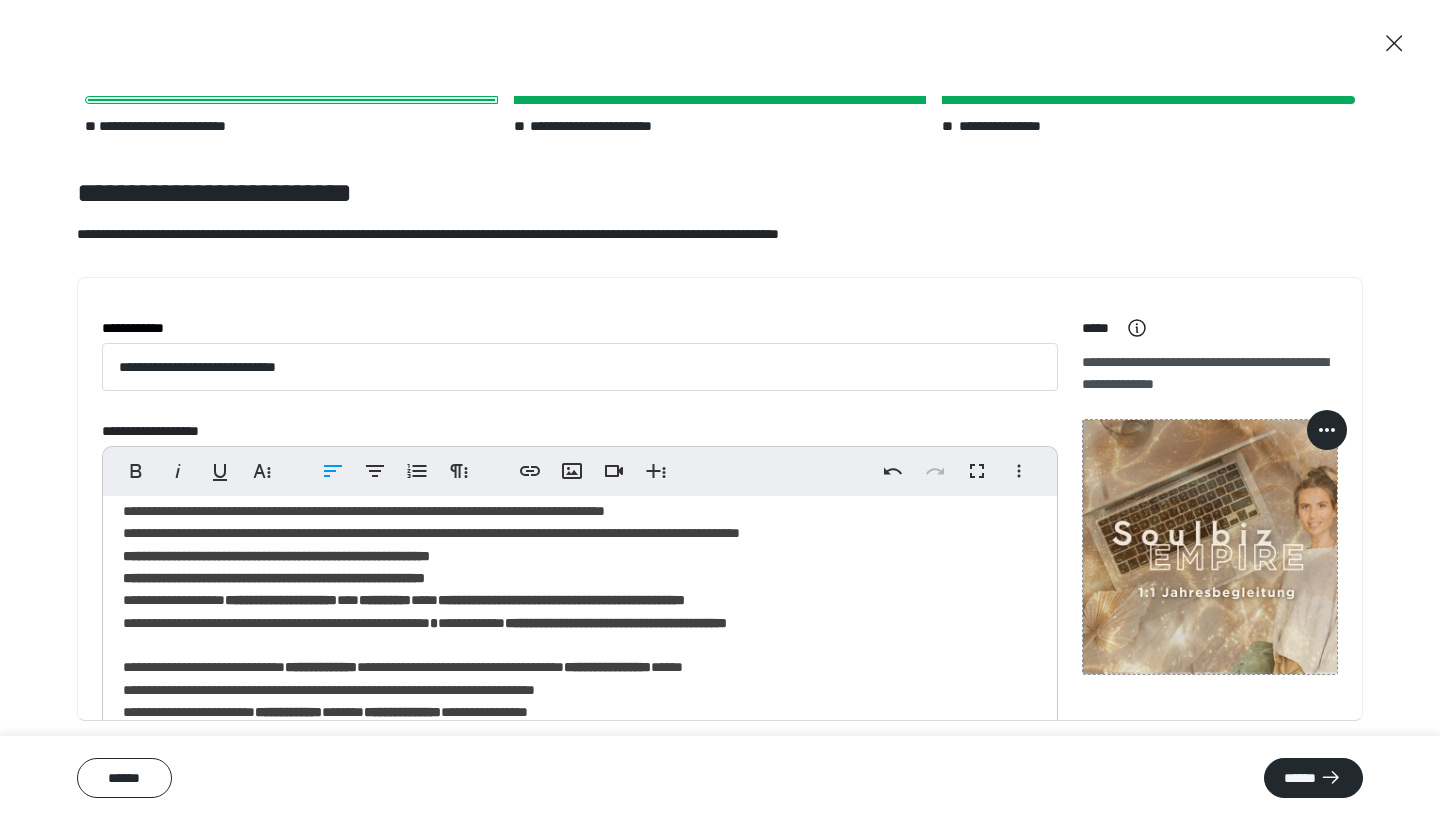 click on "**********" at bounding box center [580, 863] 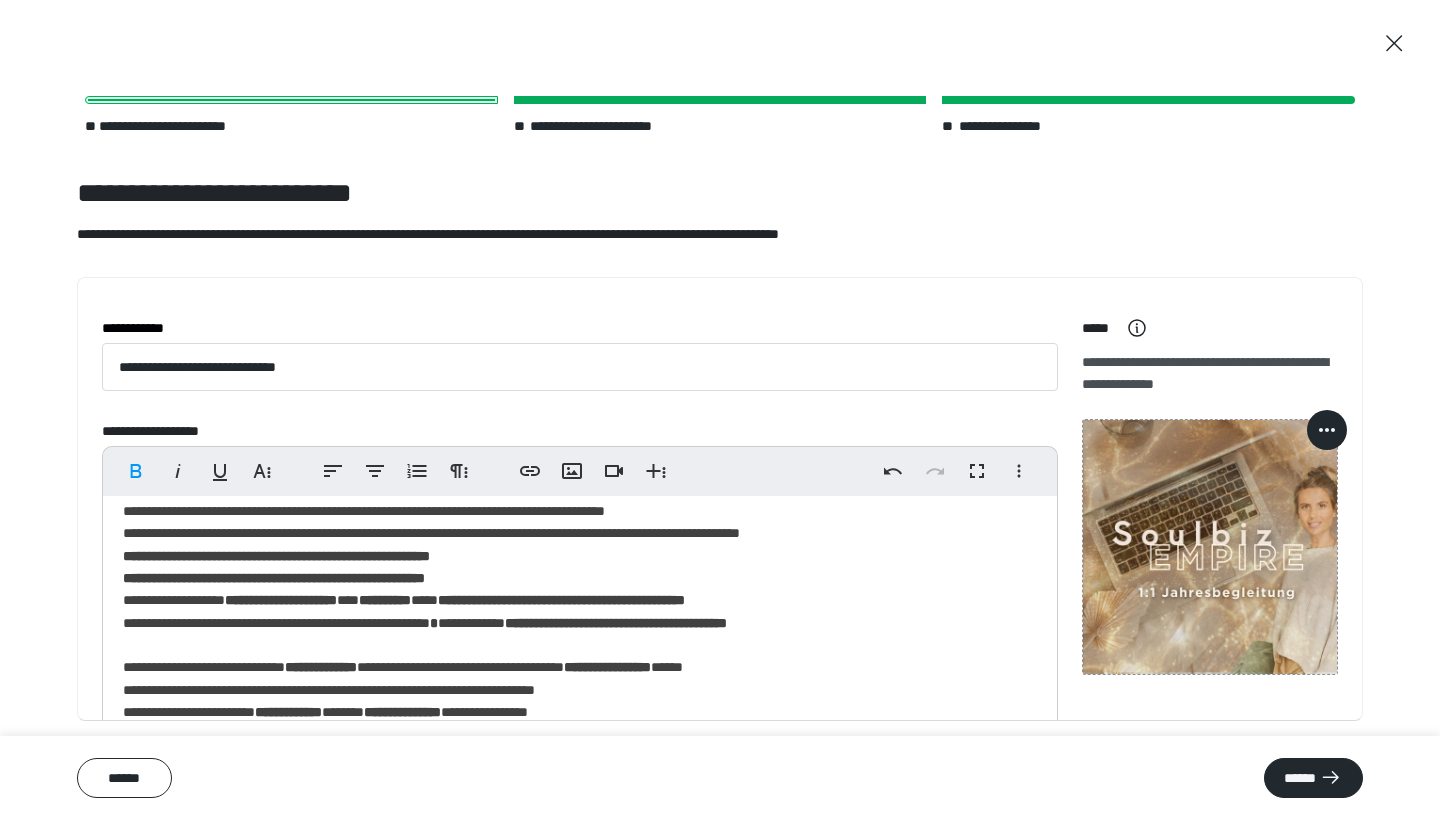 click on "**********" at bounding box center (580, 863) 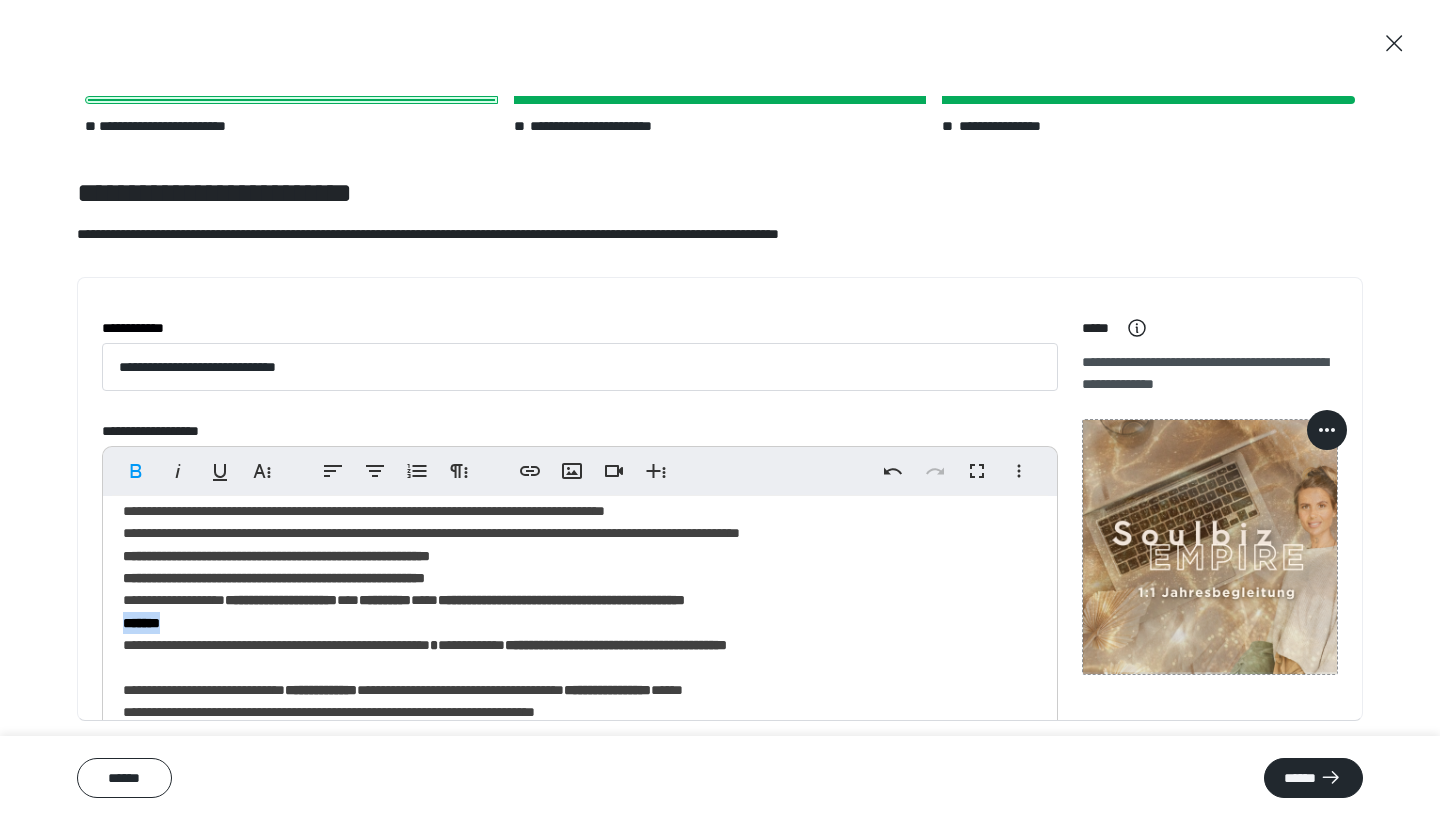 drag, startPoint x: 187, startPoint y: 636, endPoint x: 60, endPoint y: 633, distance: 127.03543 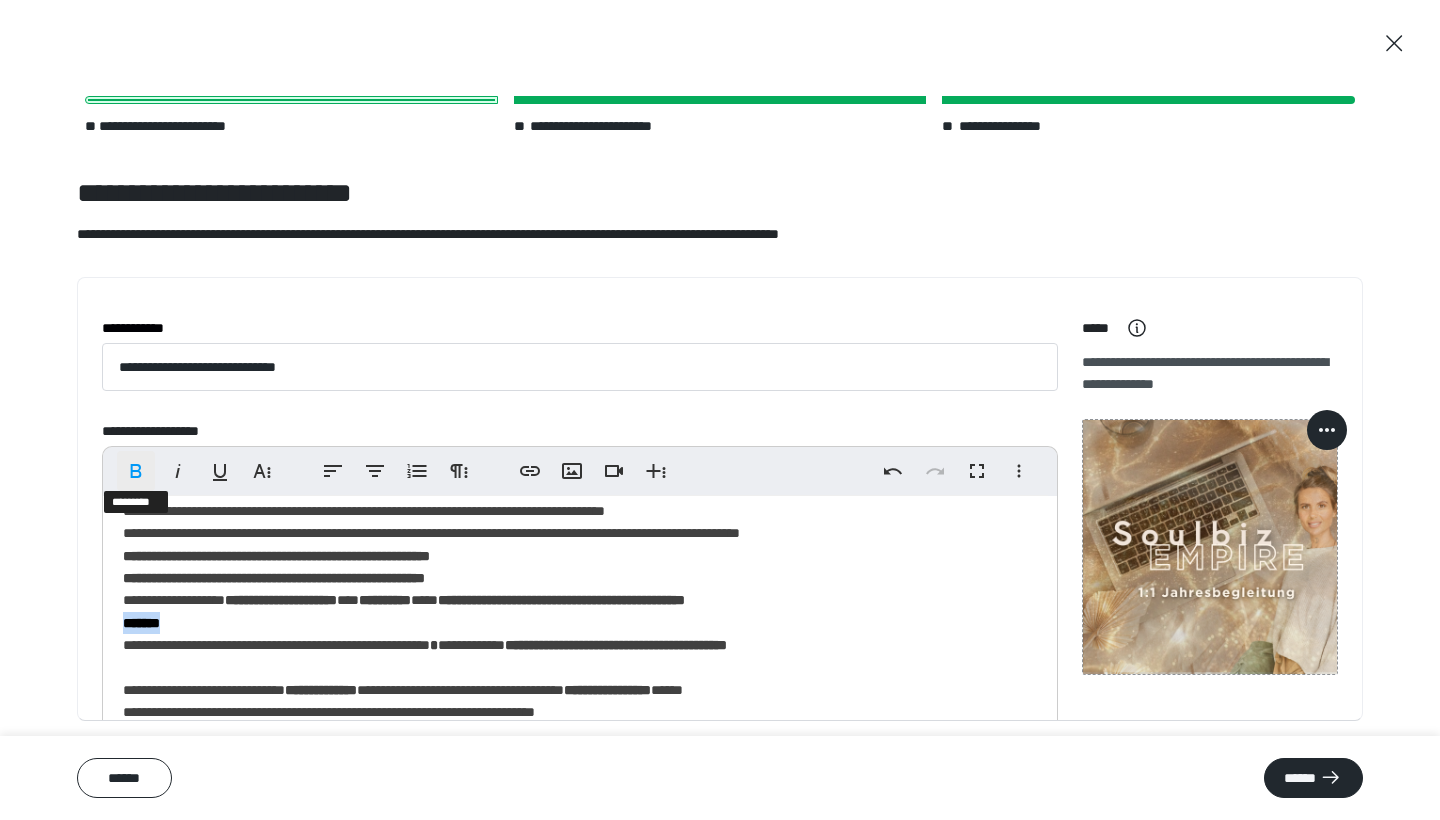 click 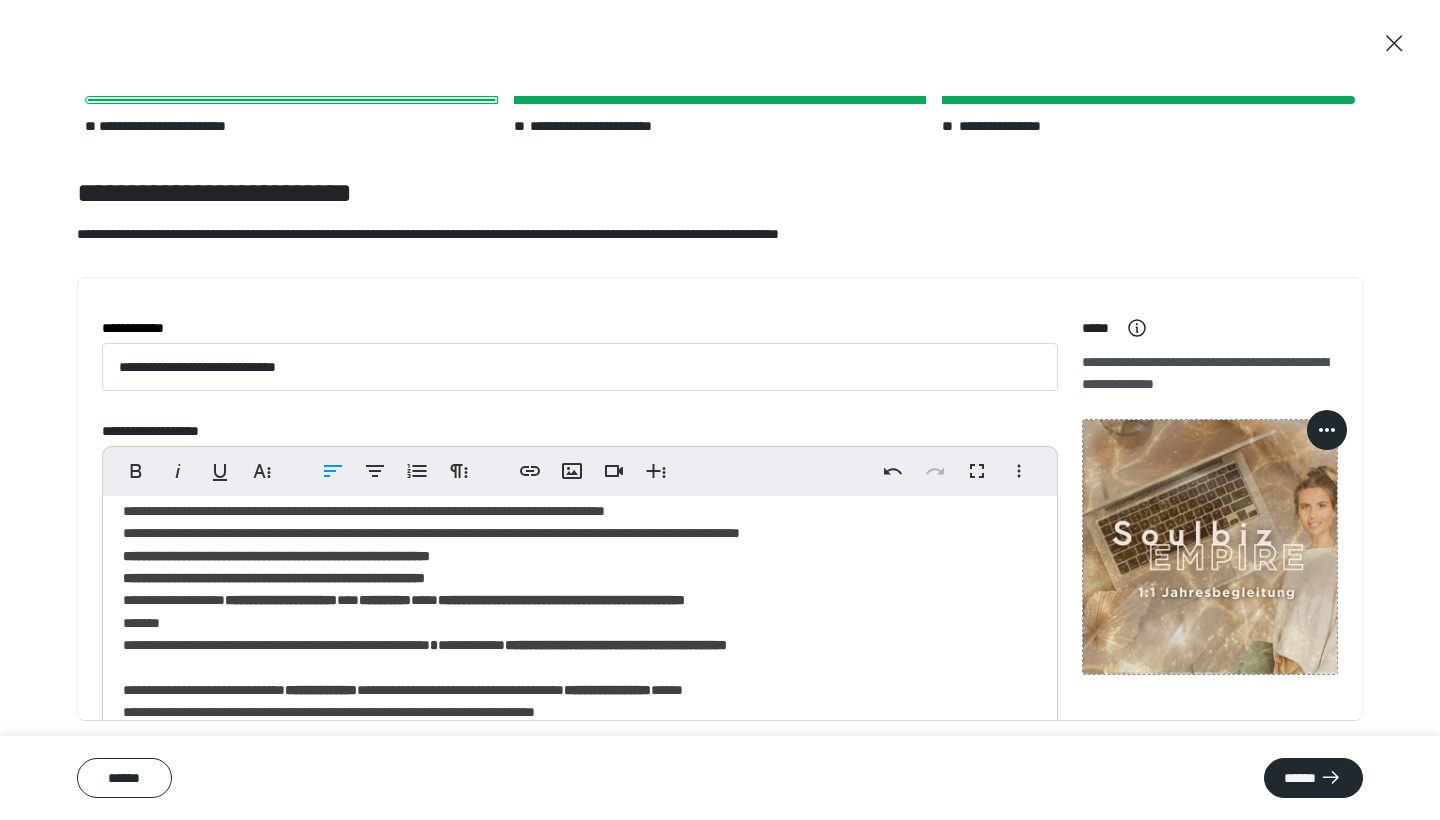 click on "**********" at bounding box center [580, 874] 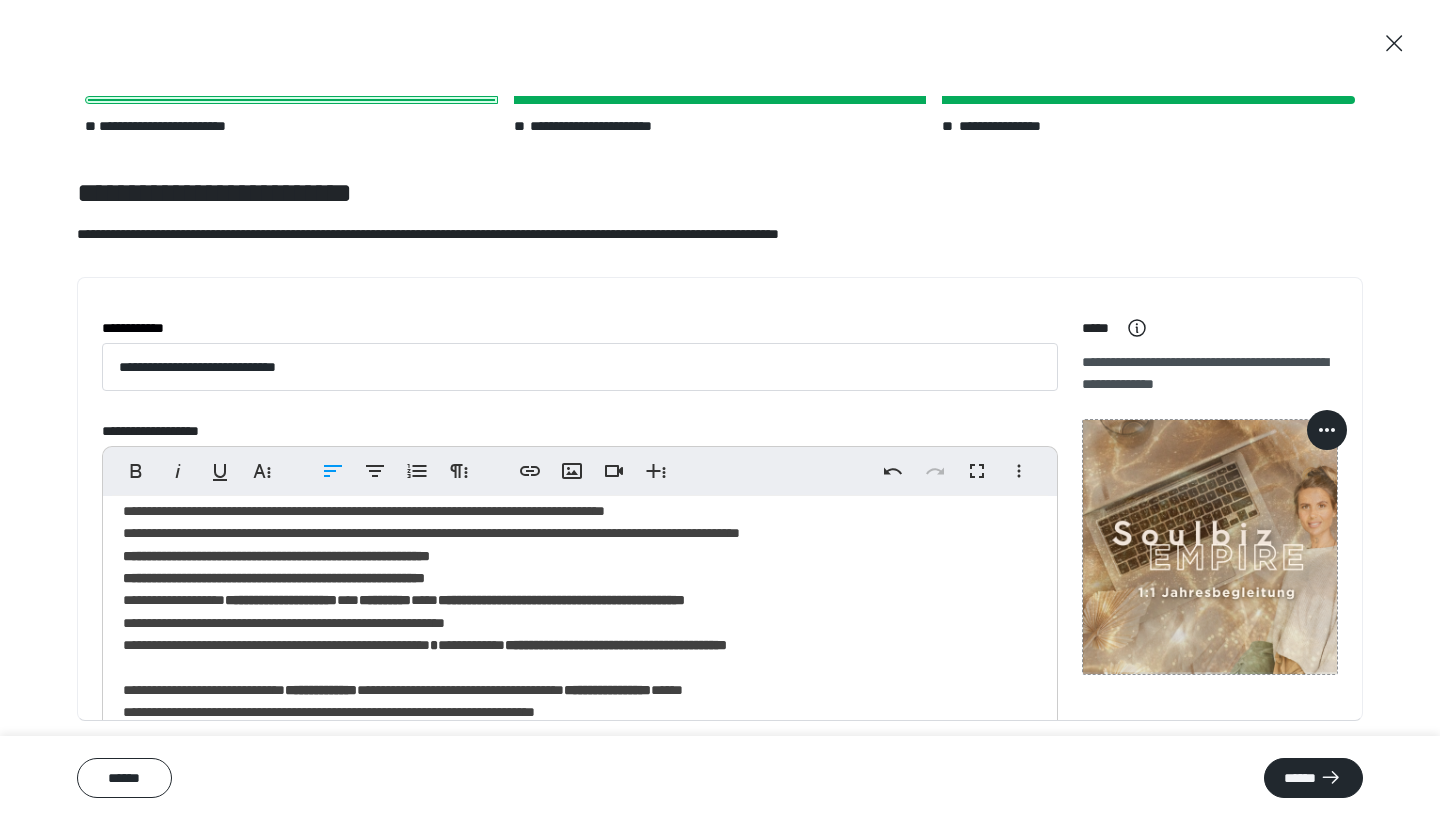 click on "**********" at bounding box center (580, 874) 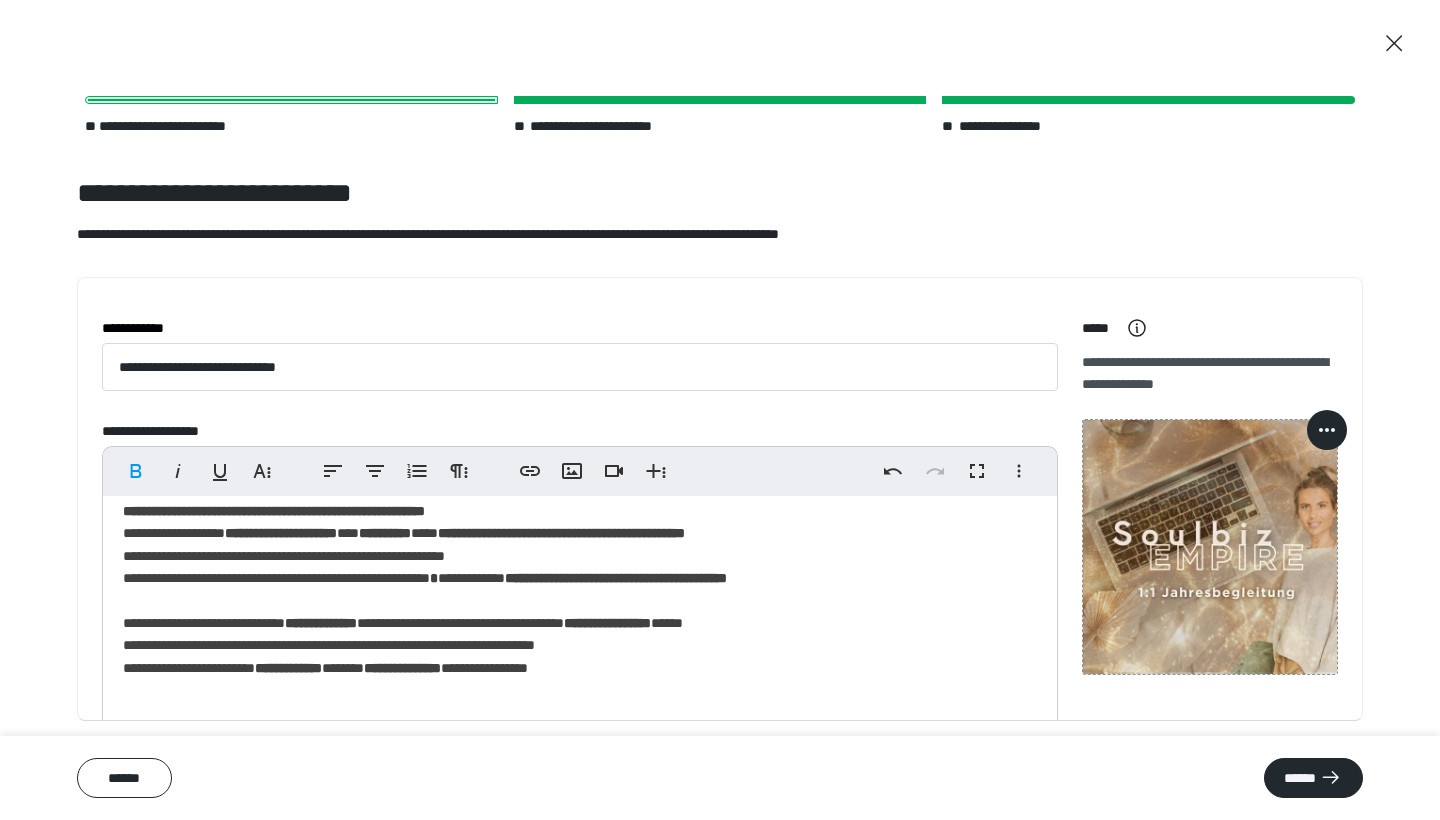 scroll, scrollTop: 306, scrollLeft: 0, axis: vertical 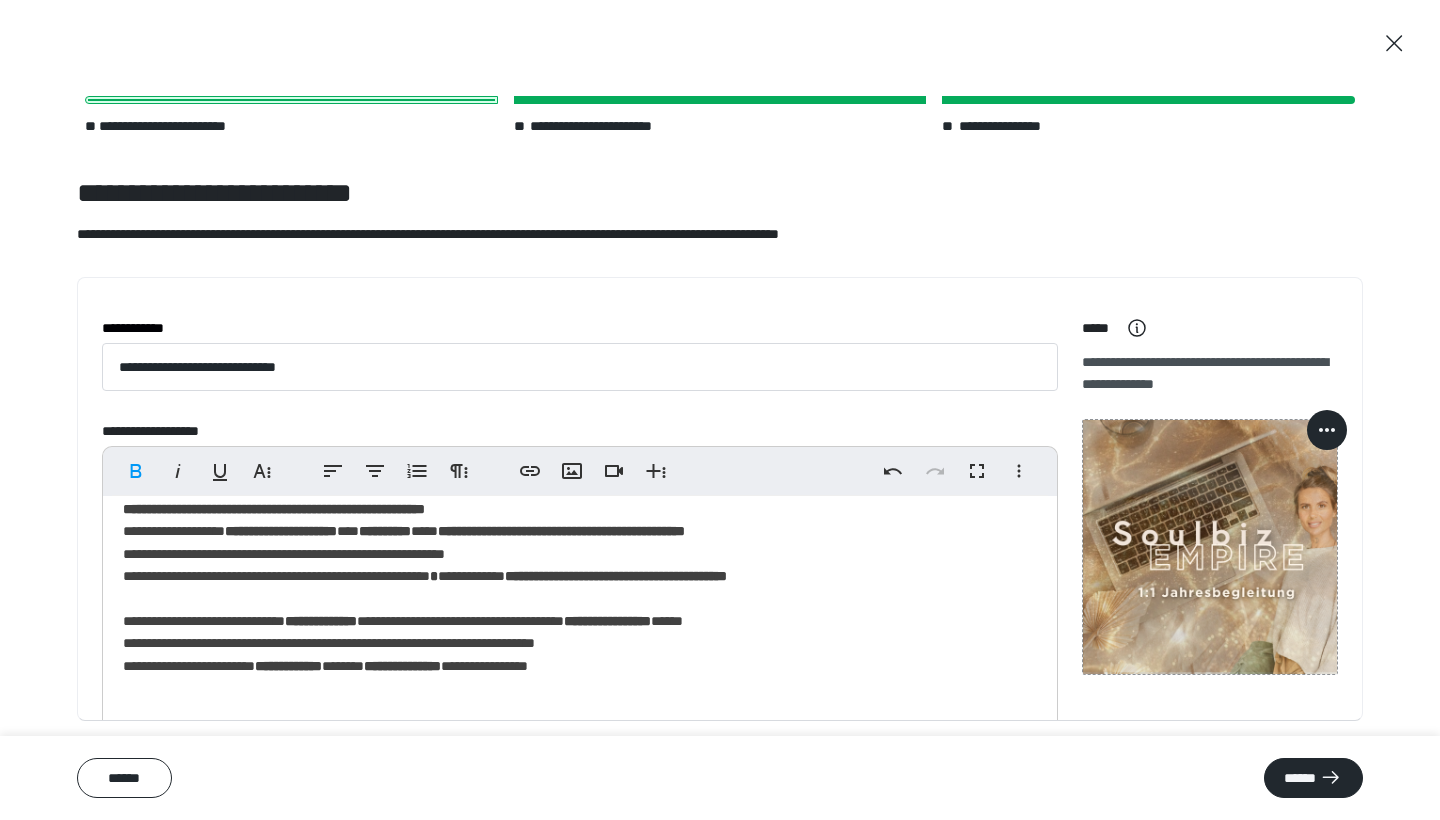 click on "**********" at bounding box center (580, 805) 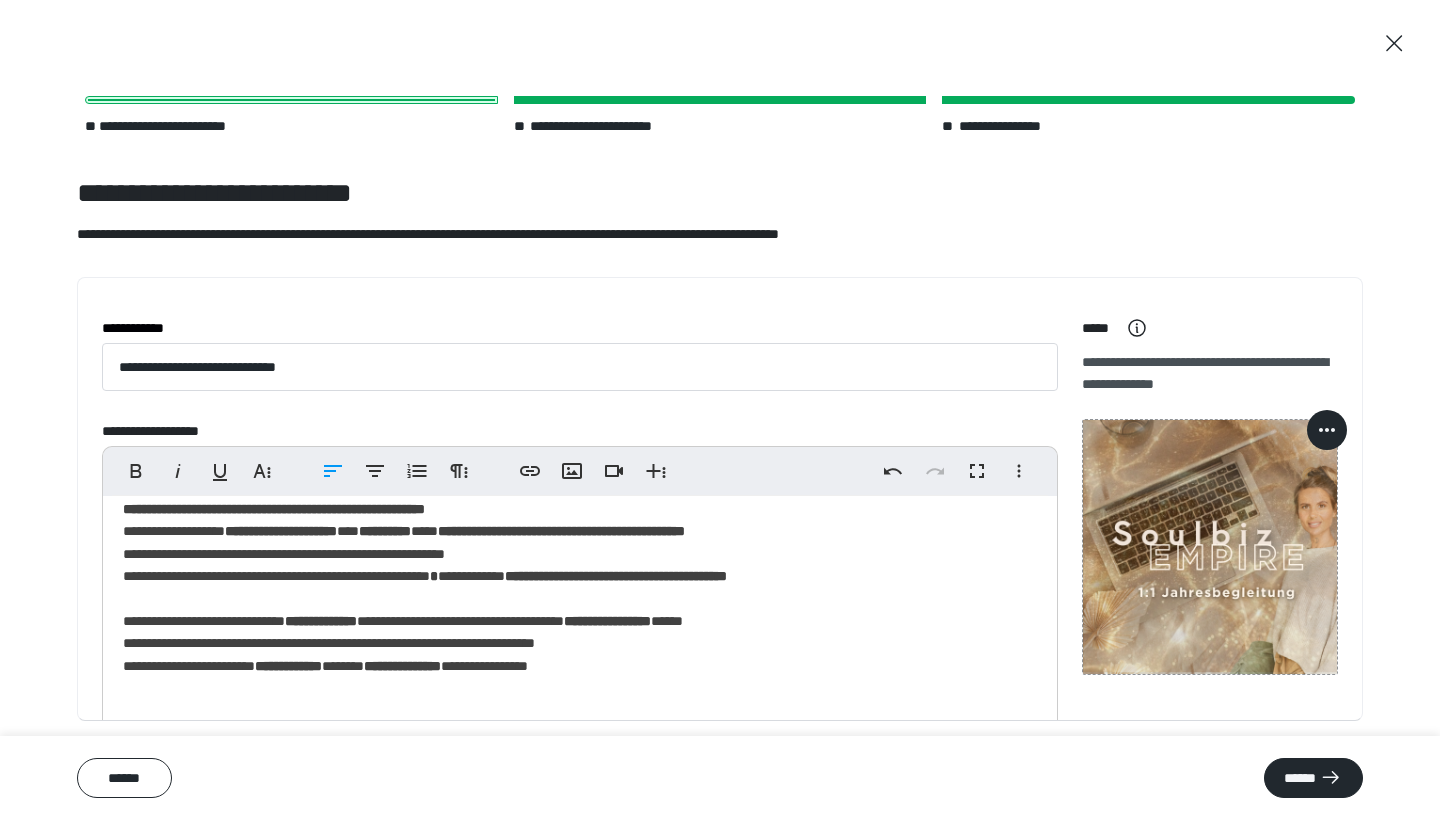 click on "**********" at bounding box center [580, 805] 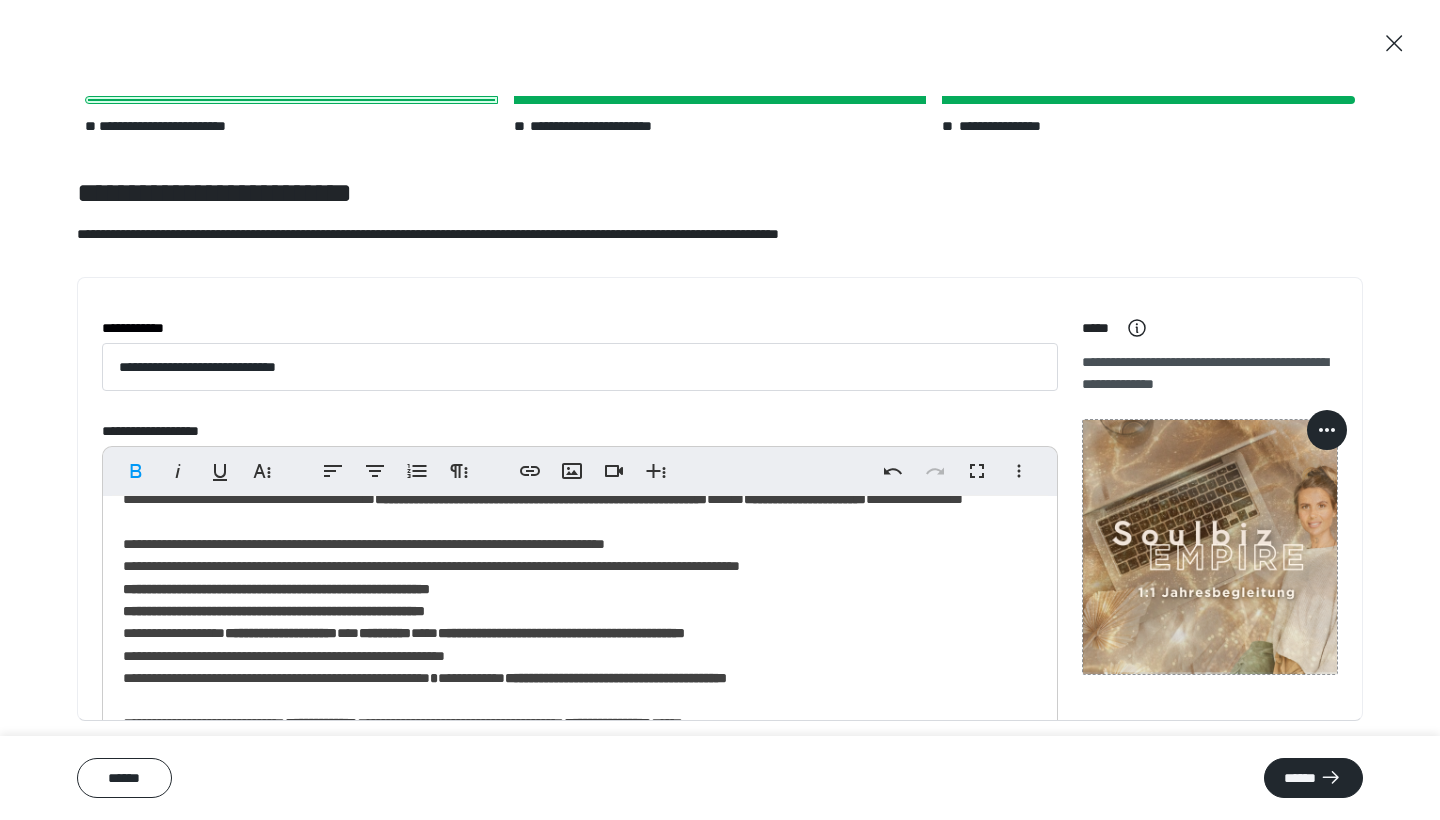 scroll, scrollTop: 207, scrollLeft: 0, axis: vertical 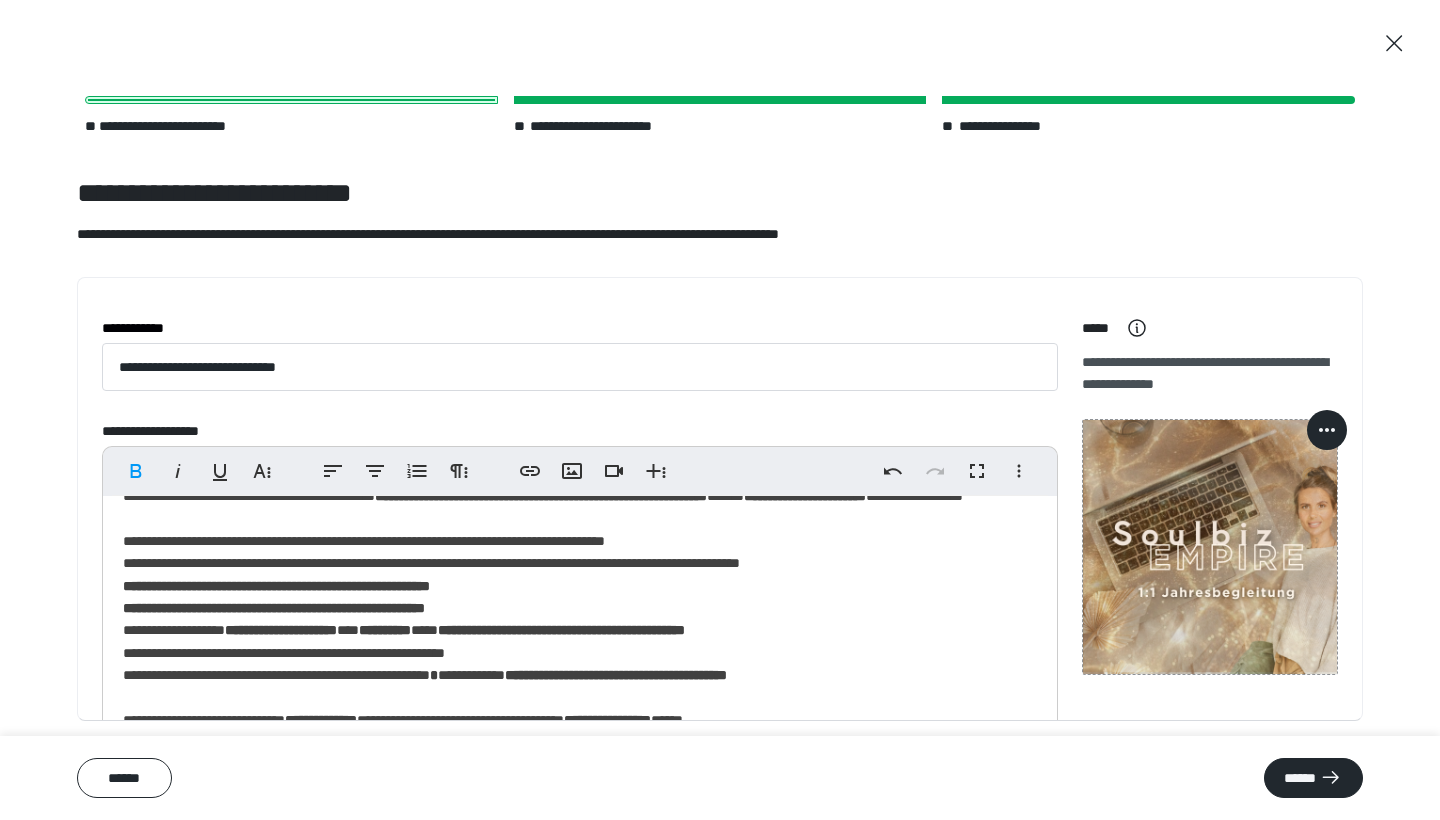 click on "**********" at bounding box center (580, 904) 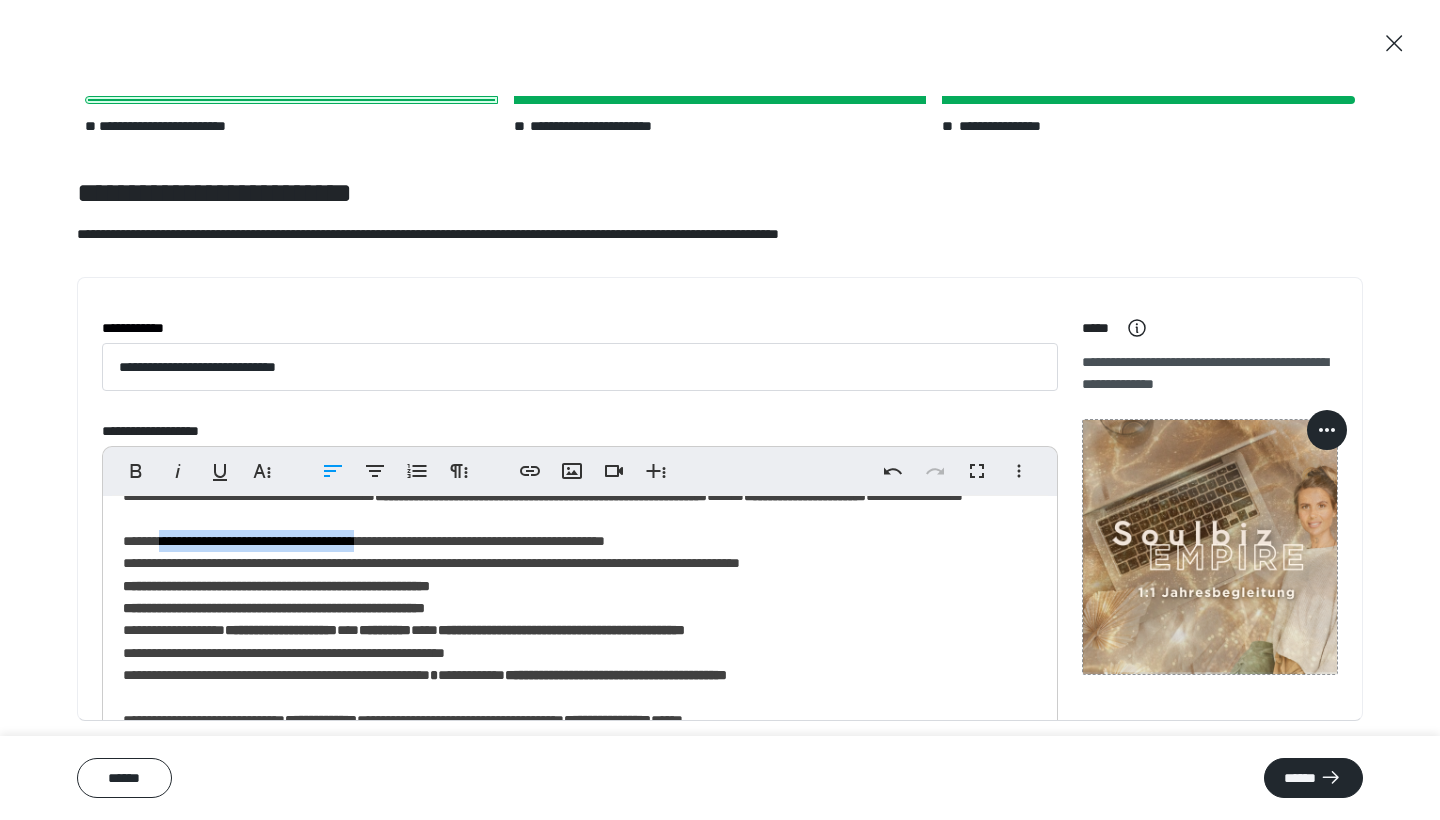 drag, startPoint x: 171, startPoint y: 558, endPoint x: 414, endPoint y: 559, distance: 243.00206 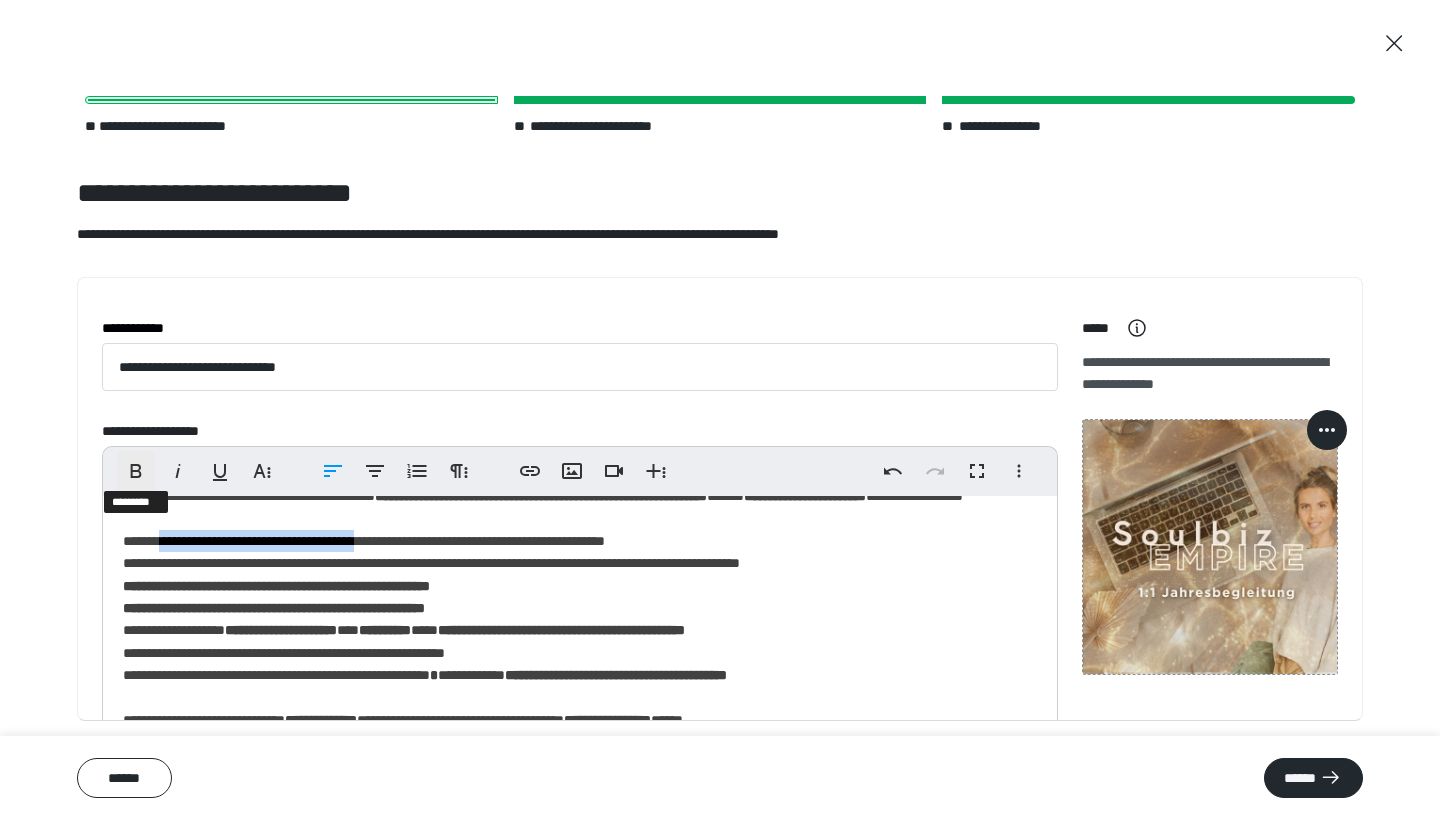 click 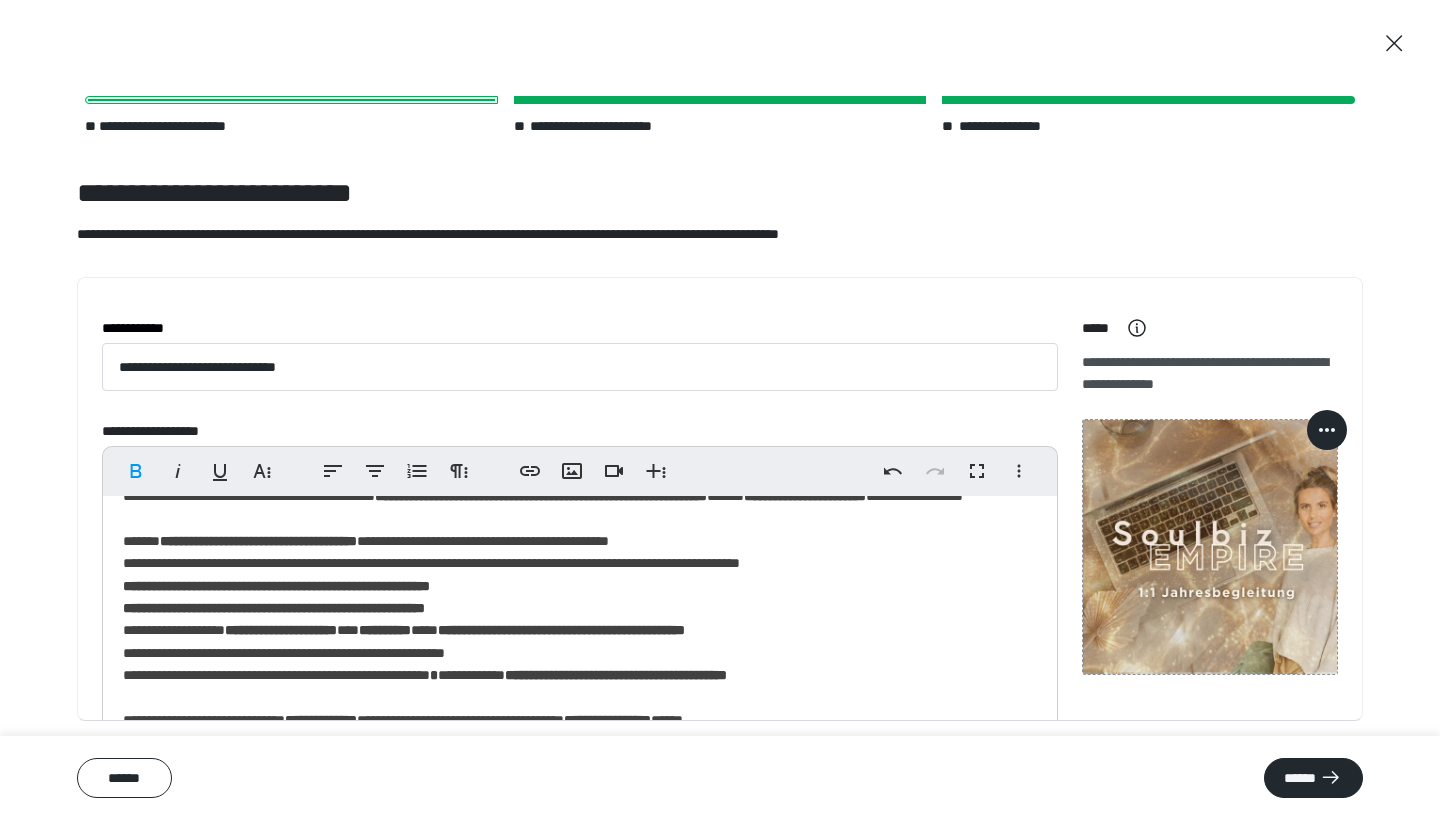 click on "**********" at bounding box center (580, 904) 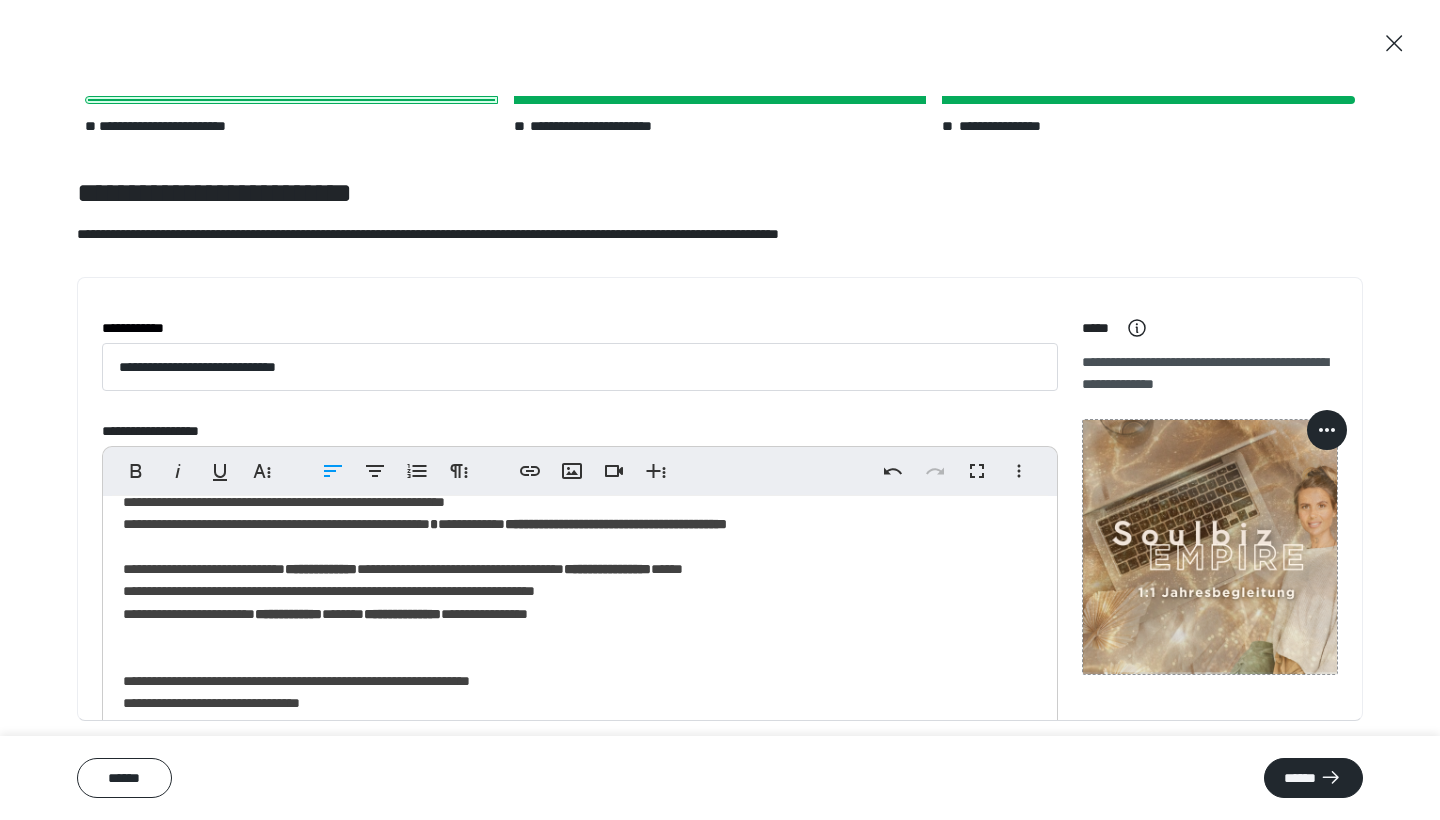 scroll, scrollTop: 379, scrollLeft: 0, axis: vertical 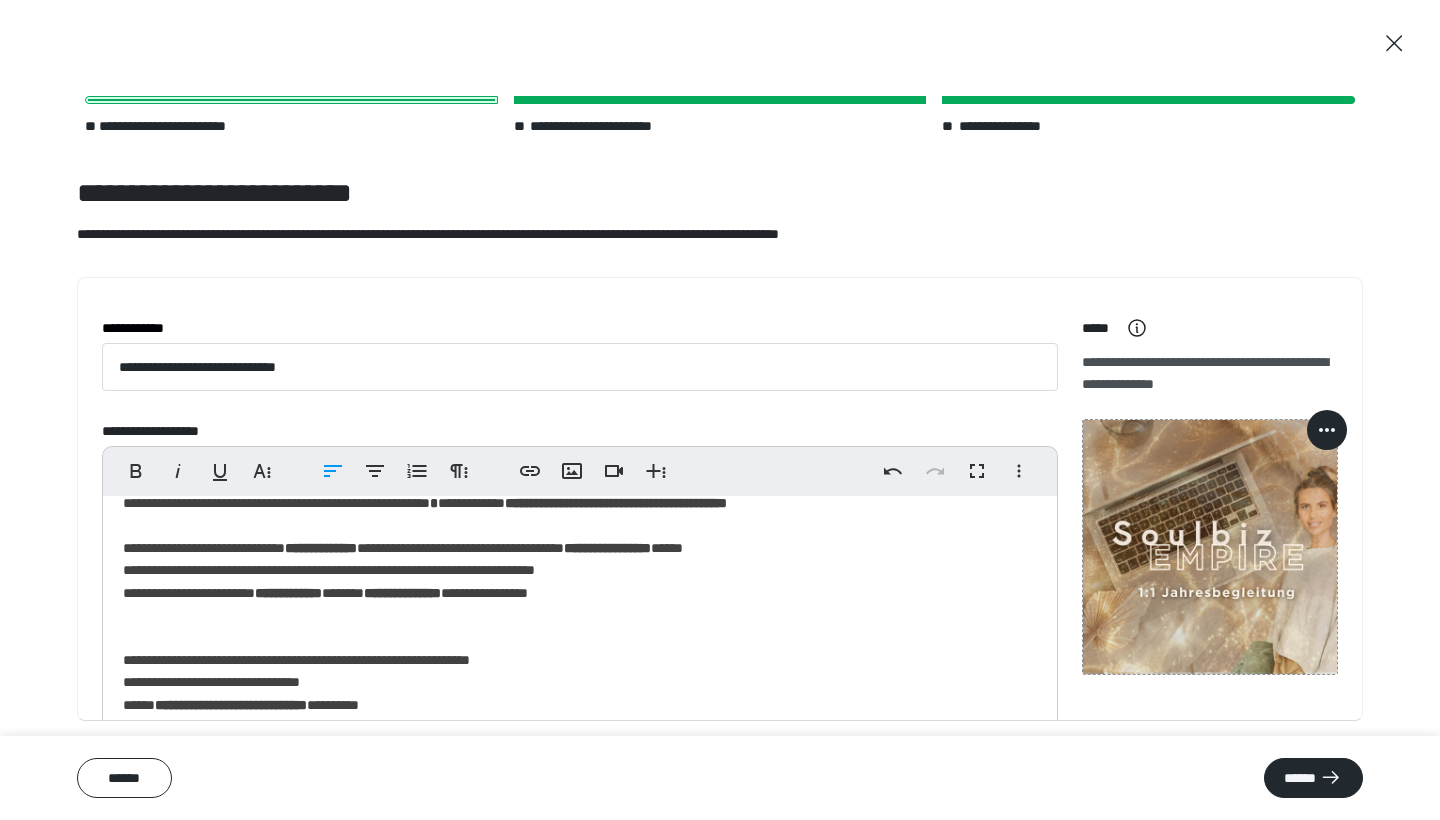click on "**********" at bounding box center [580, 732] 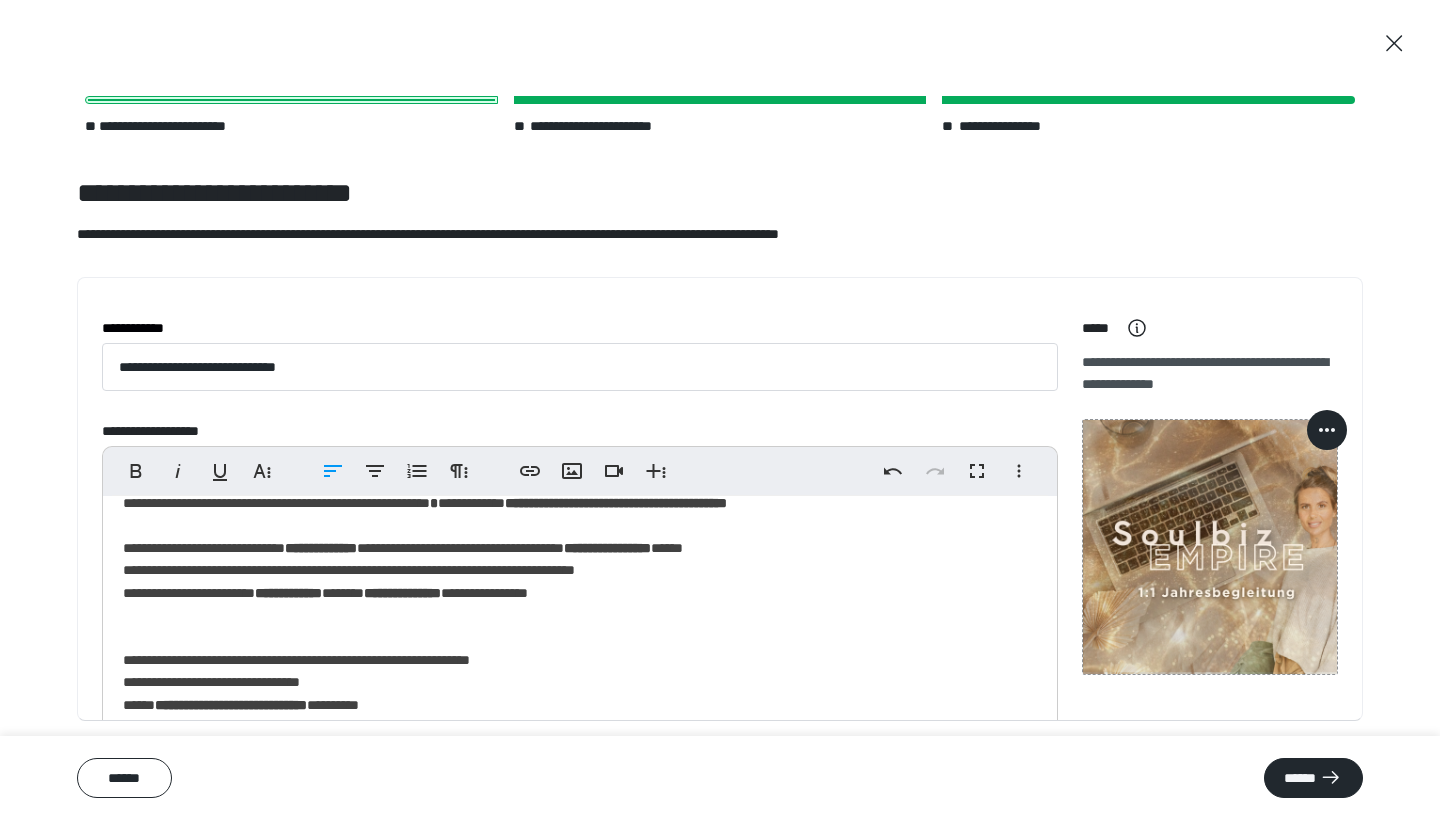 click on "**********" at bounding box center [580, 732] 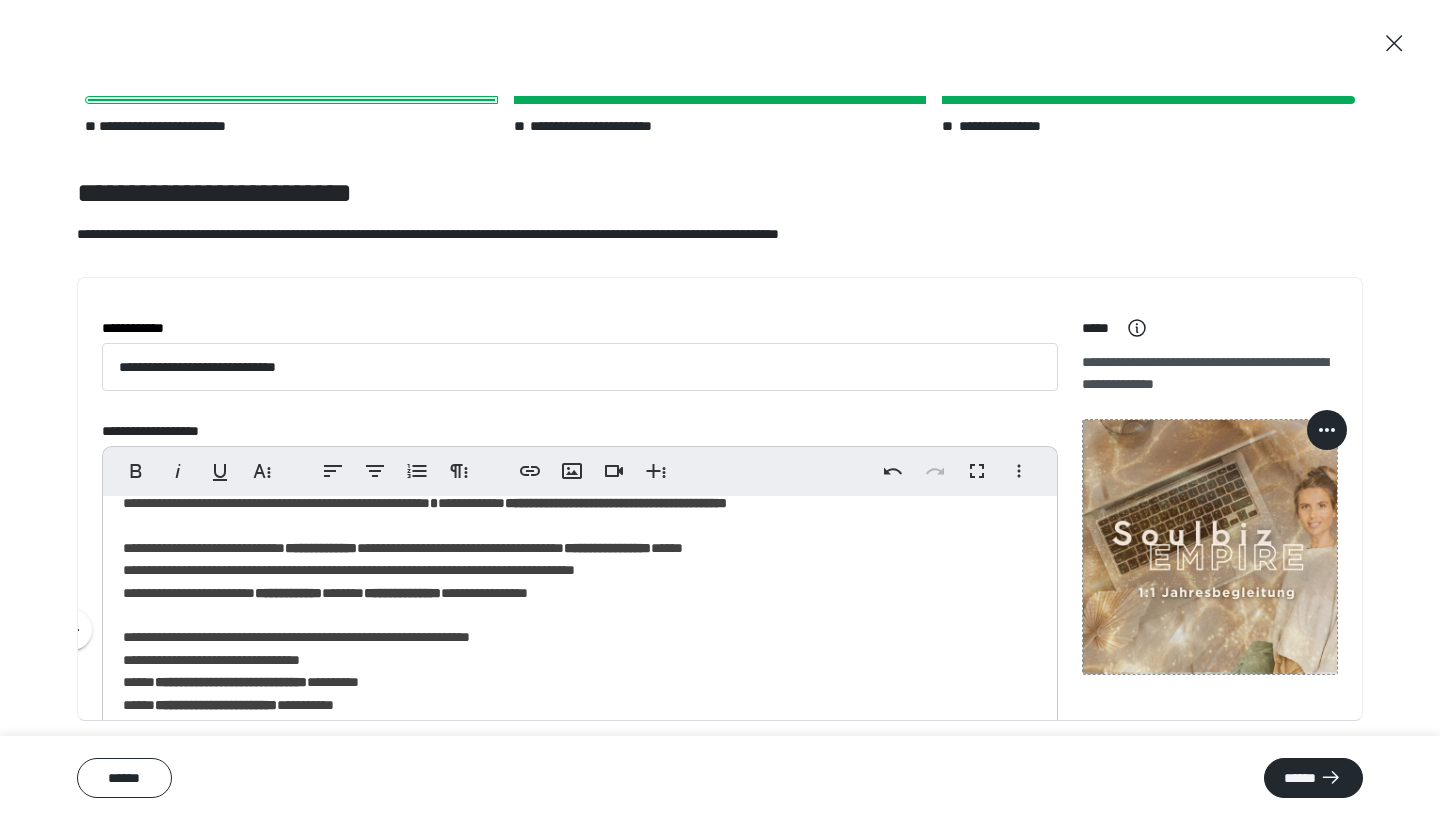 click on "**********" at bounding box center [580, 721] 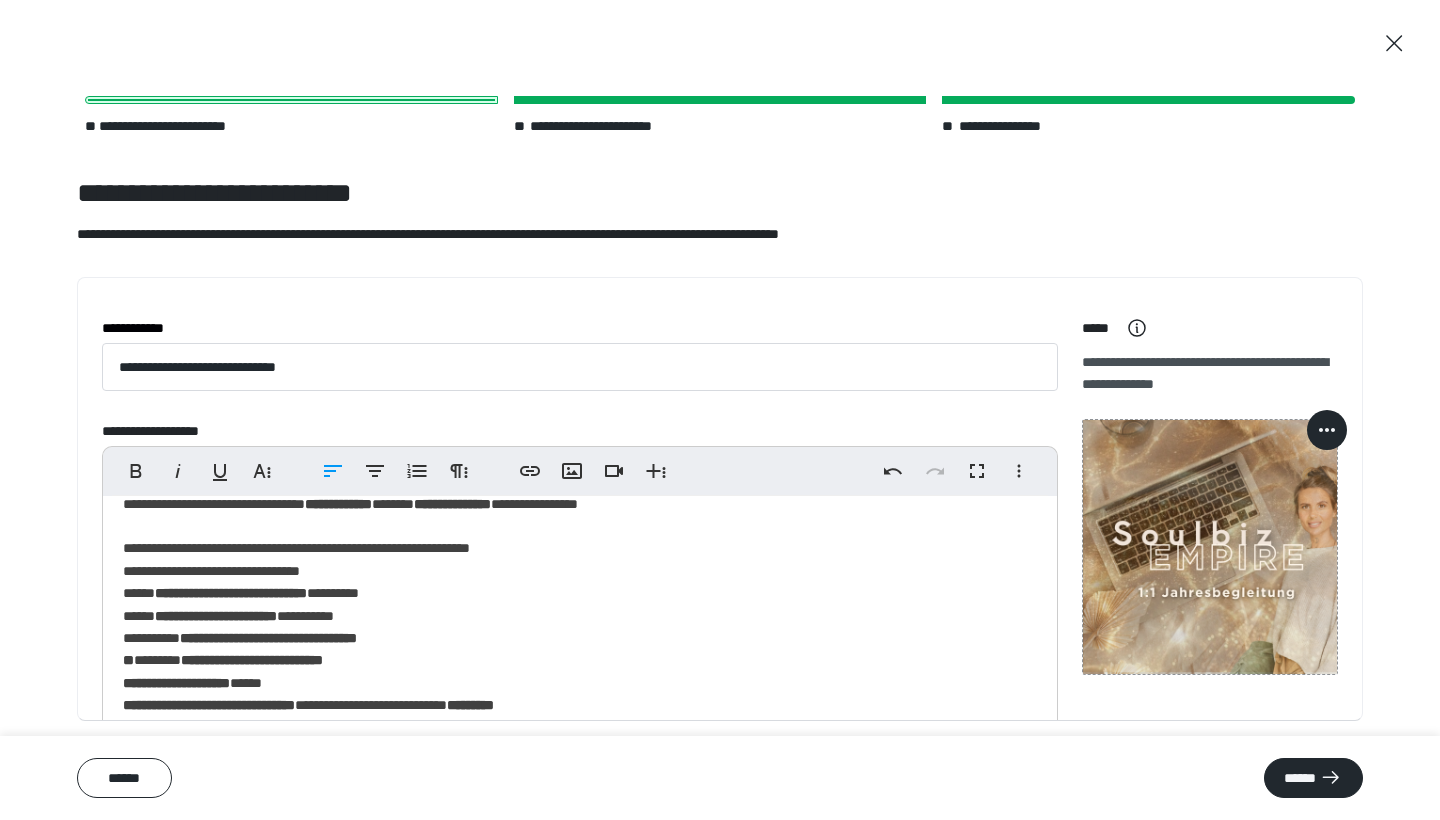 scroll, scrollTop: 469, scrollLeft: 0, axis: vertical 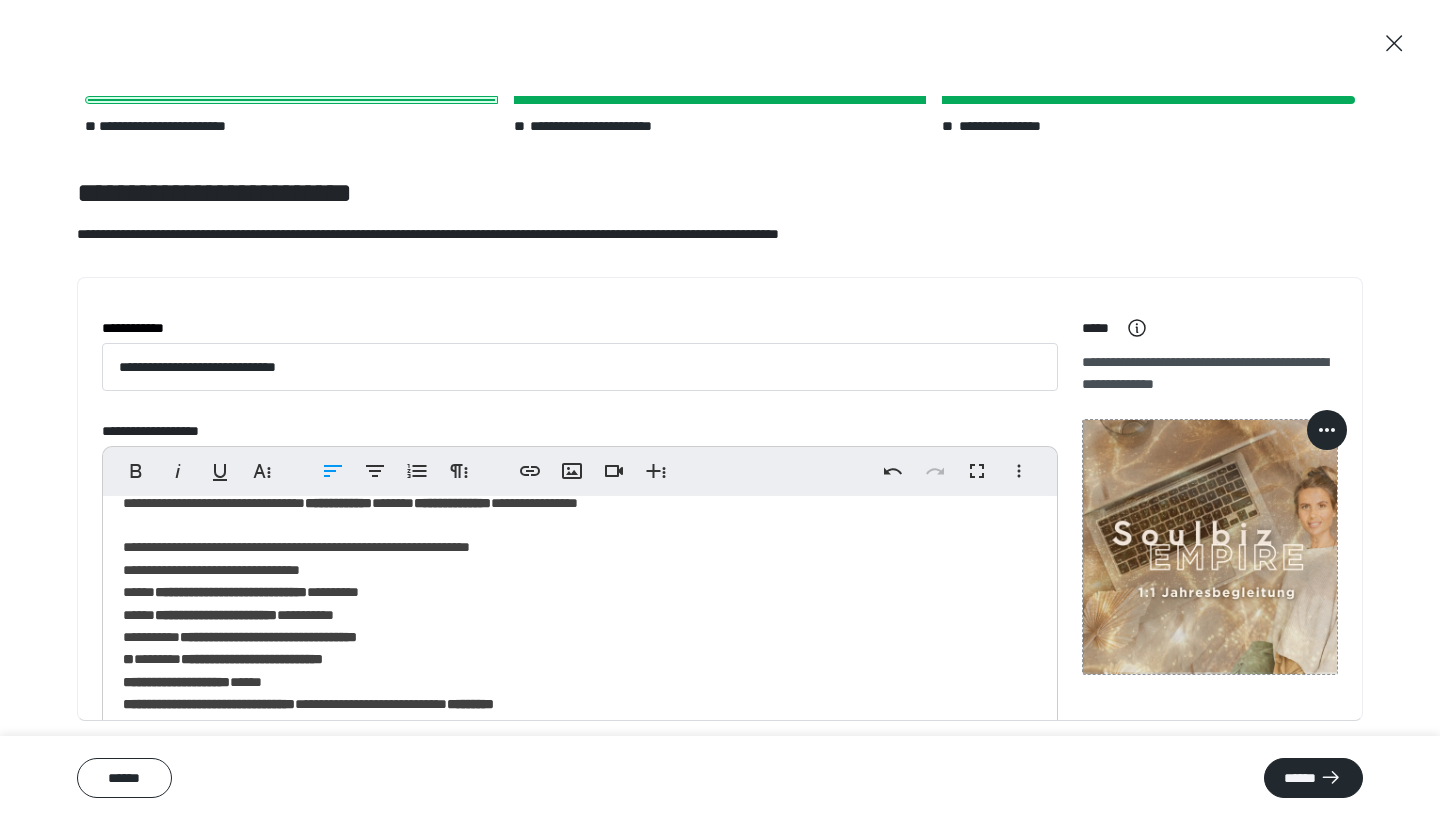 click on "**********" at bounding box center [580, 631] 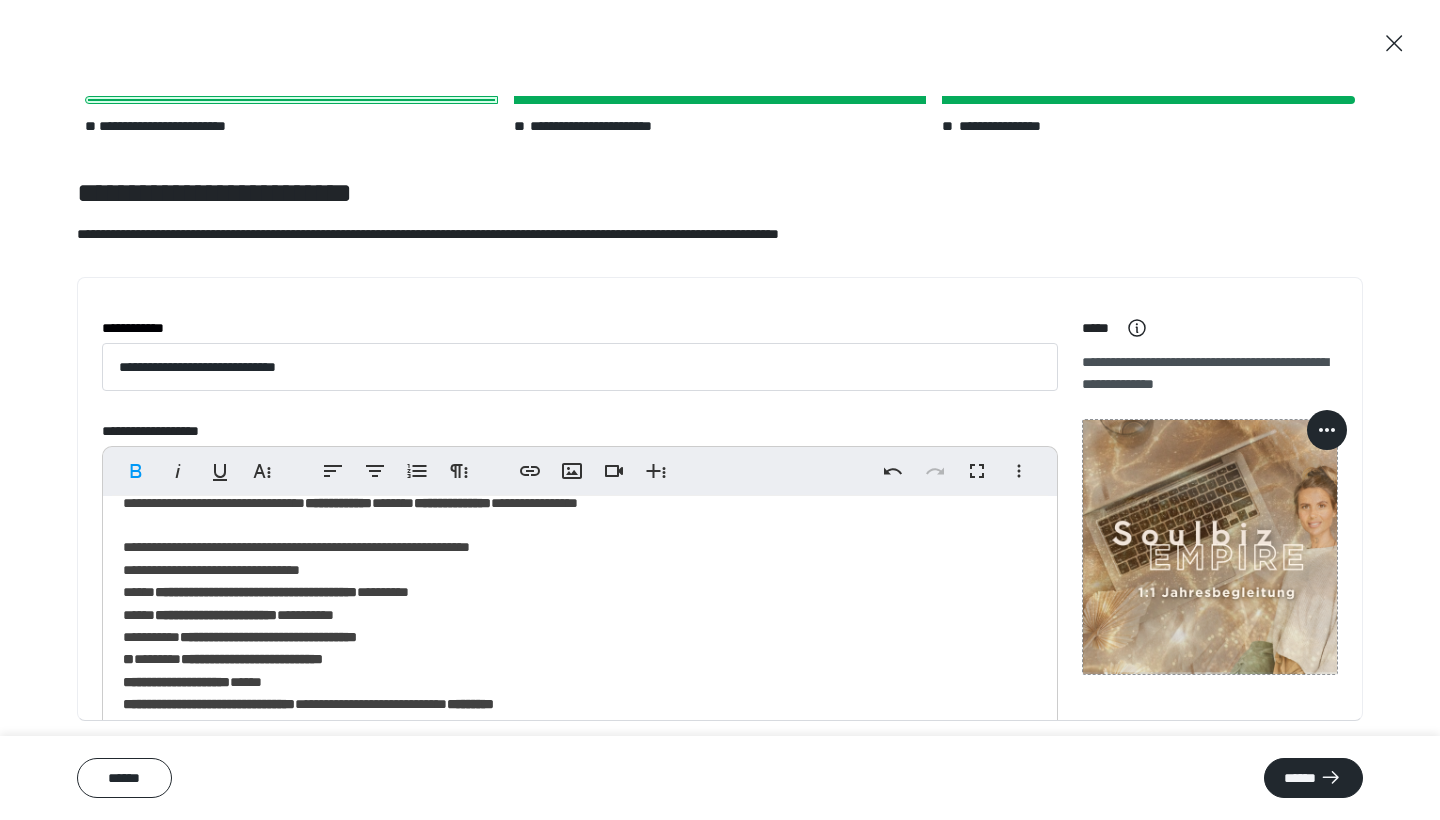 click on "**********" at bounding box center [580, 631] 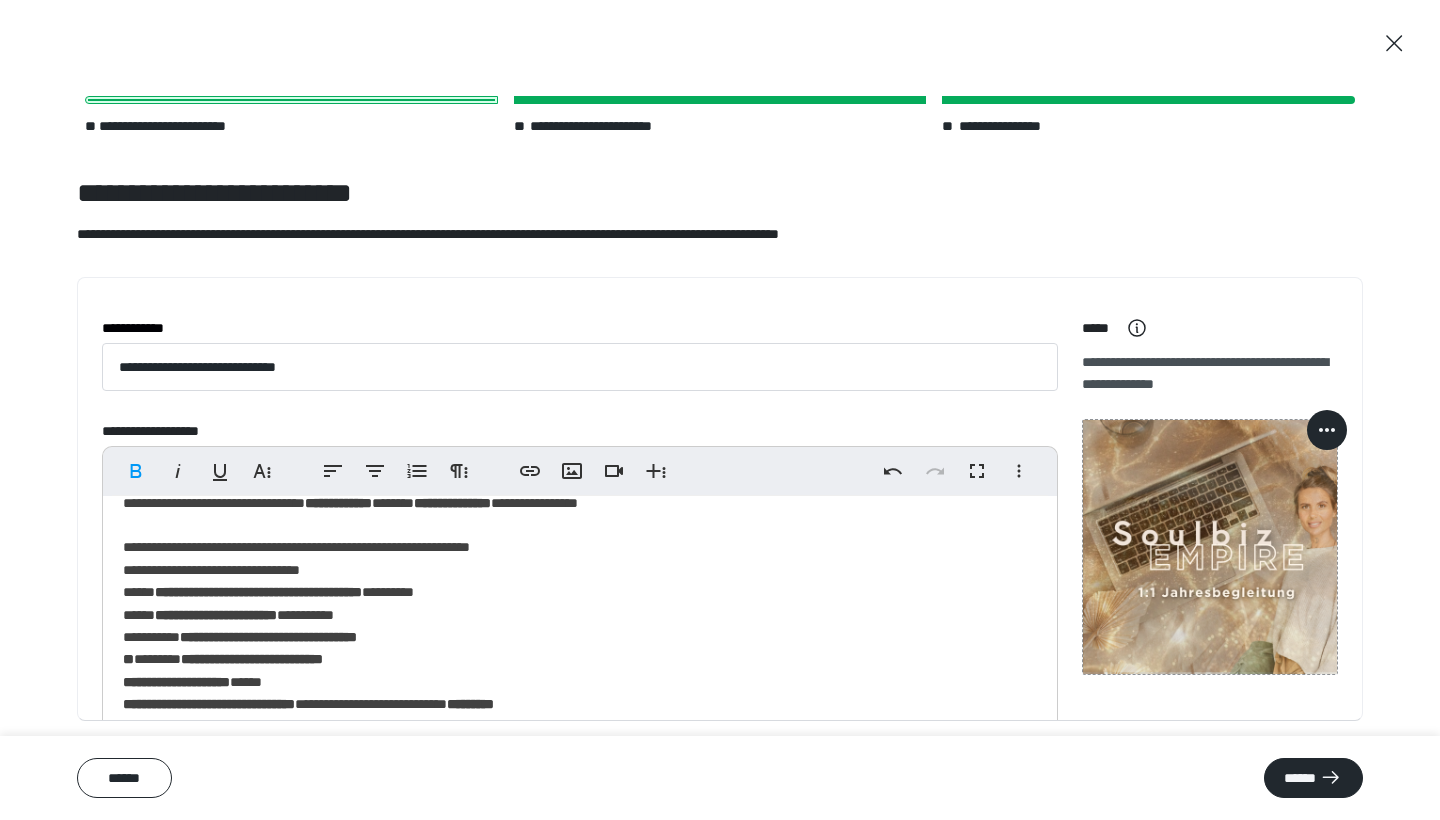 click on "**********" at bounding box center [258, 592] 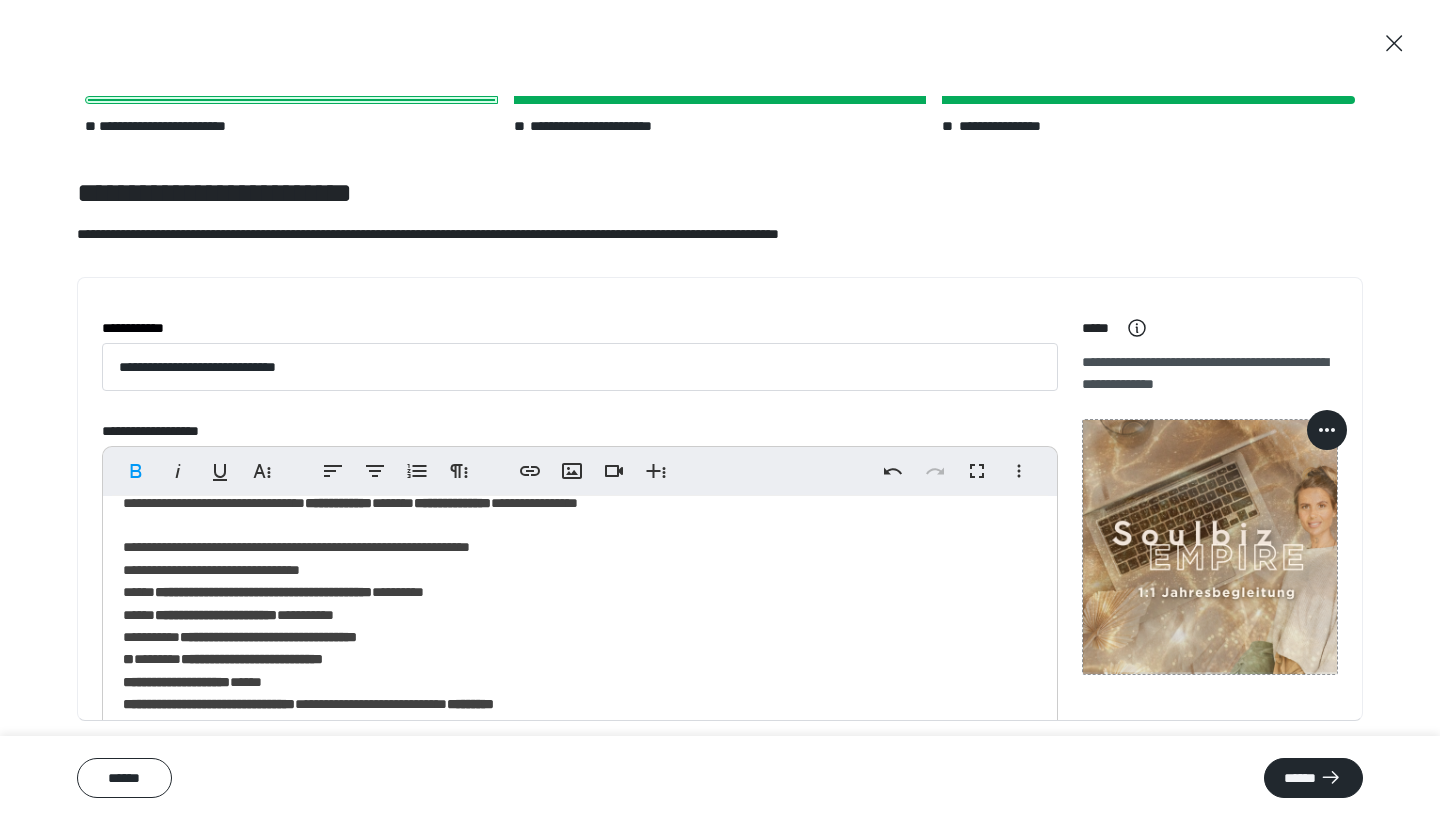 click on "**********" at bounding box center [580, 631] 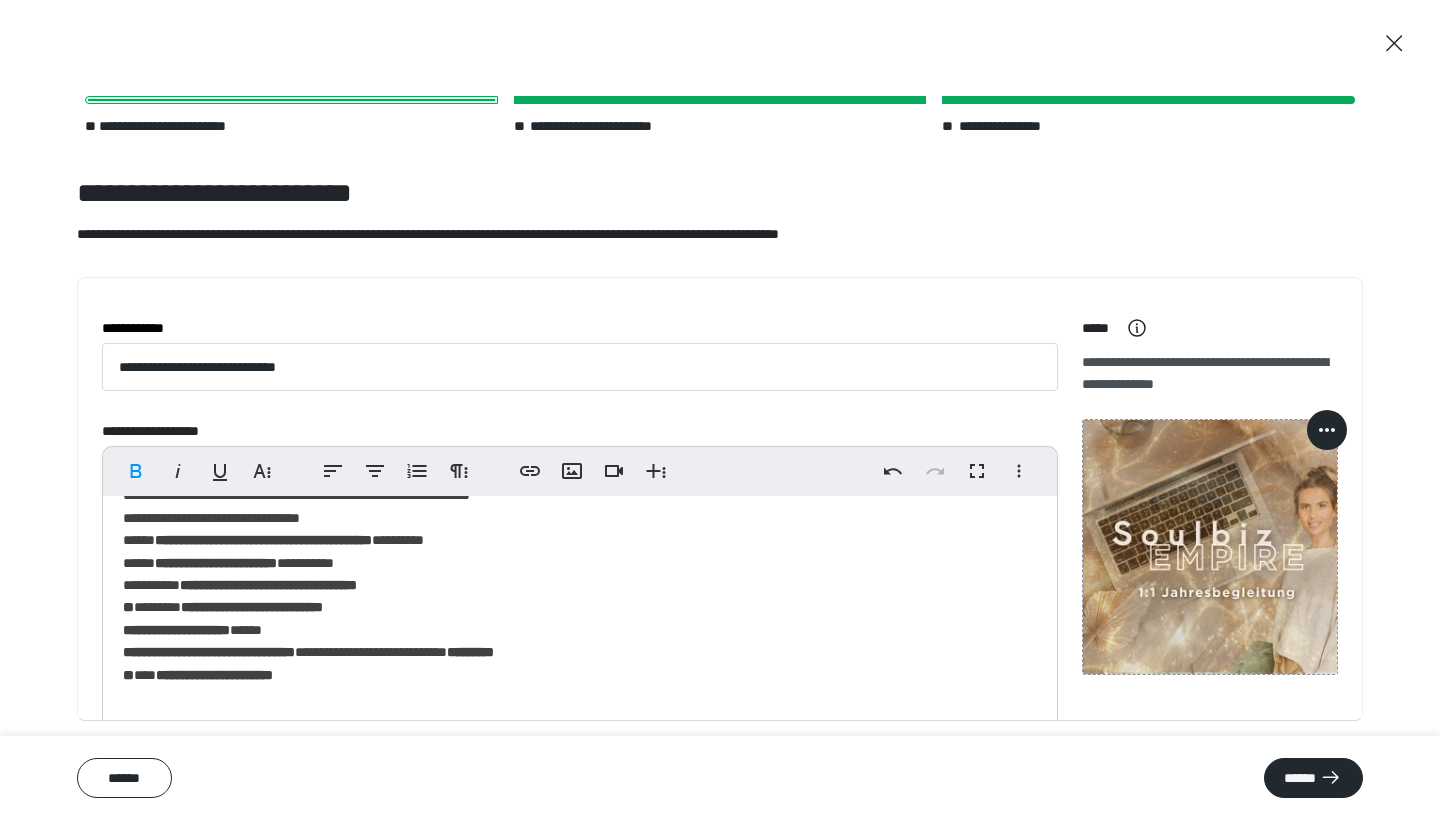 scroll, scrollTop: 525, scrollLeft: 0, axis: vertical 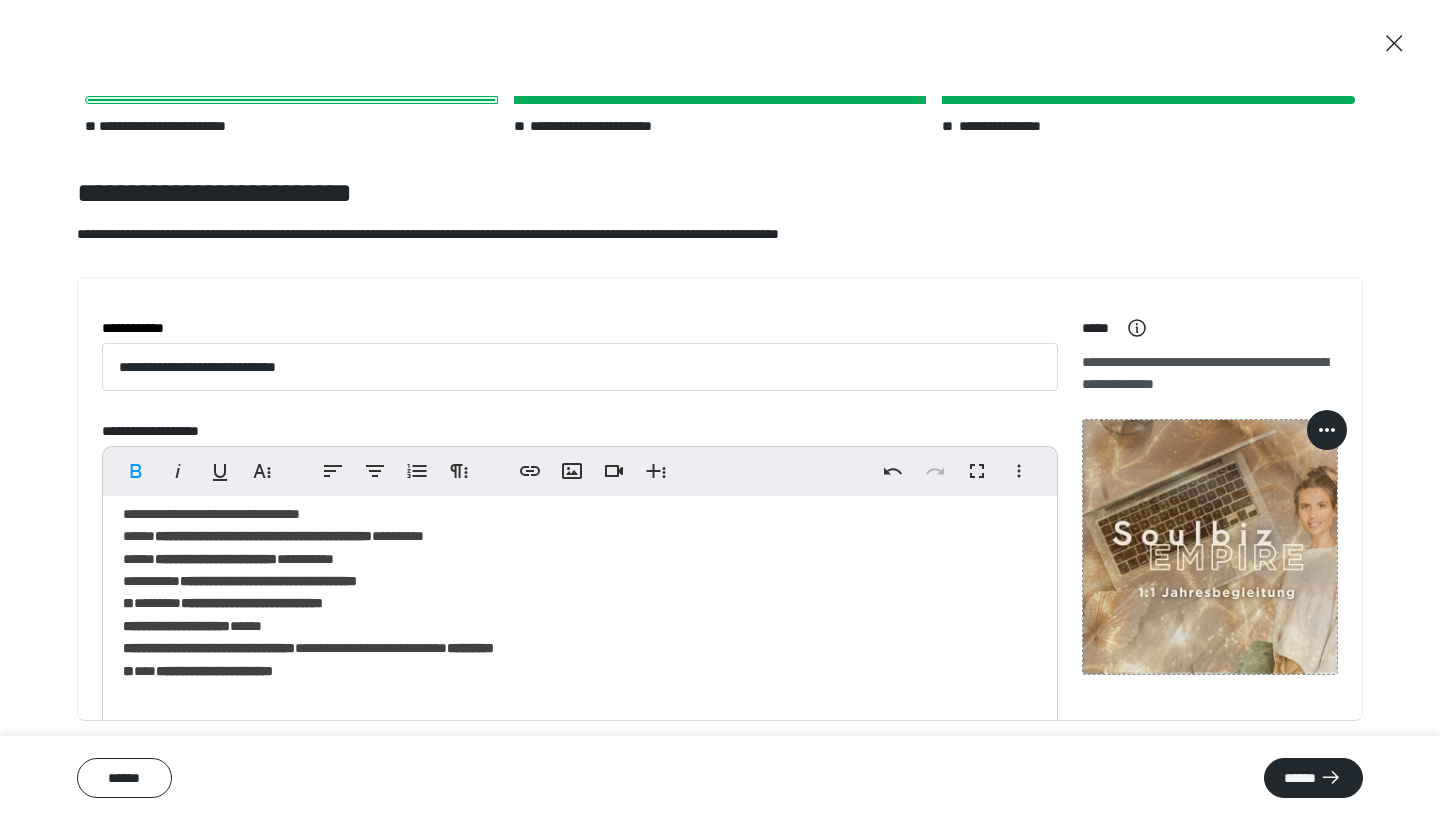 drag, startPoint x: 369, startPoint y: 595, endPoint x: 396, endPoint y: 597, distance: 27.073973 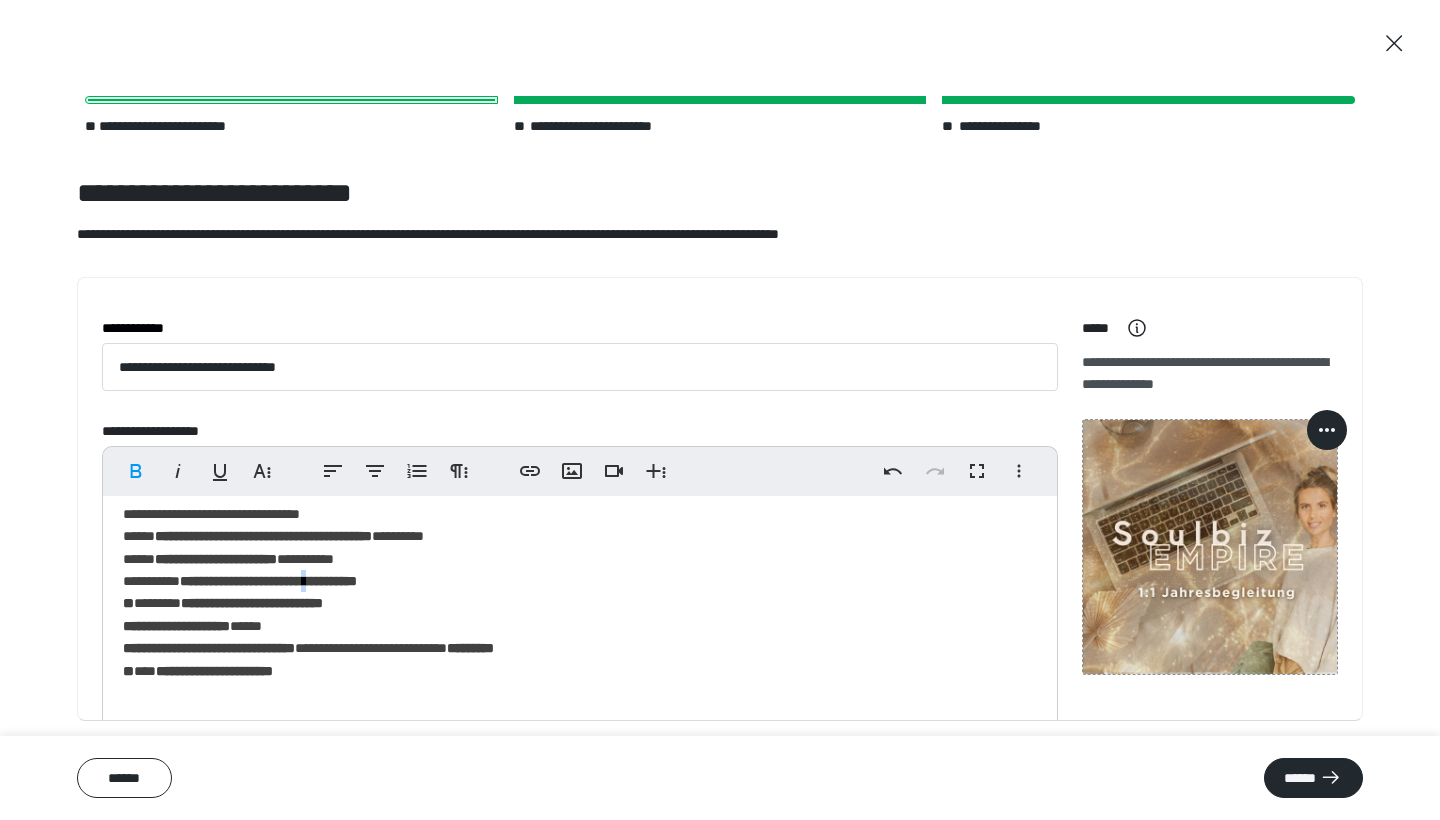 drag, startPoint x: 367, startPoint y: 590, endPoint x: 370, endPoint y: 600, distance: 10.440307 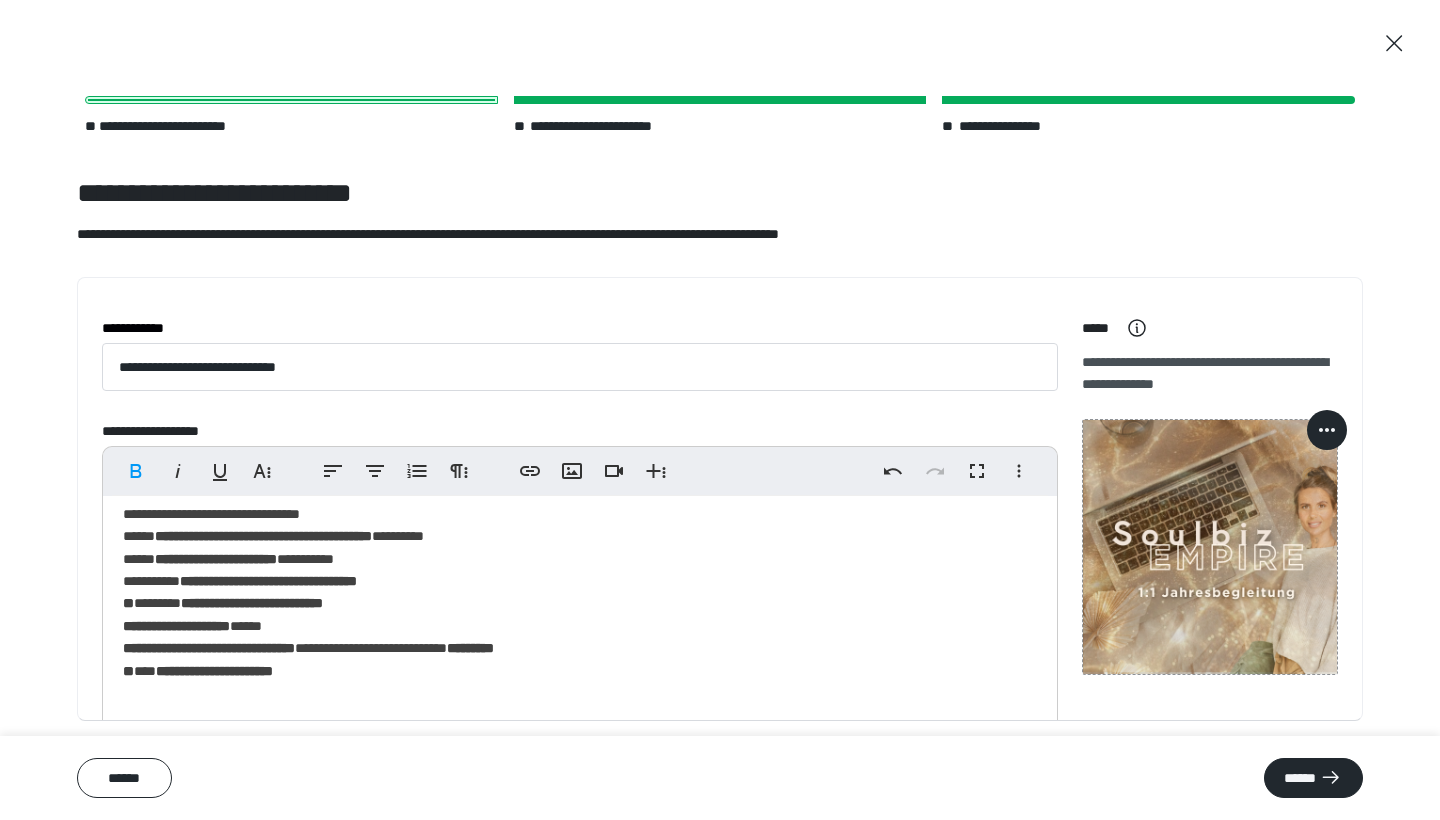 click on "**********" at bounding box center (268, 581) 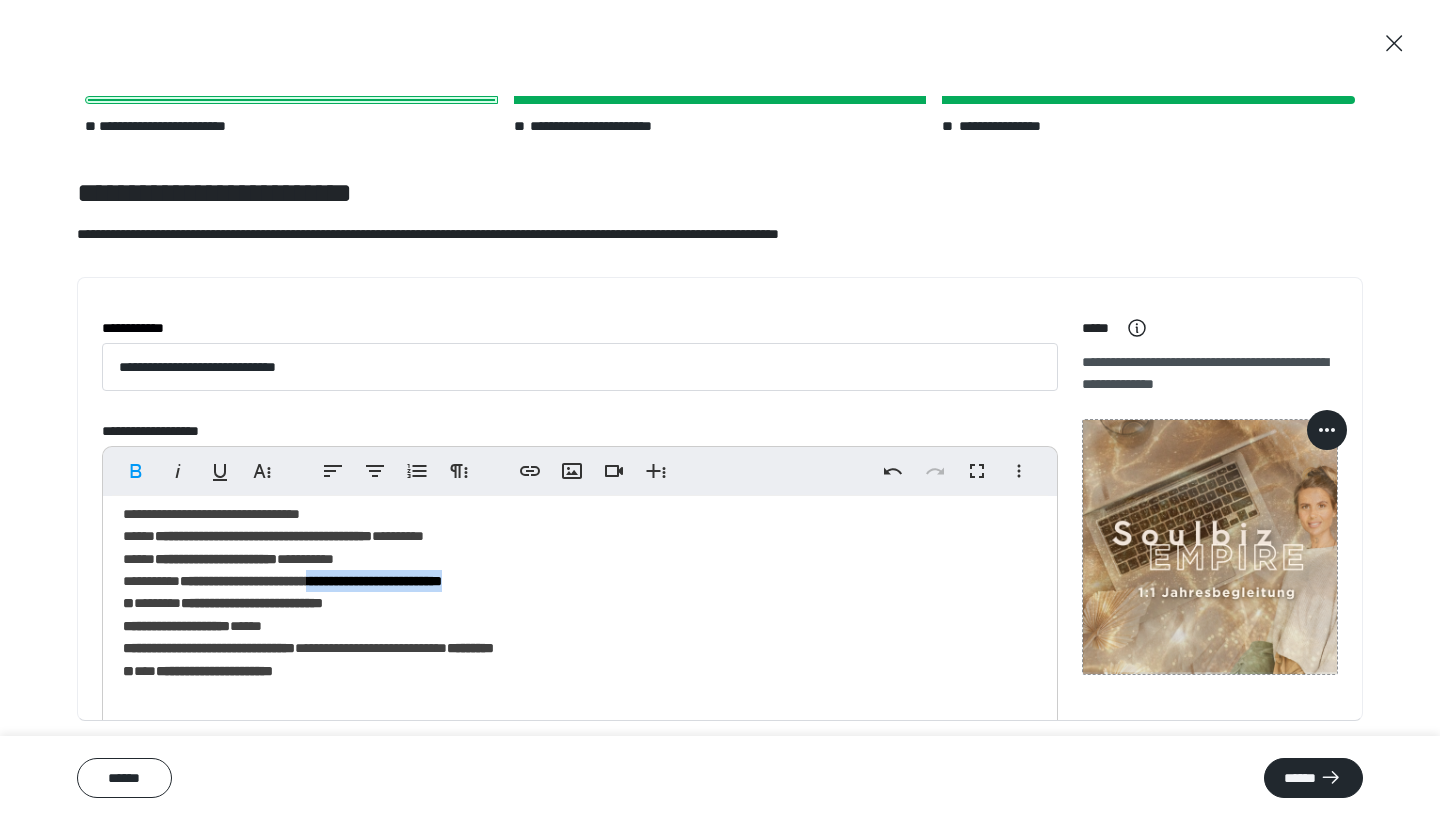 drag, startPoint x: 566, startPoint y: 593, endPoint x: 374, endPoint y: 595, distance: 192.01042 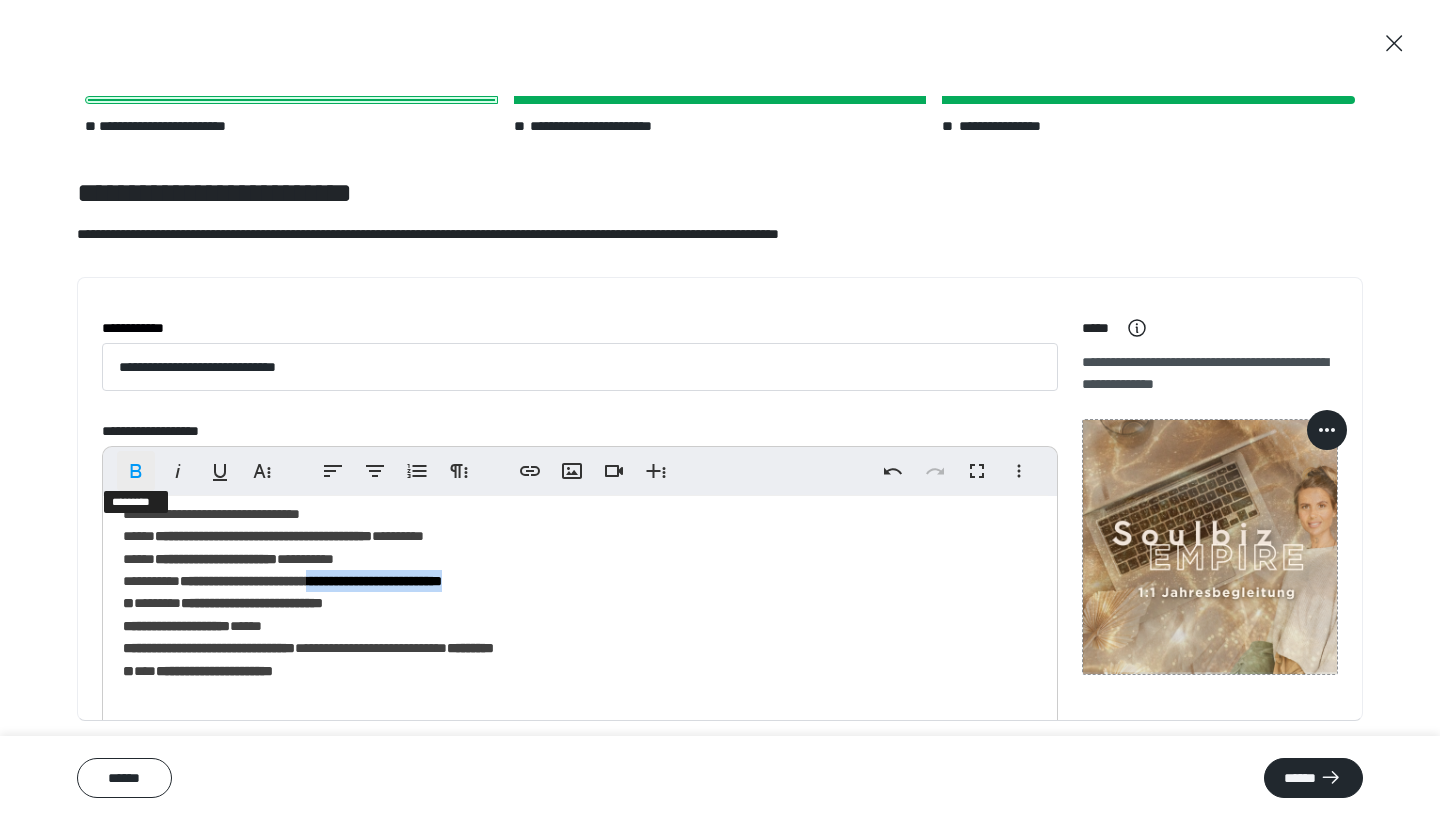 click 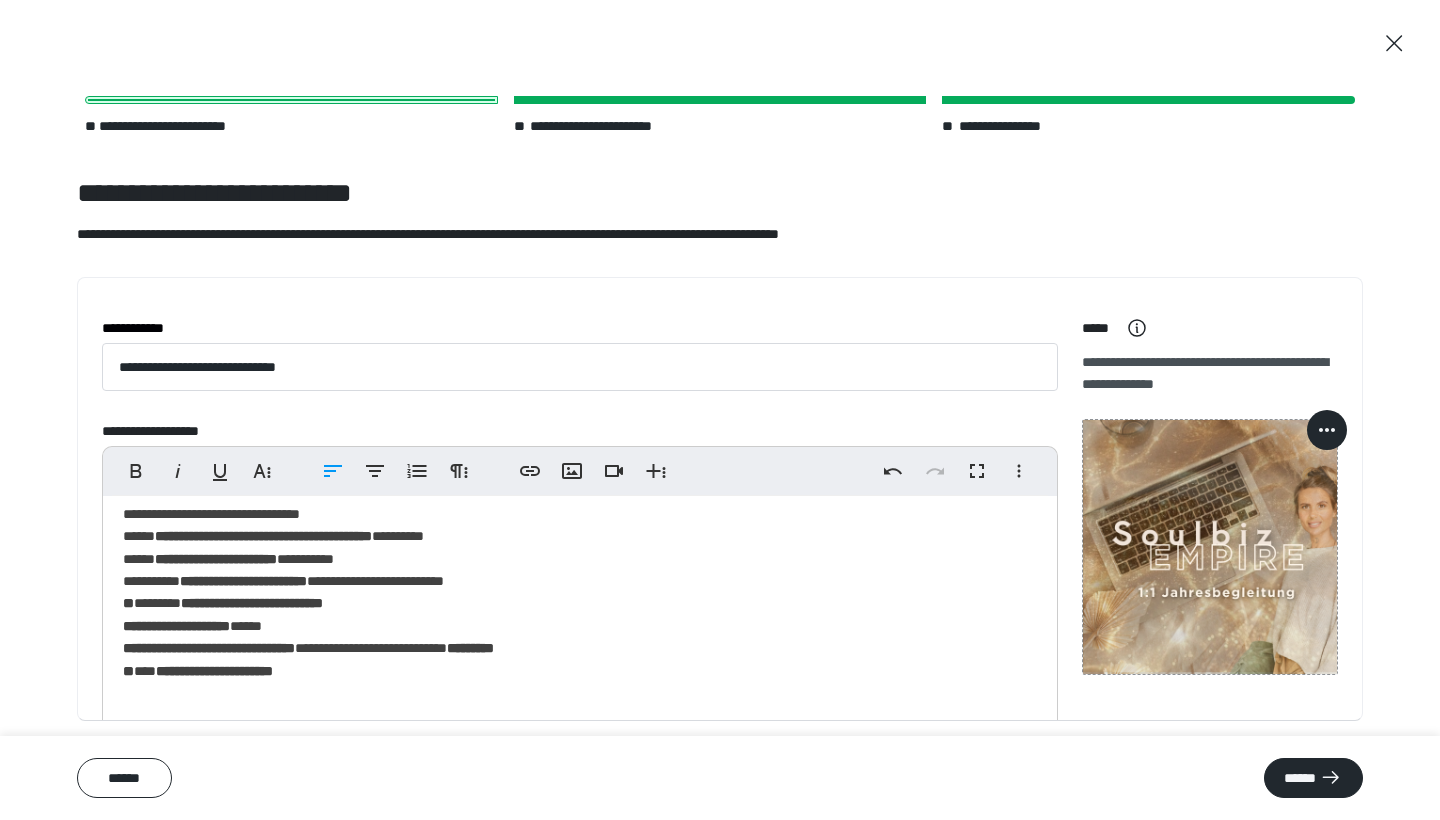 click on "**********" at bounding box center (580, 575) 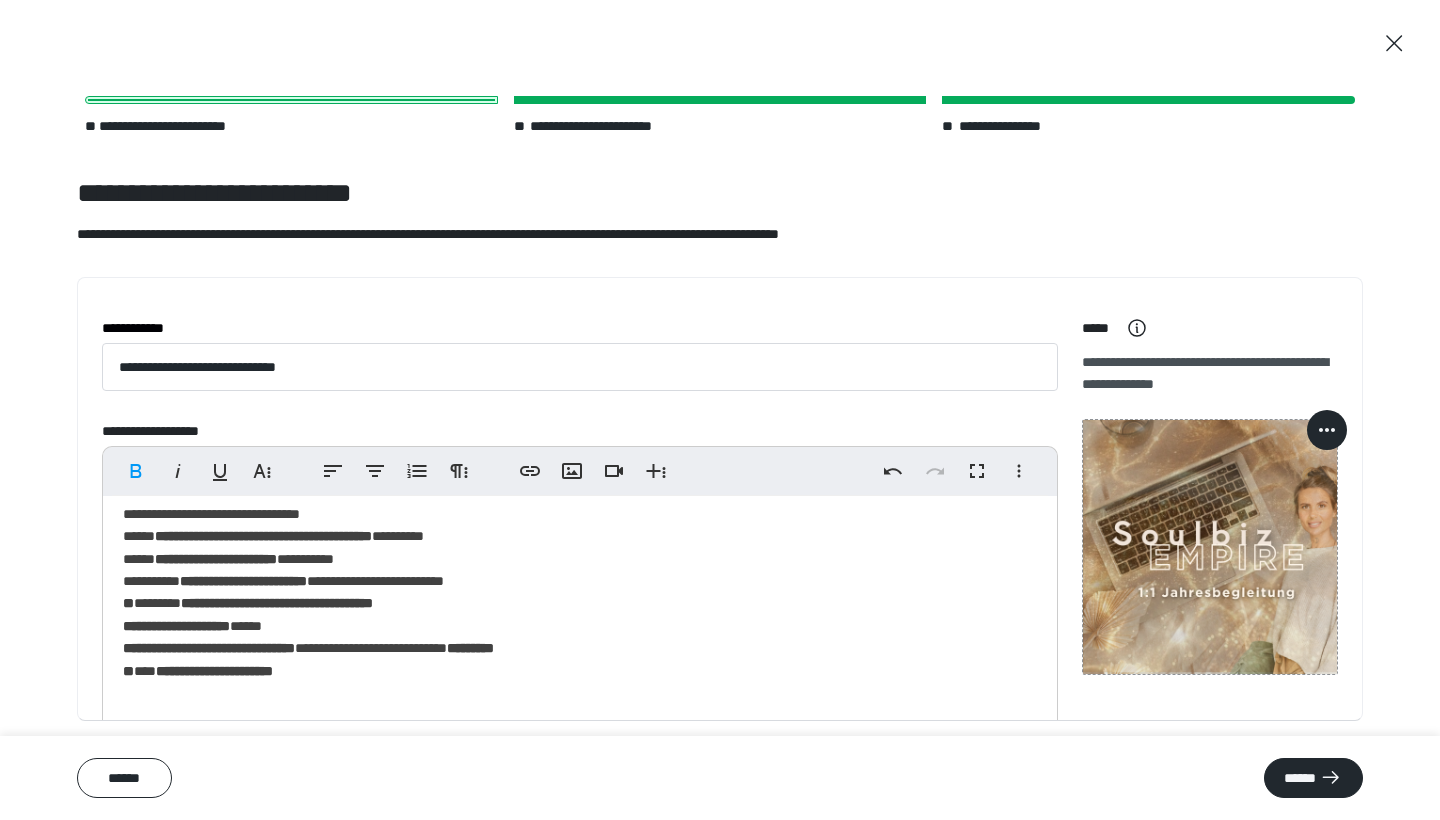 click on "**********" at bounding box center (580, 575) 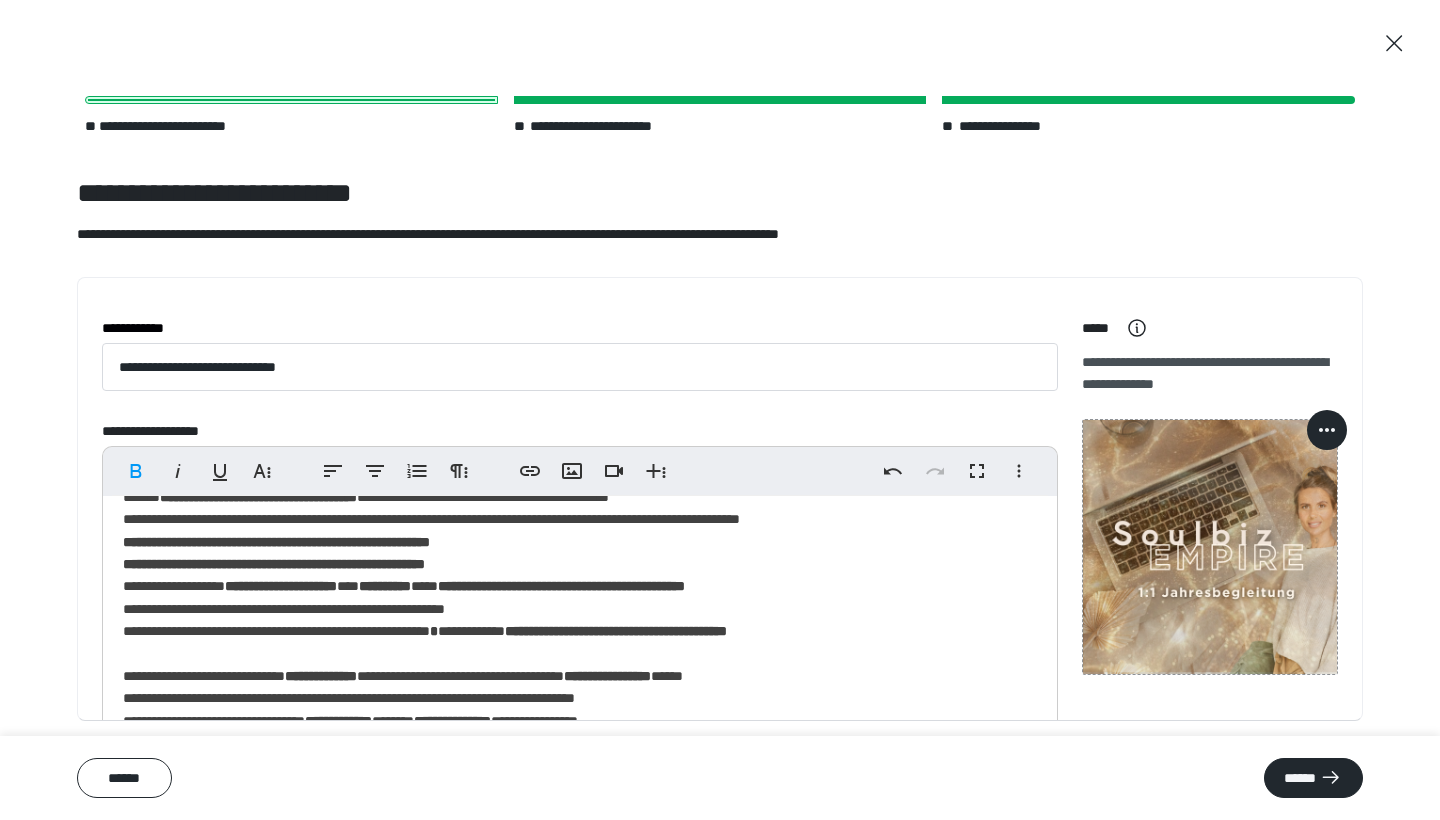 scroll, scrollTop: 280, scrollLeft: 0, axis: vertical 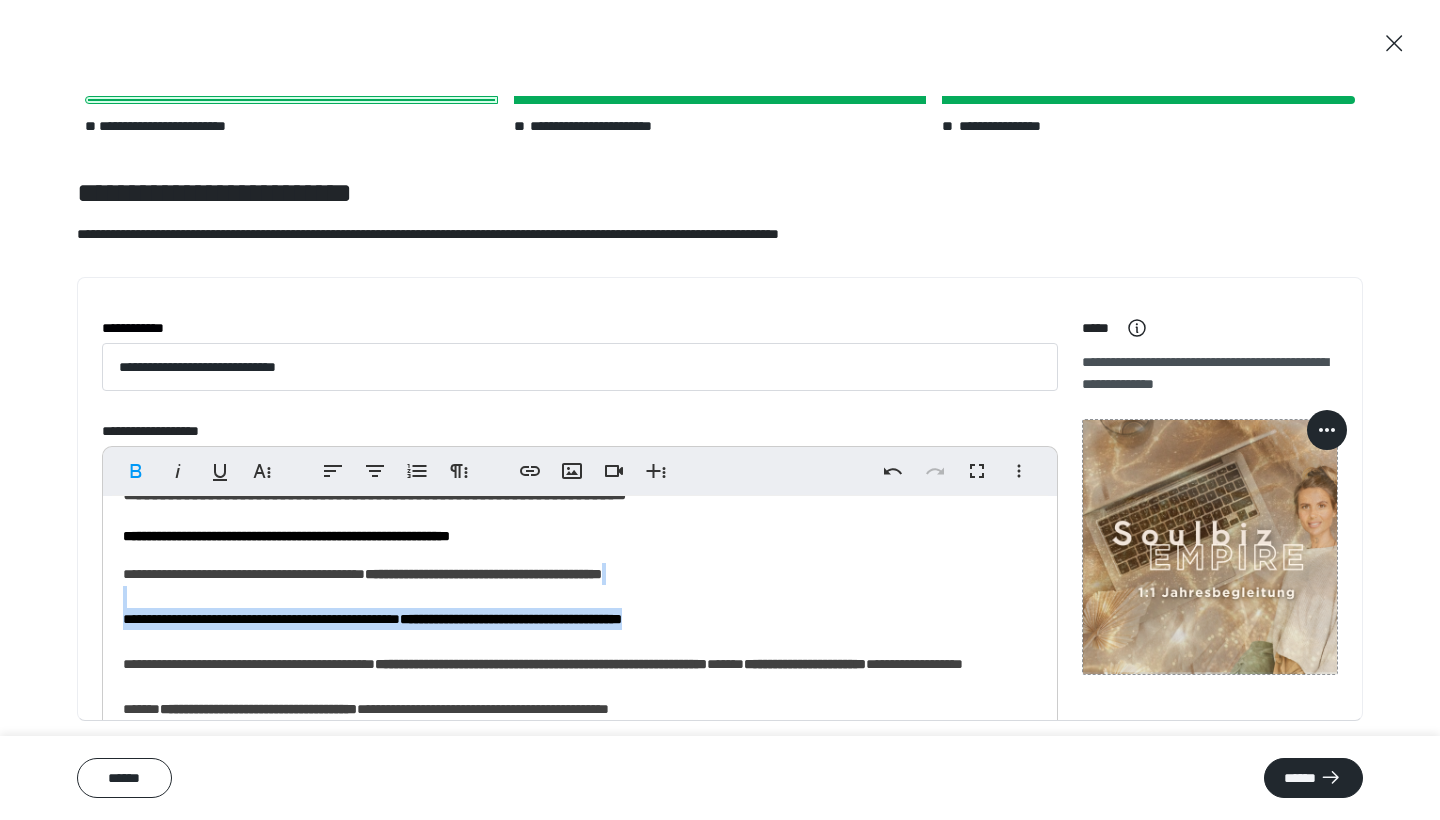 drag, startPoint x: 760, startPoint y: 613, endPoint x: 188, endPoint y: 602, distance: 572.1058 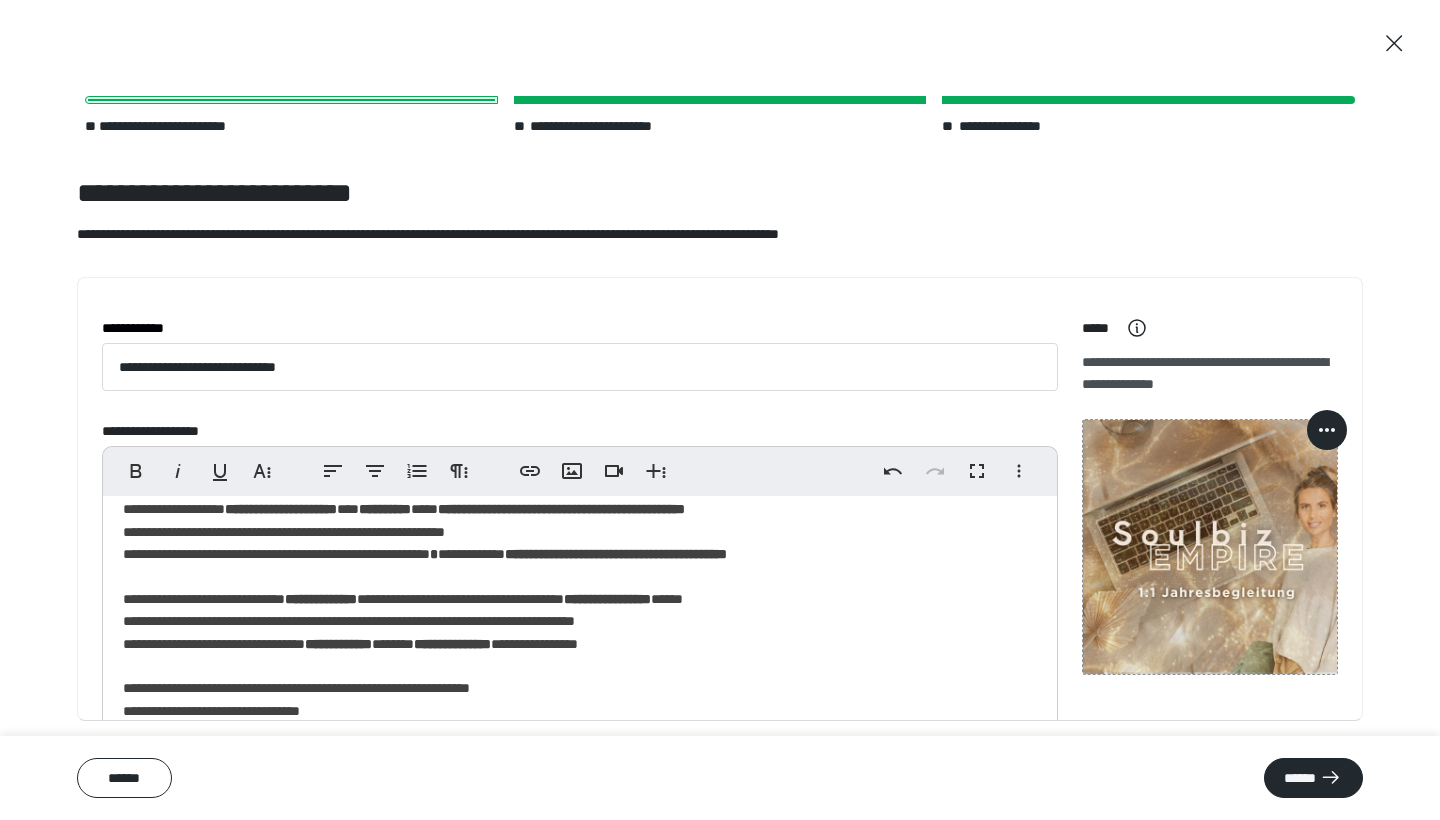 scroll, scrollTop: 327, scrollLeft: 0, axis: vertical 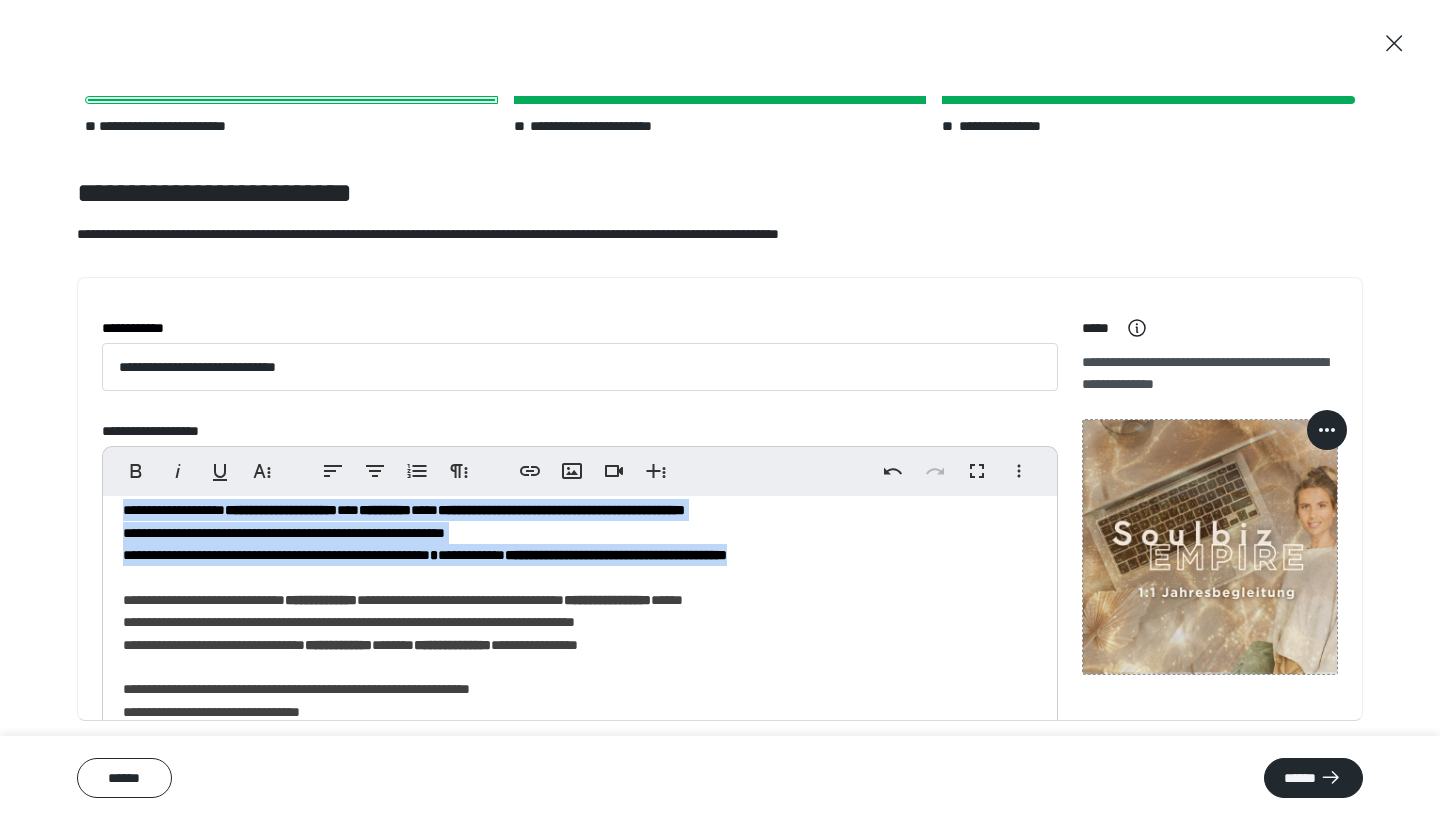 drag, startPoint x: 914, startPoint y: 571, endPoint x: 108, endPoint y: 529, distance: 807.09357 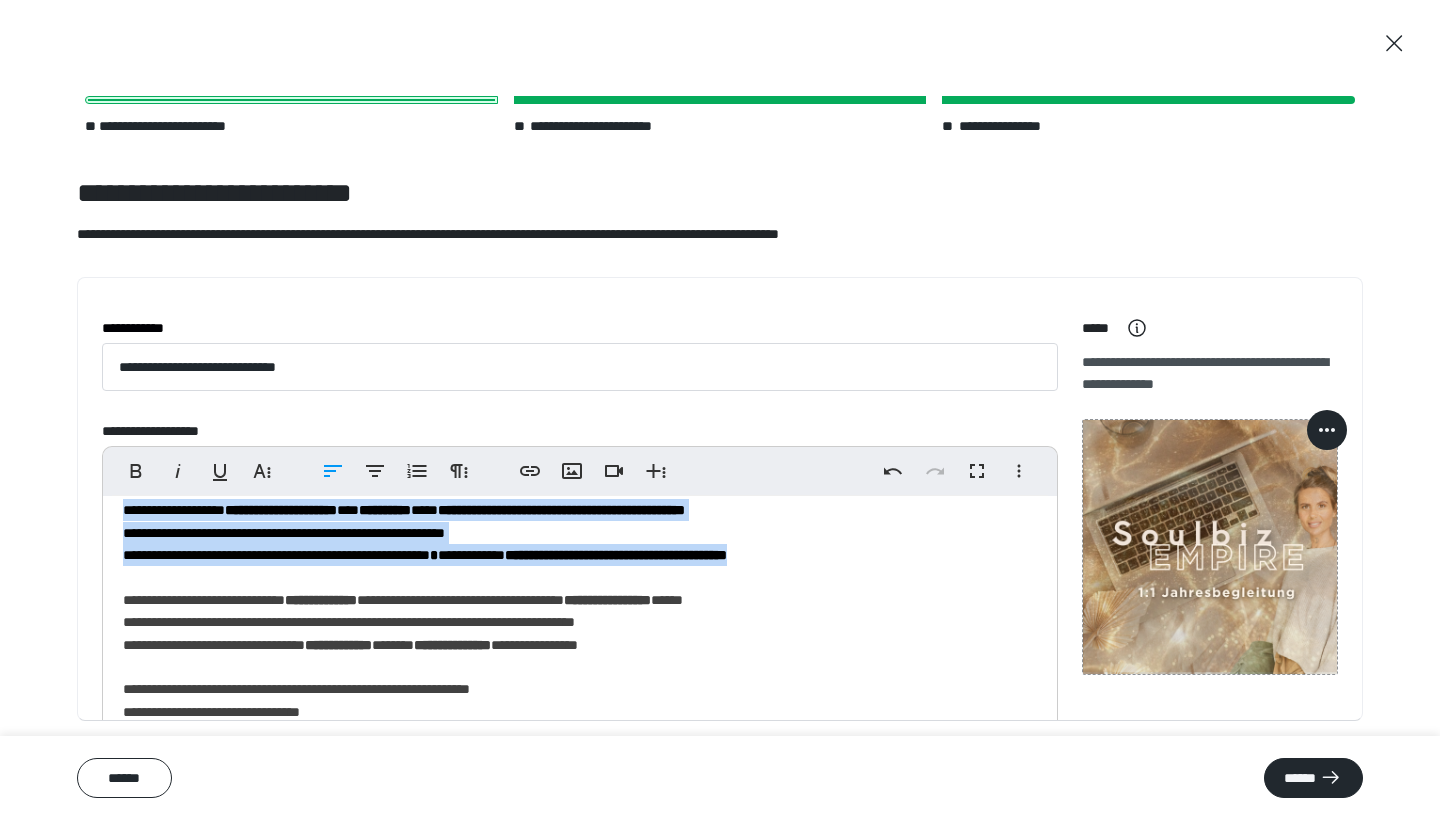 copy on "**********" 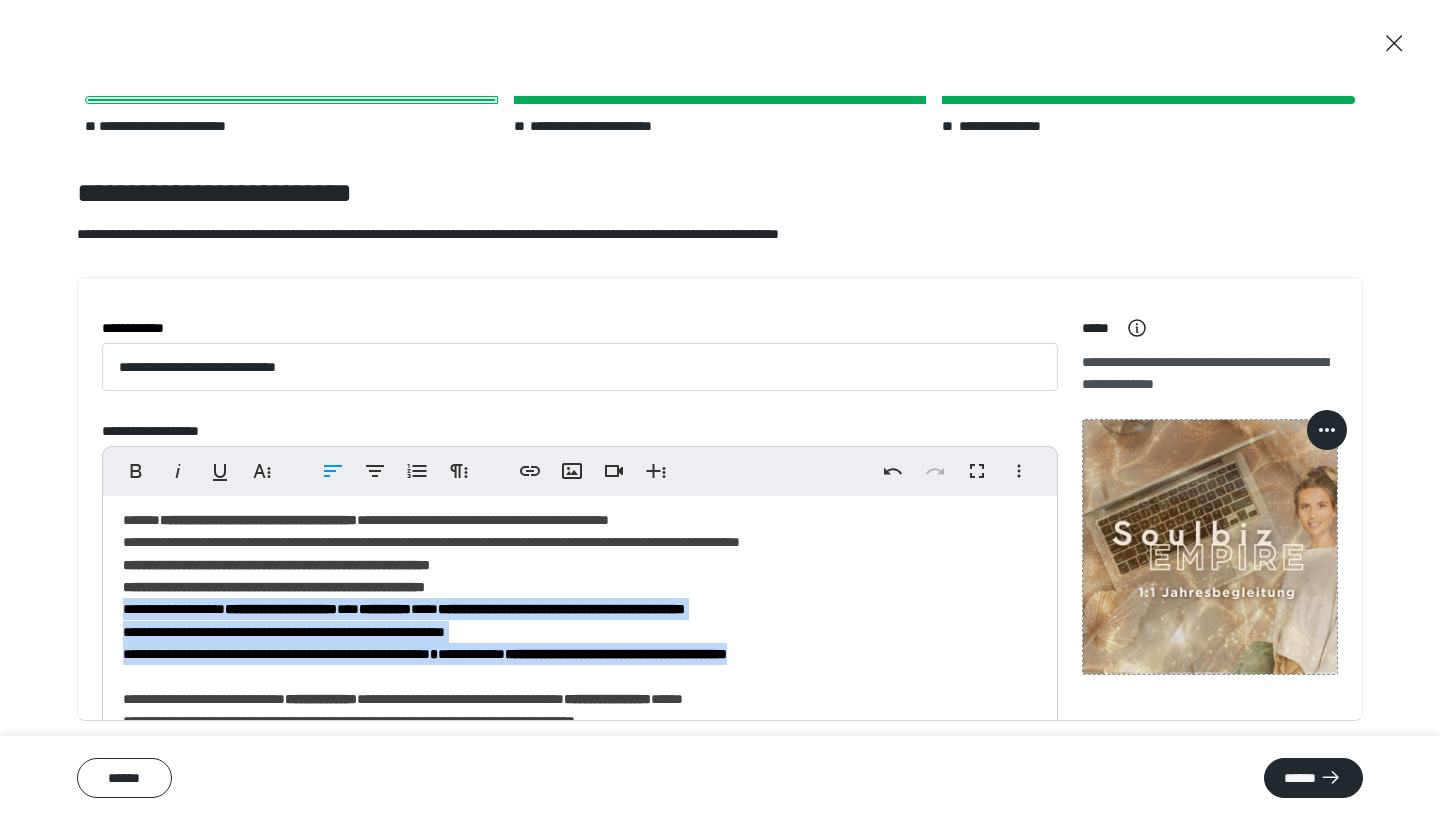 scroll, scrollTop: 230, scrollLeft: 0, axis: vertical 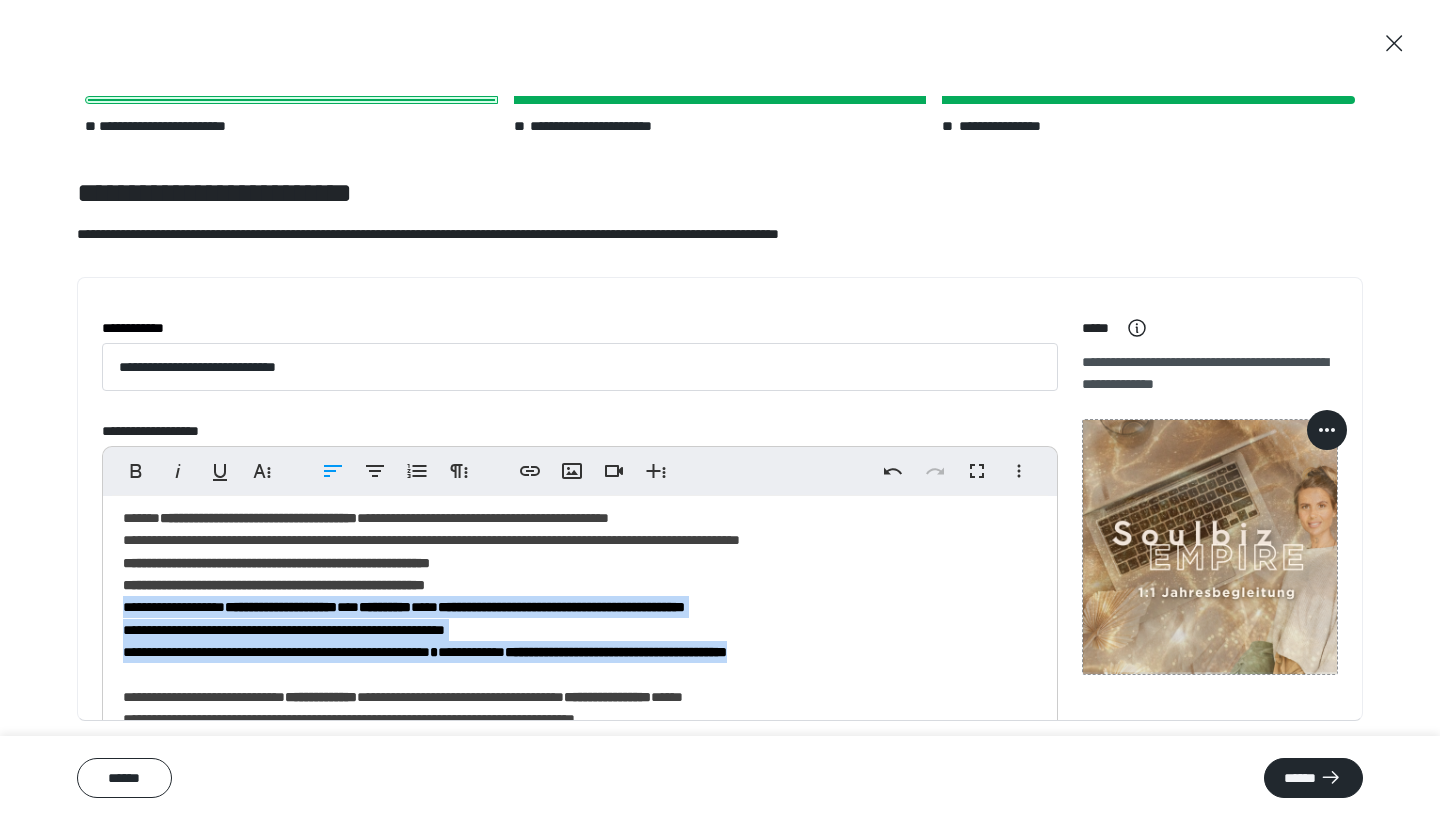 click on "**********" at bounding box center [580, 870] 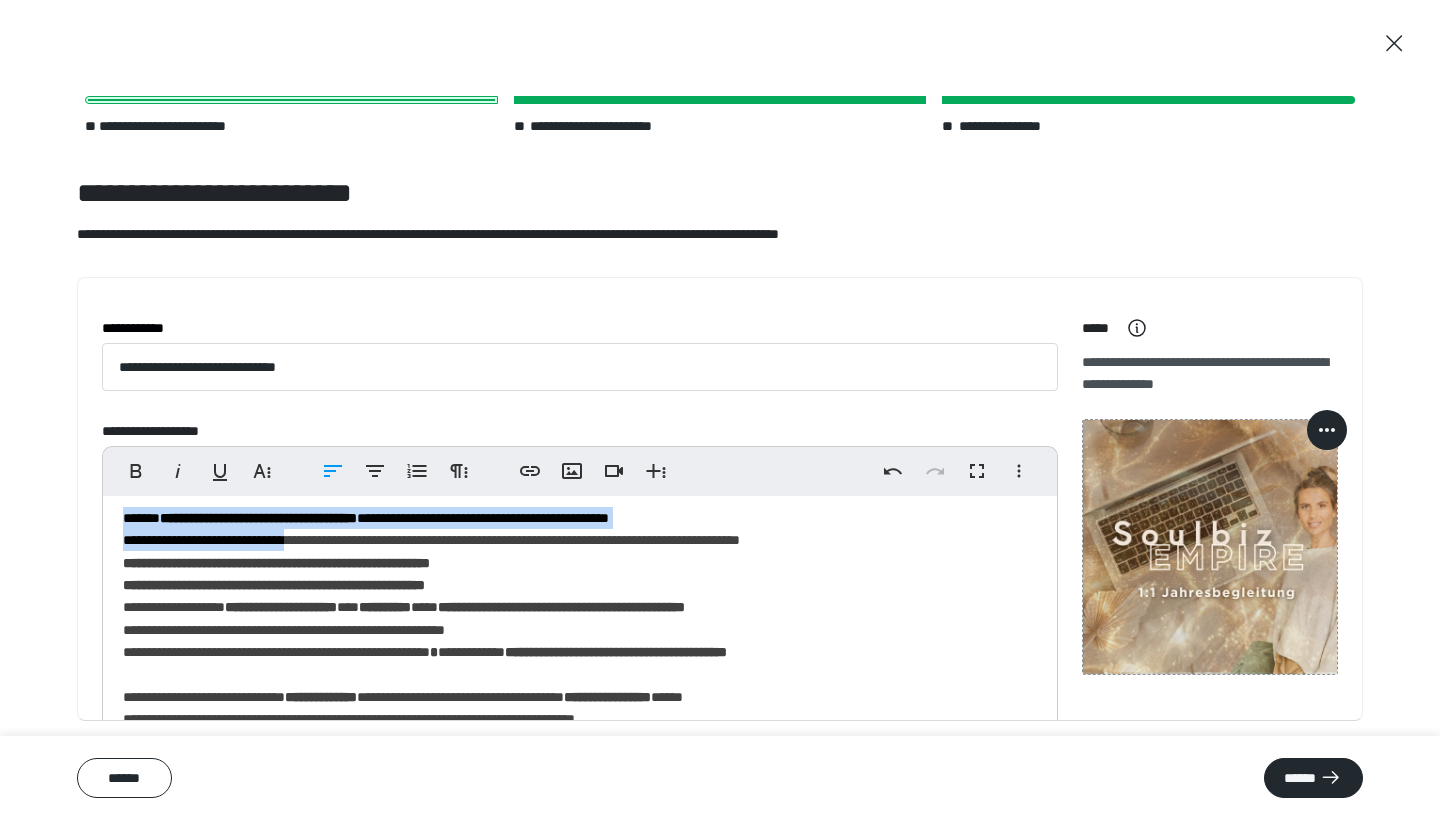 drag, startPoint x: 120, startPoint y: 528, endPoint x: 320, endPoint y: 563, distance: 203.0394 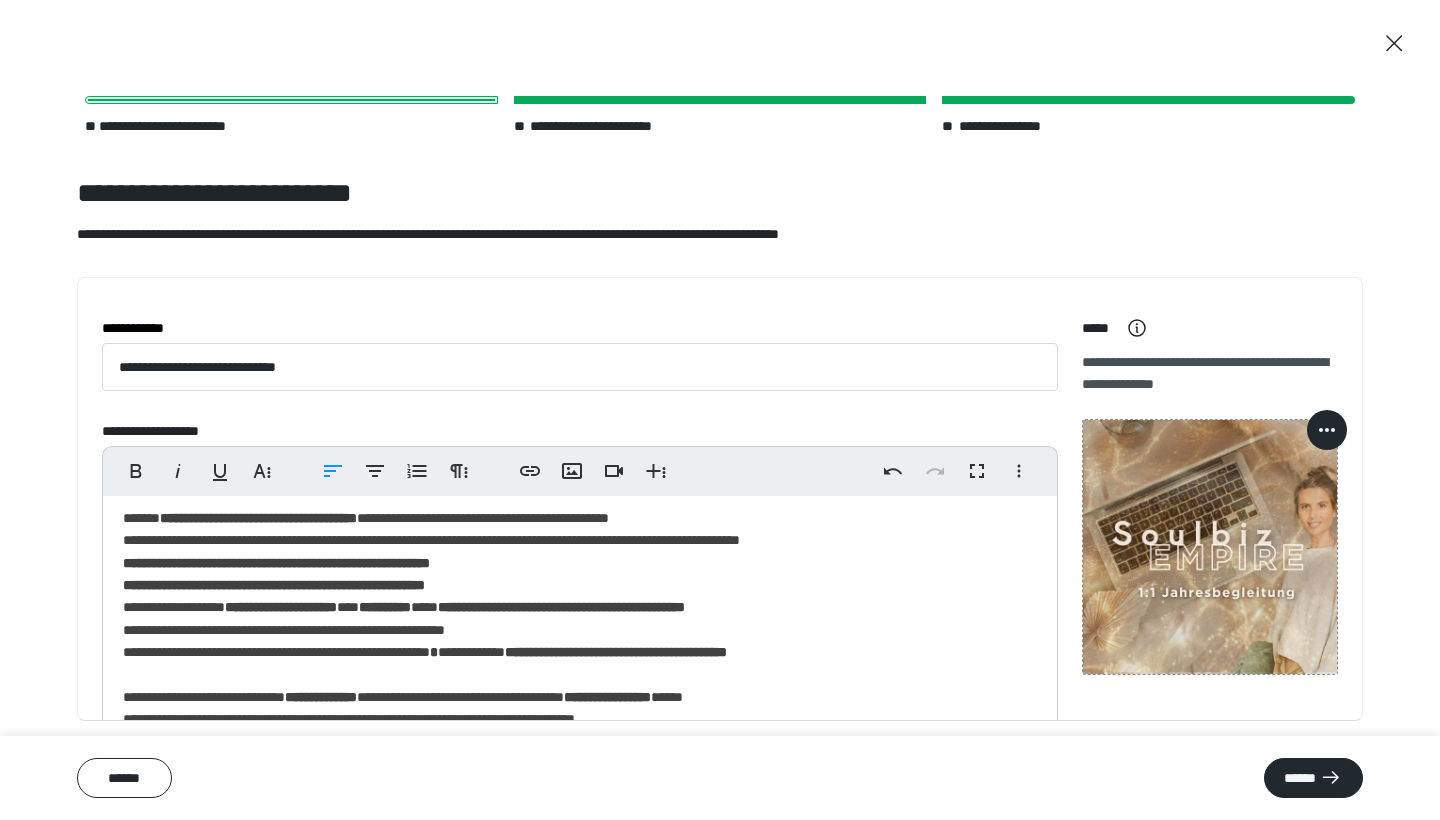 click on "**********" at bounding box center [580, 870] 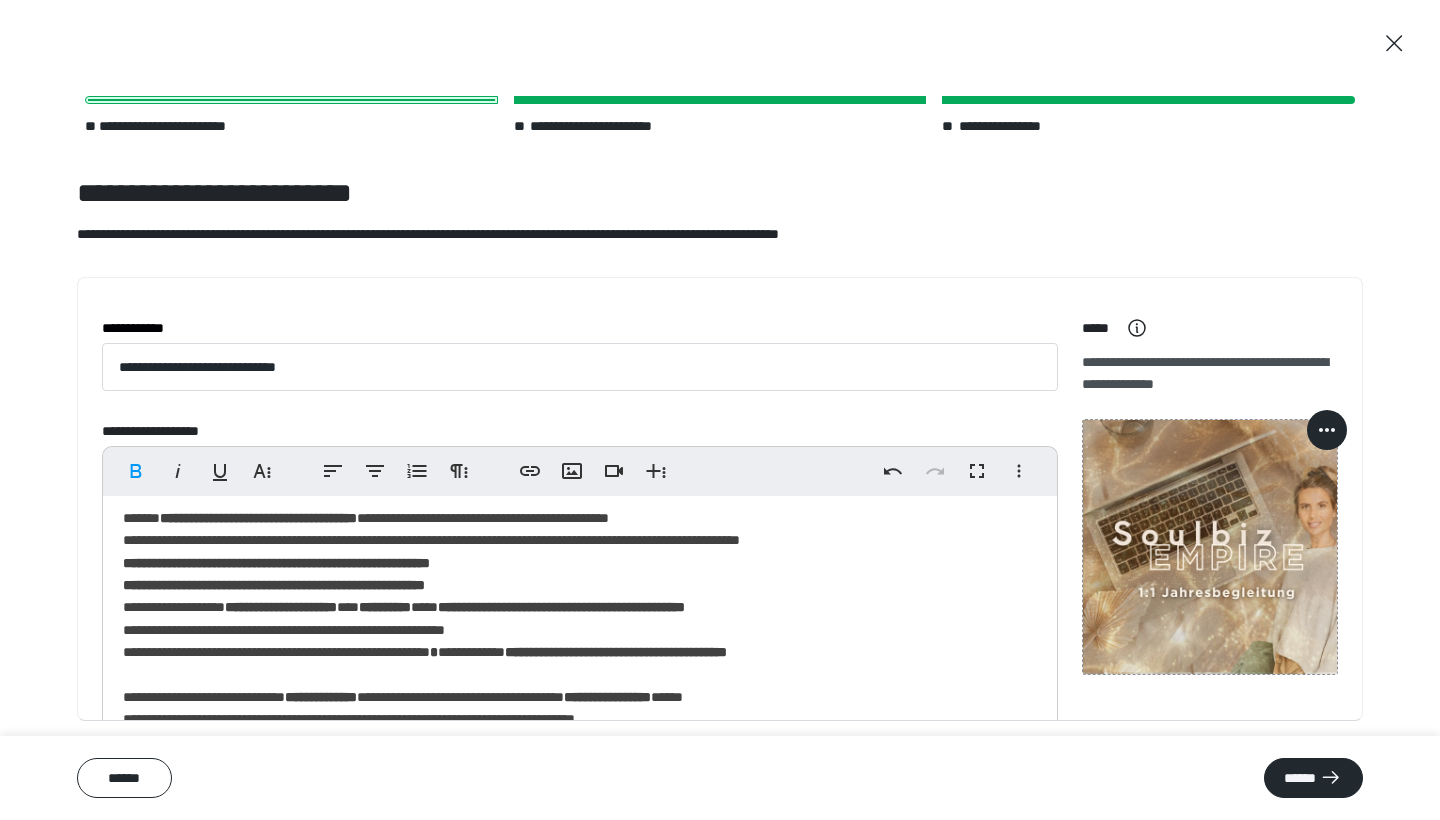 click on "**********" at bounding box center [580, 870] 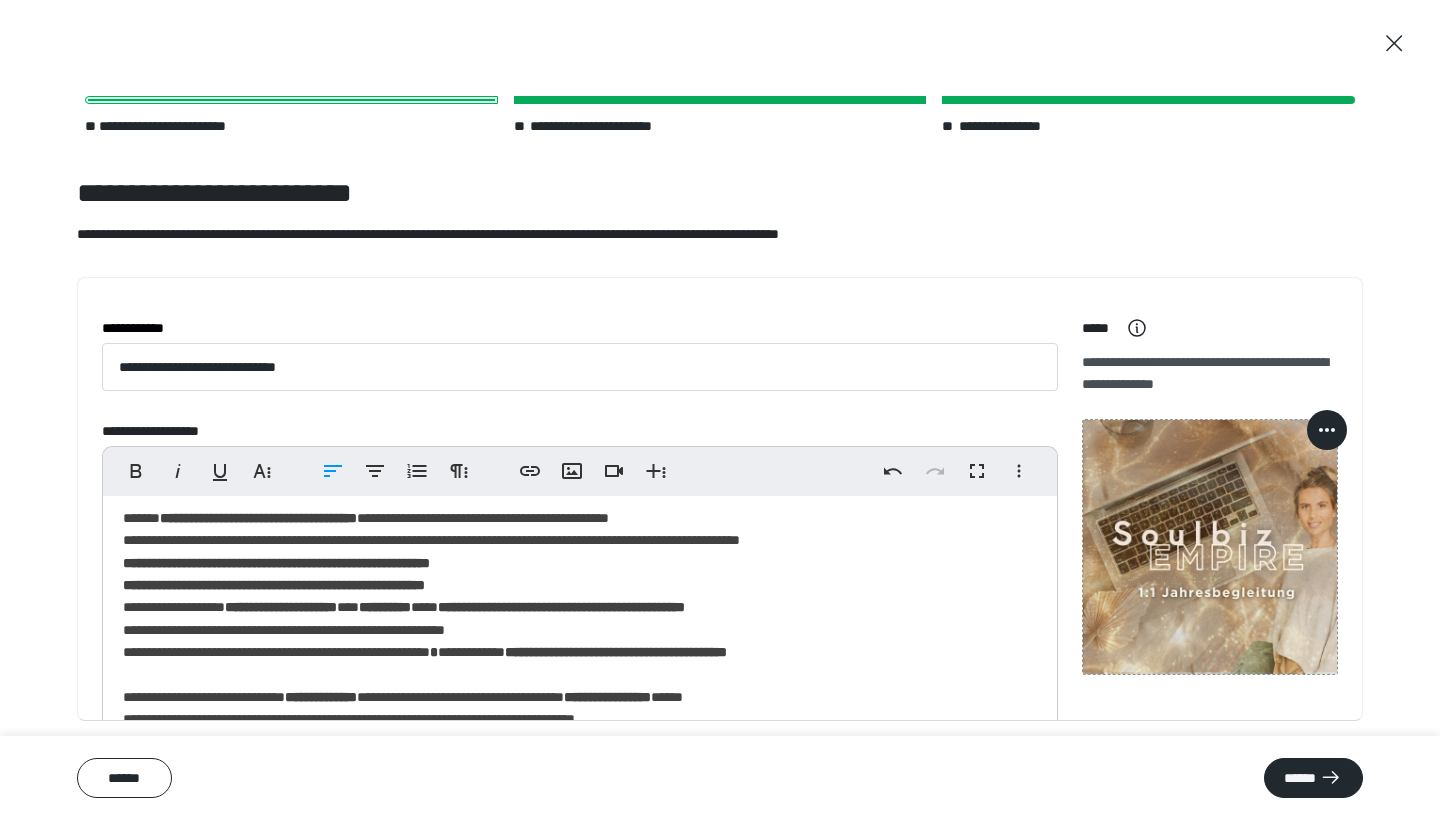click on "**********" at bounding box center (580, 870) 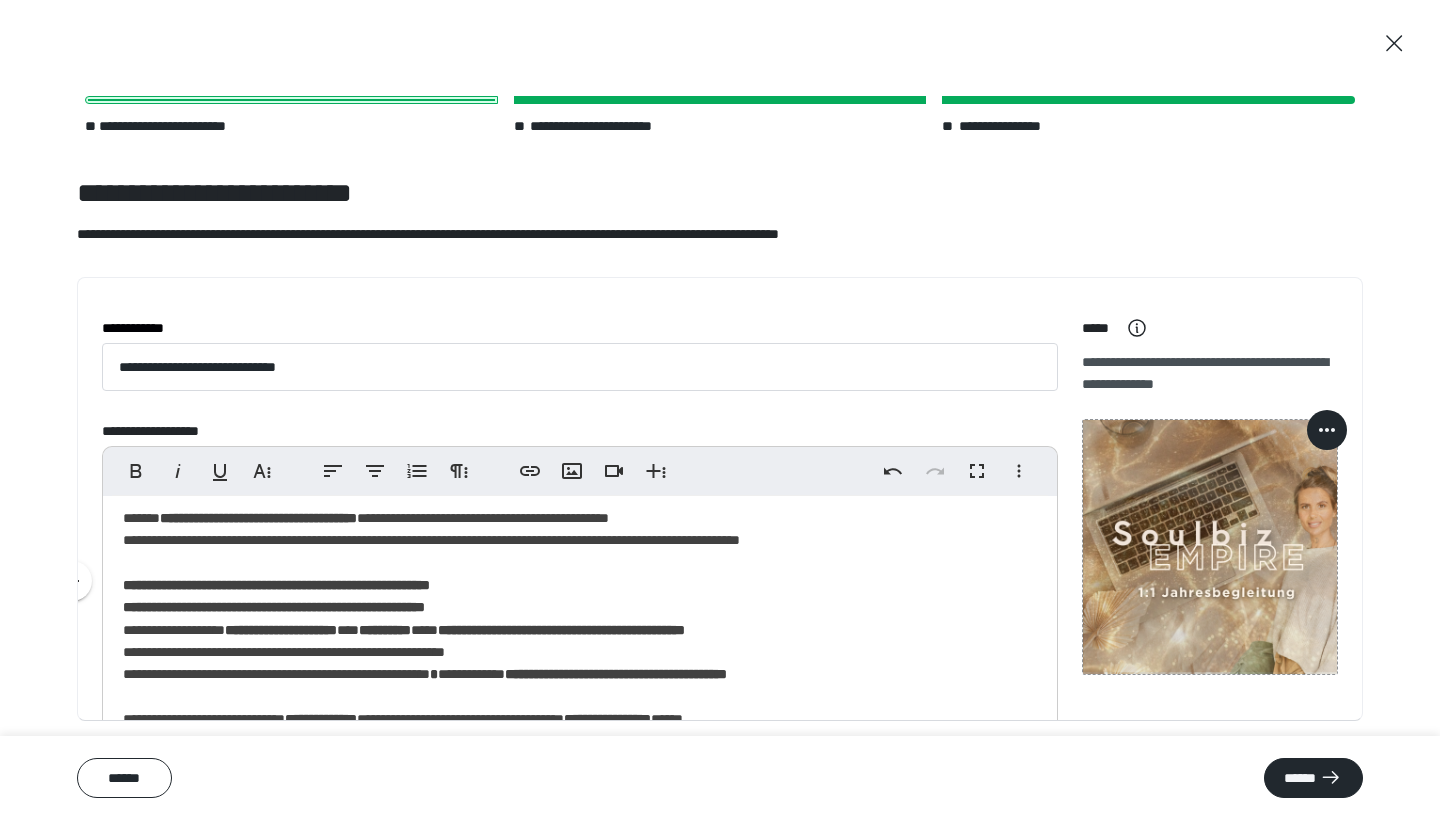 click on "**********" at bounding box center (580, 881) 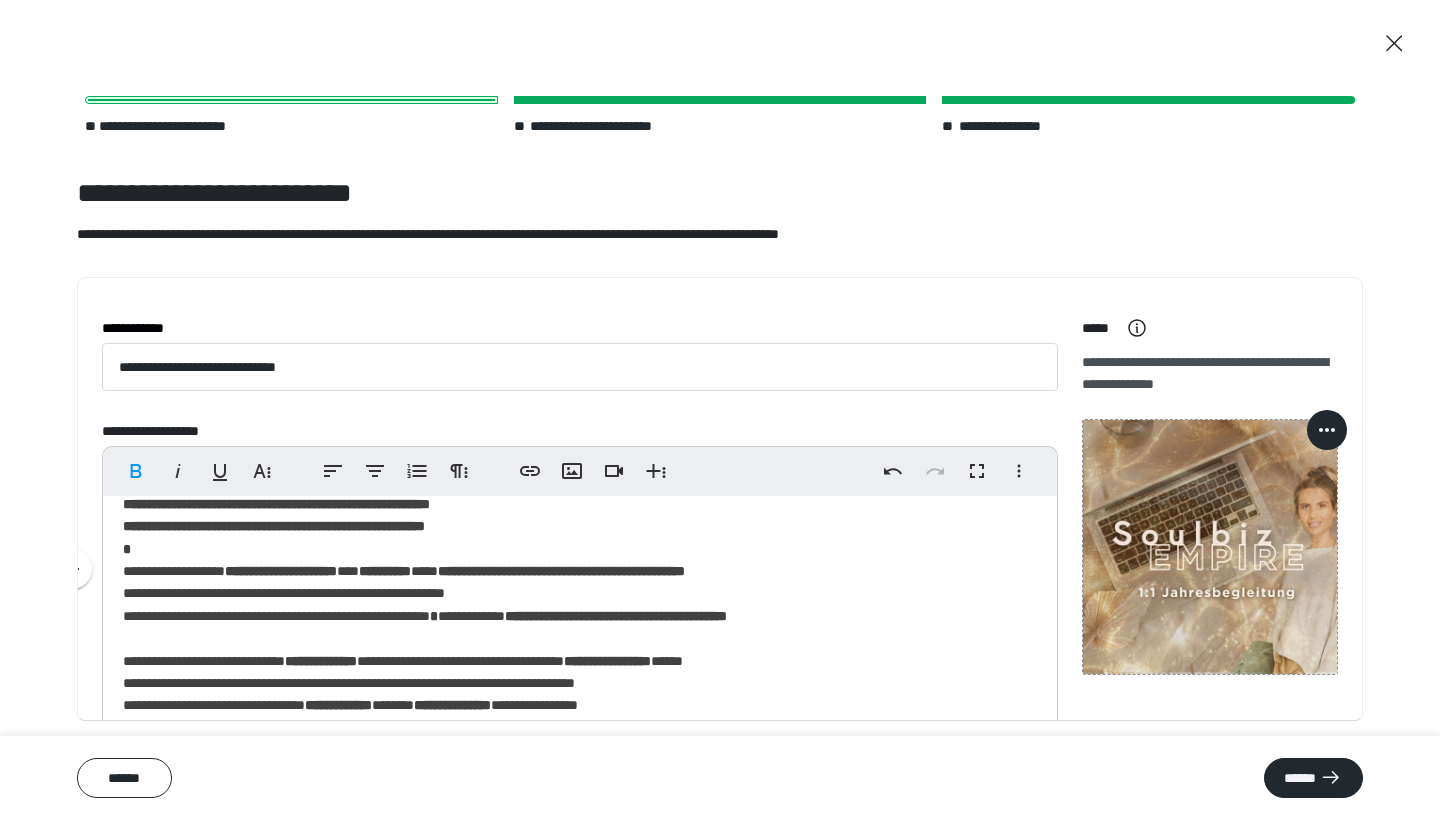 scroll, scrollTop: 313, scrollLeft: 0, axis: vertical 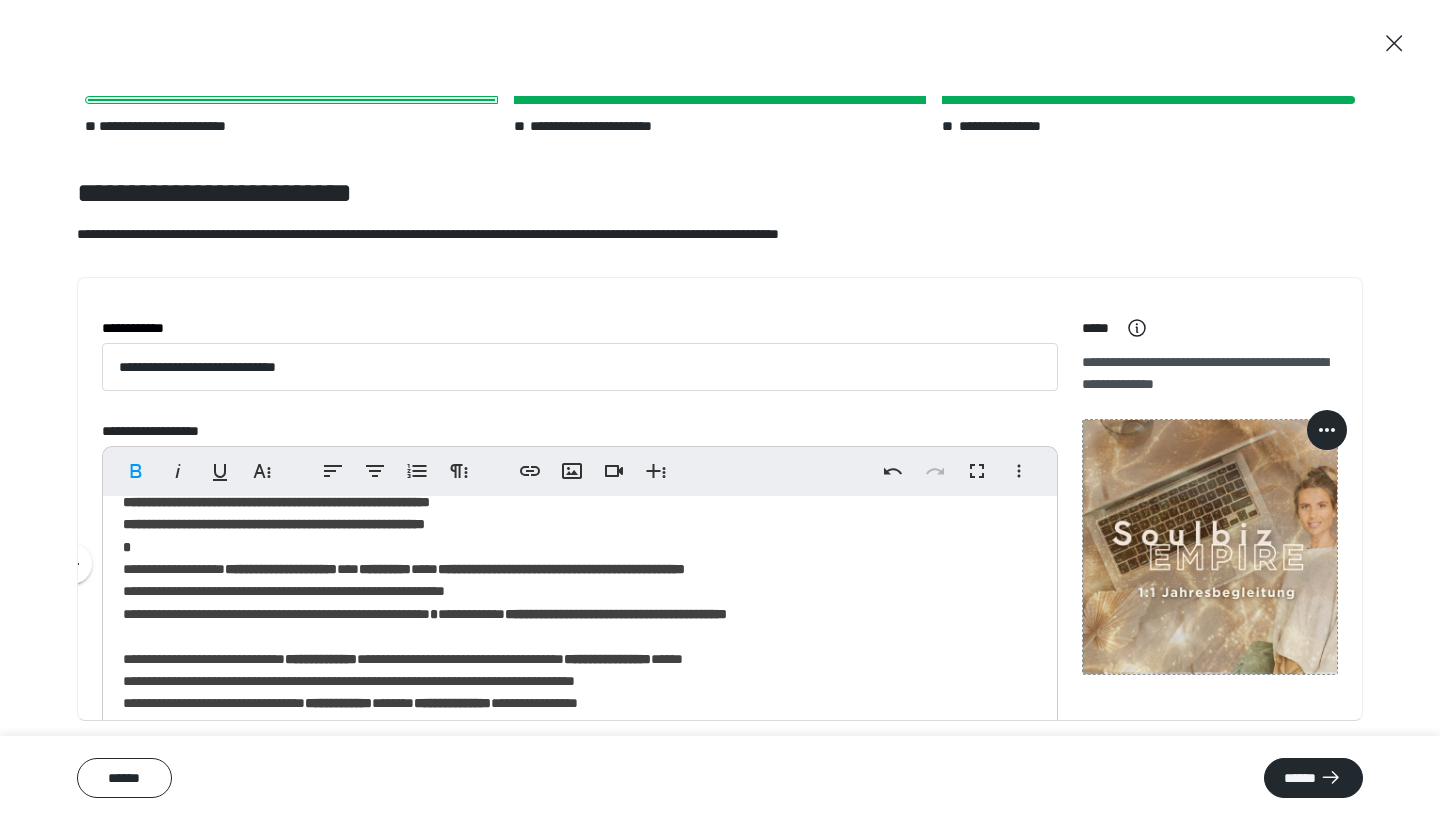click on "**********" at bounding box center [580, 809] 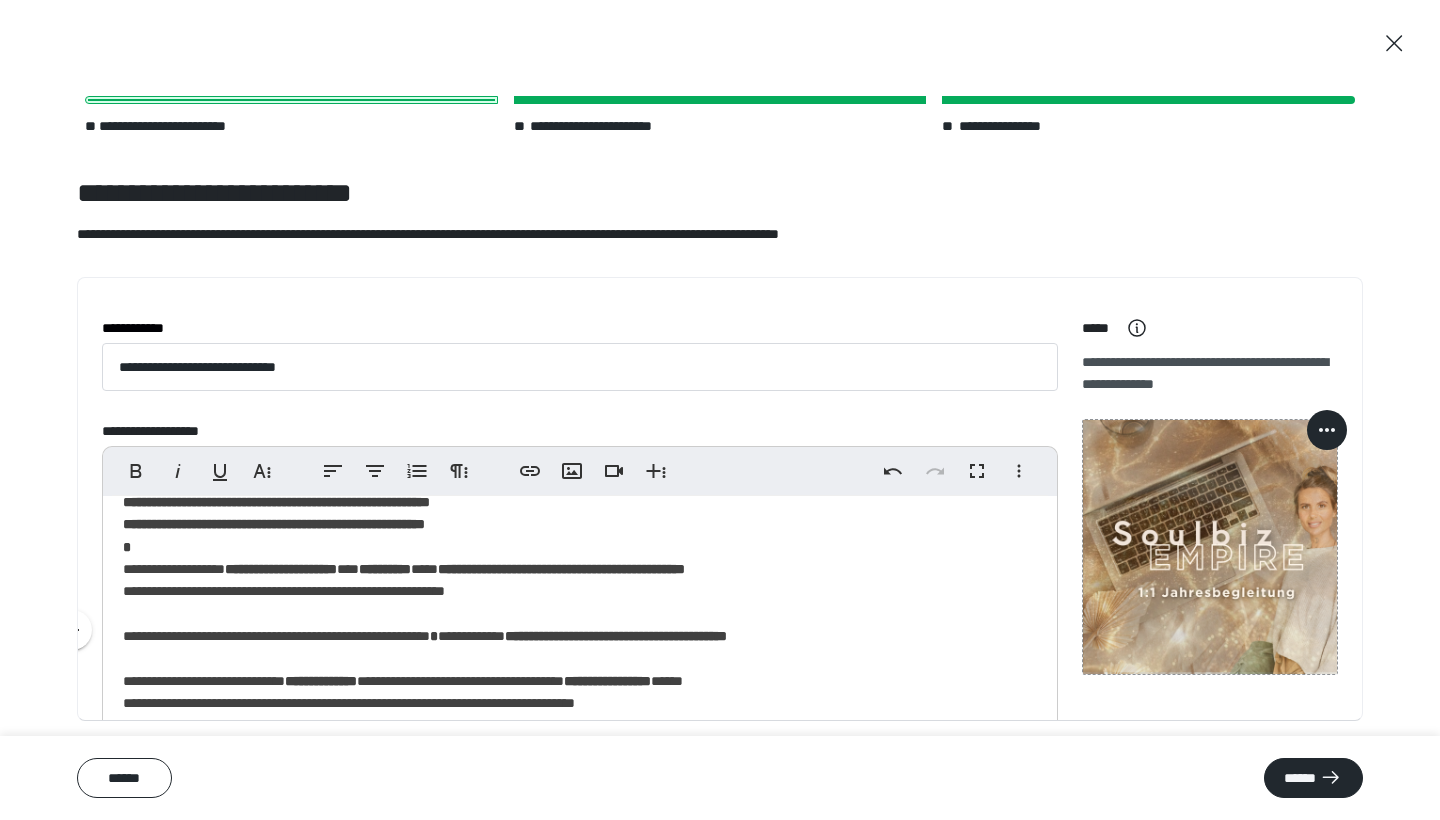 drag, startPoint x: 710, startPoint y: 650, endPoint x: 739, endPoint y: 674, distance: 37.64306 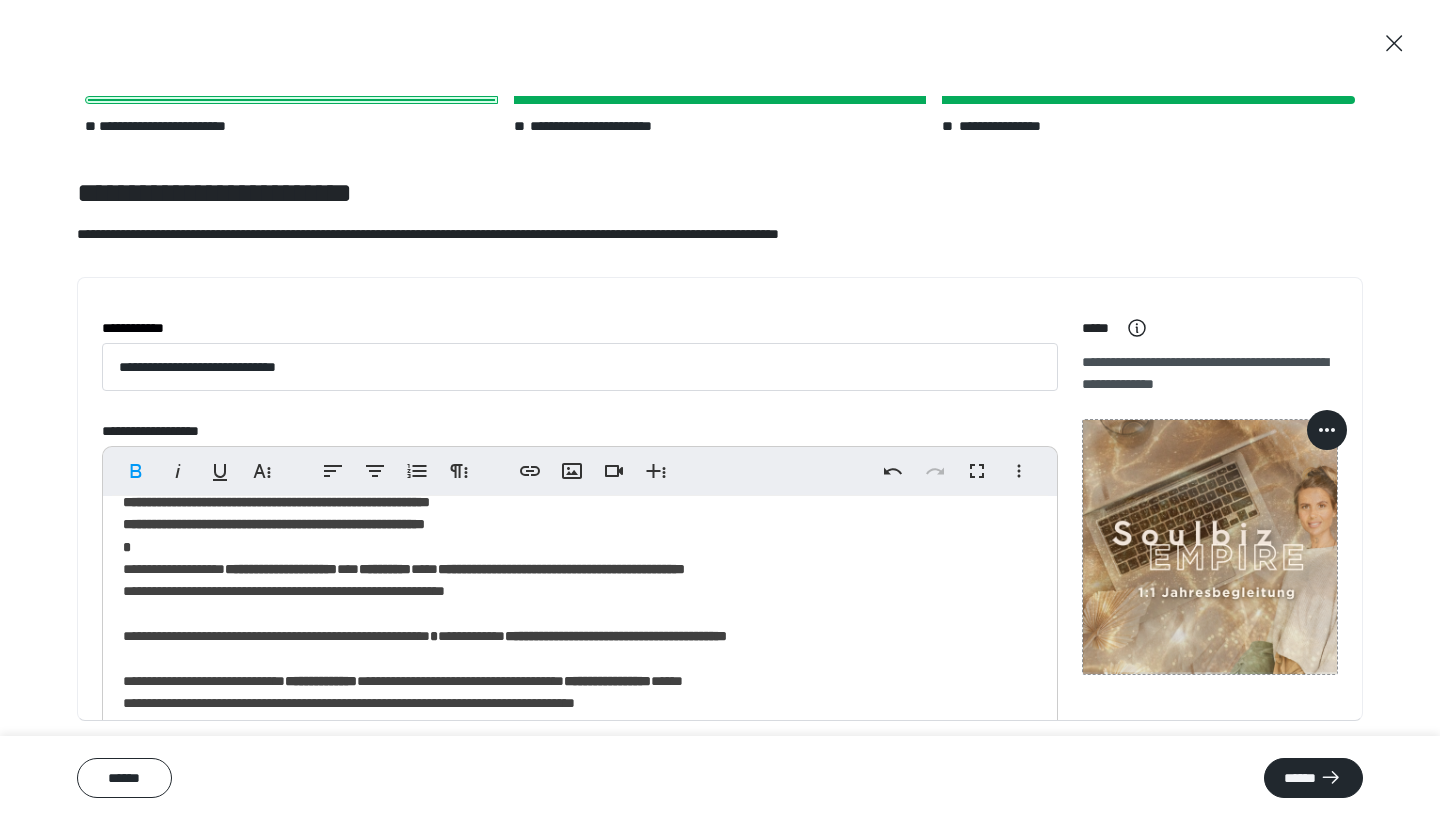 click on "**********" at bounding box center [616, 636] 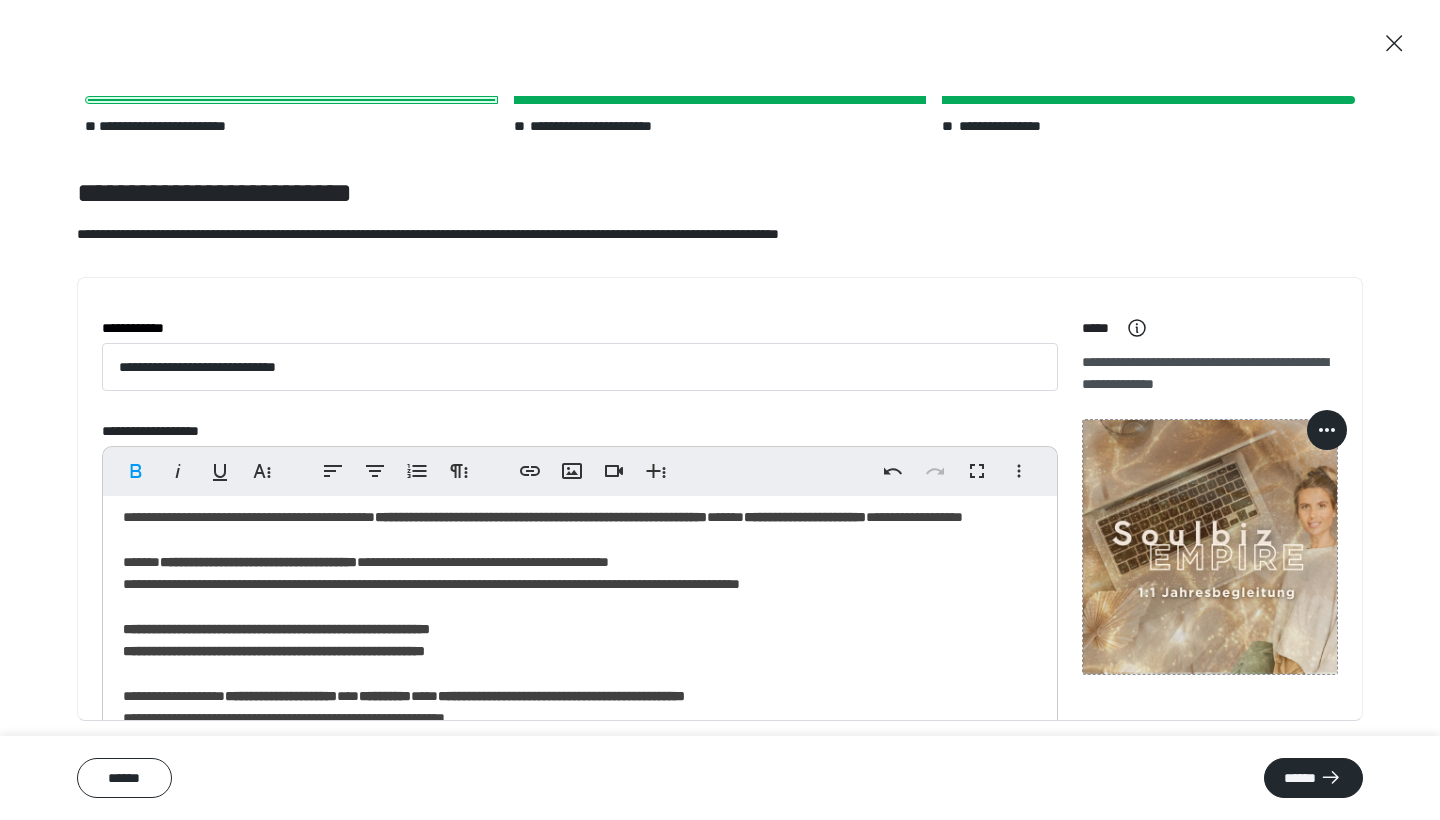 scroll, scrollTop: 189, scrollLeft: 0, axis: vertical 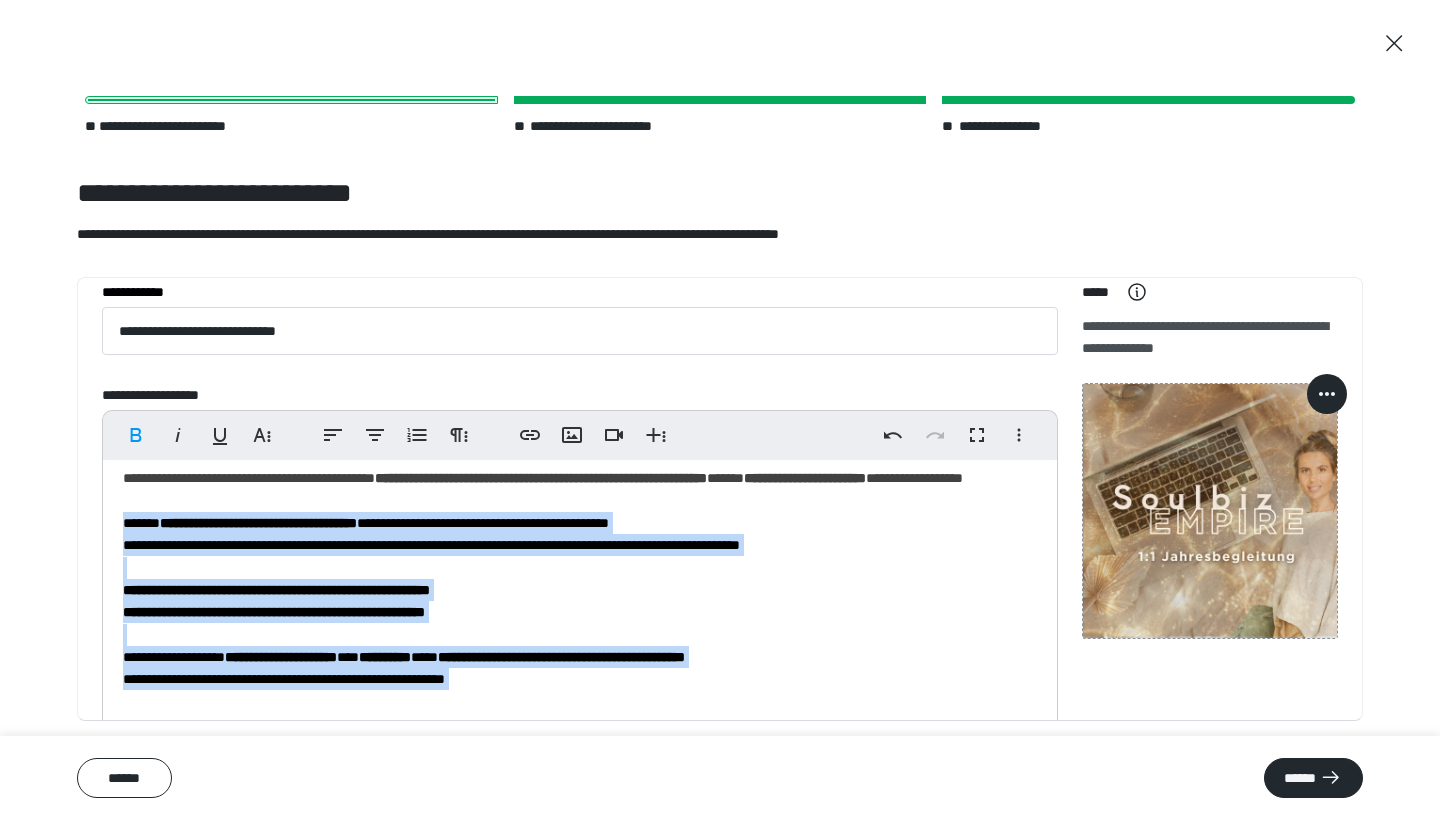 drag, startPoint x: 118, startPoint y: 572, endPoint x: 547, endPoint y: 719, distance: 453.48648 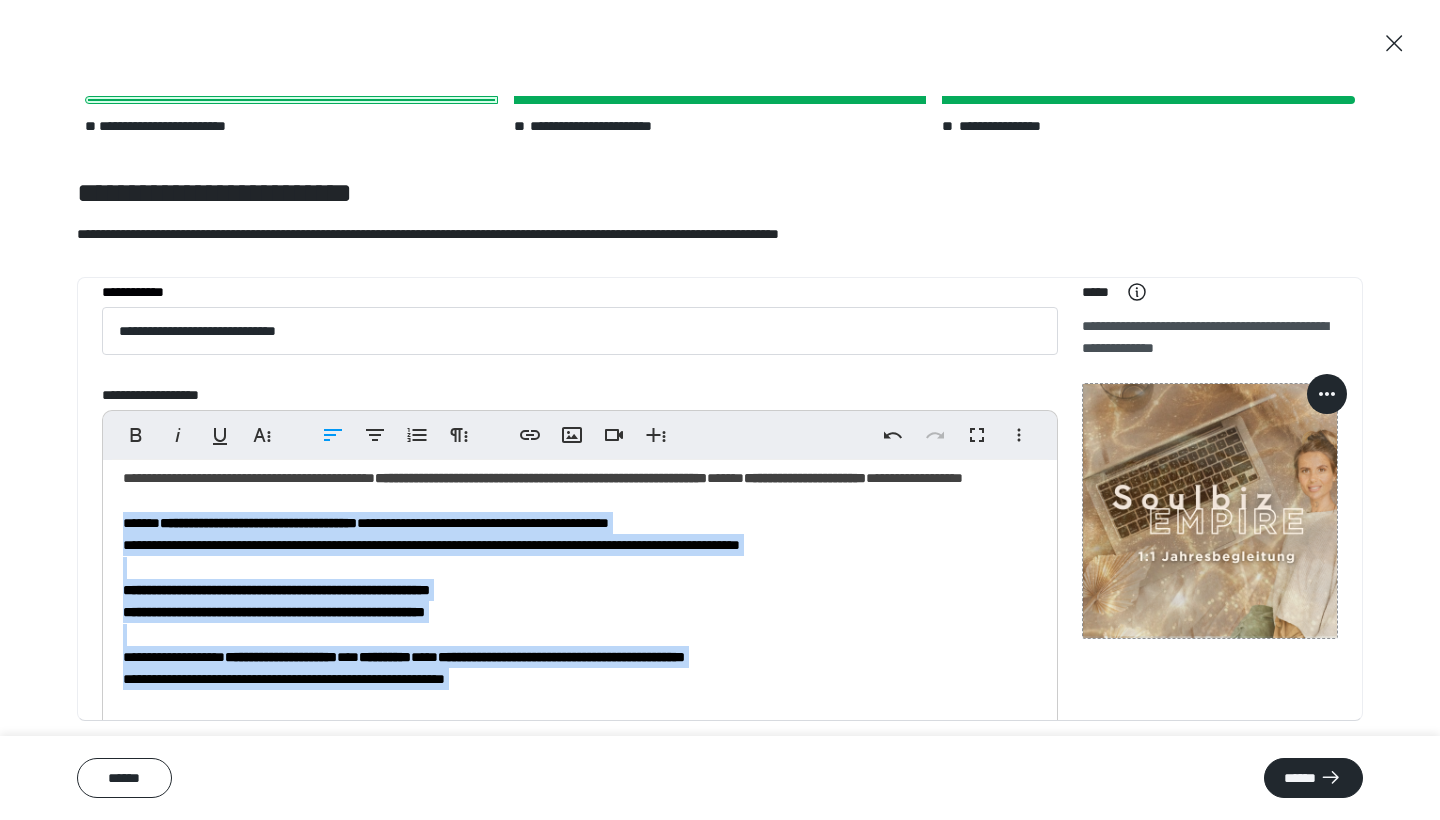 copy on "**********" 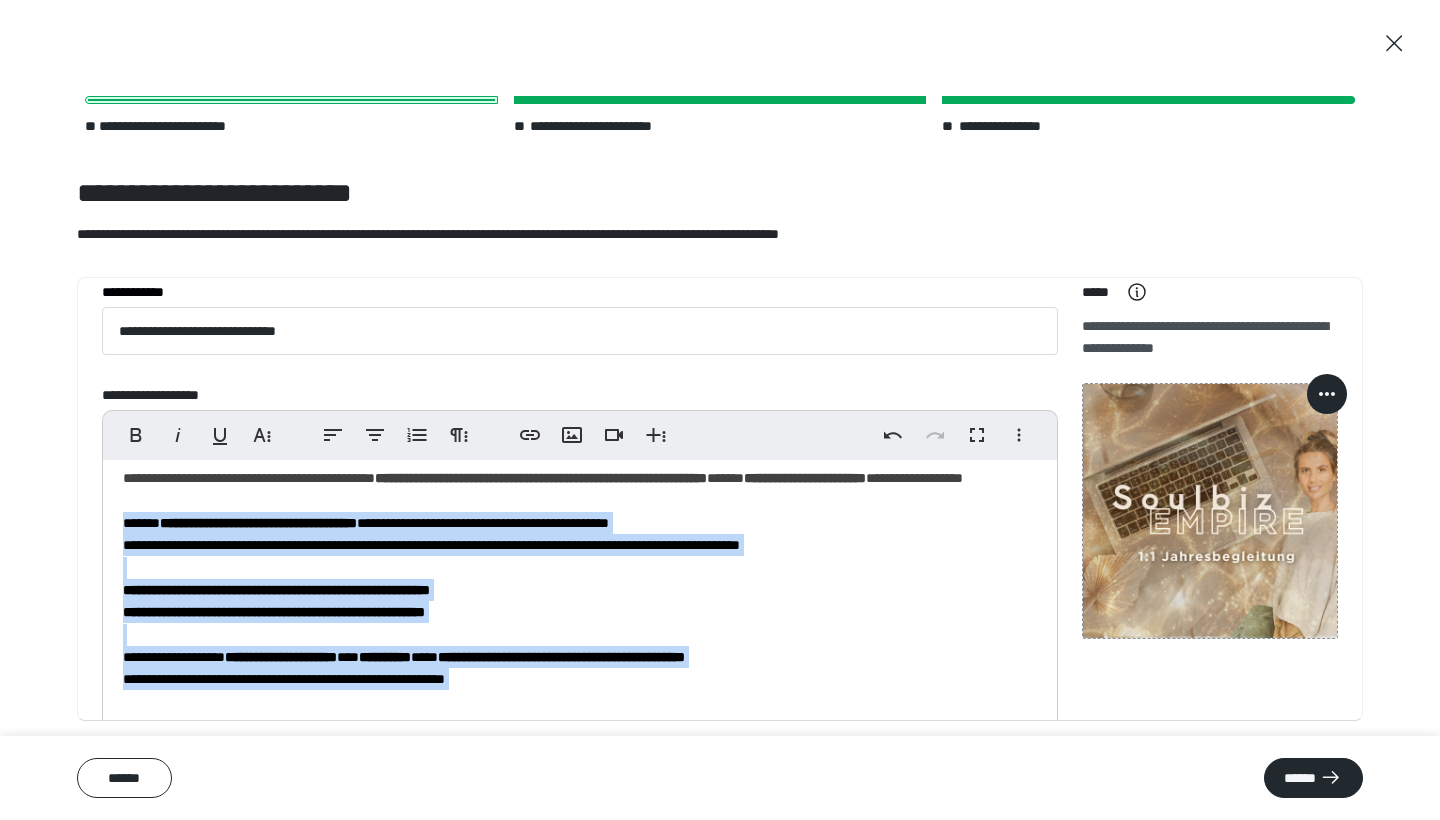 scroll, scrollTop: 42, scrollLeft: 0, axis: vertical 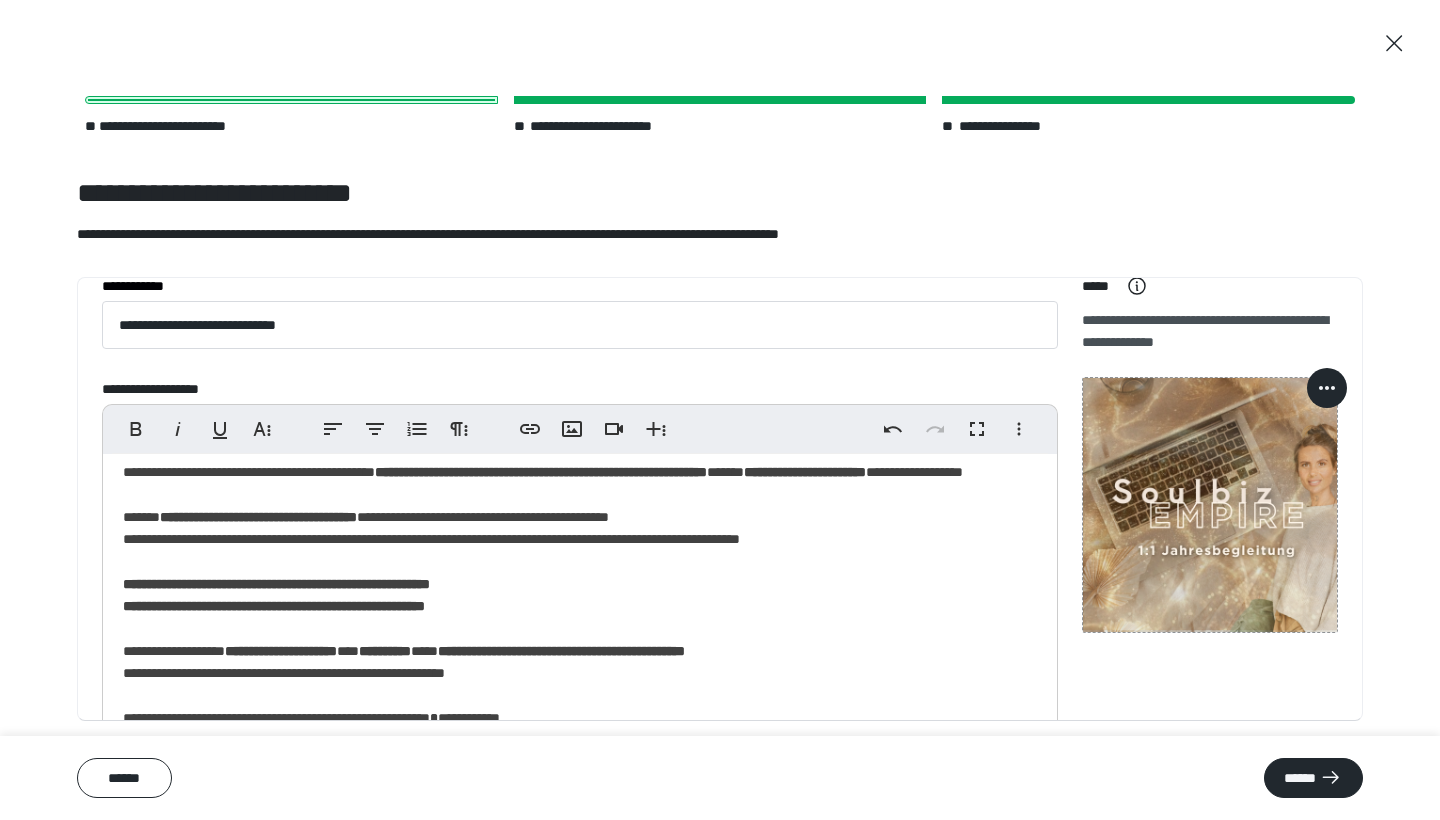 click on "**********" at bounding box center [580, 913] 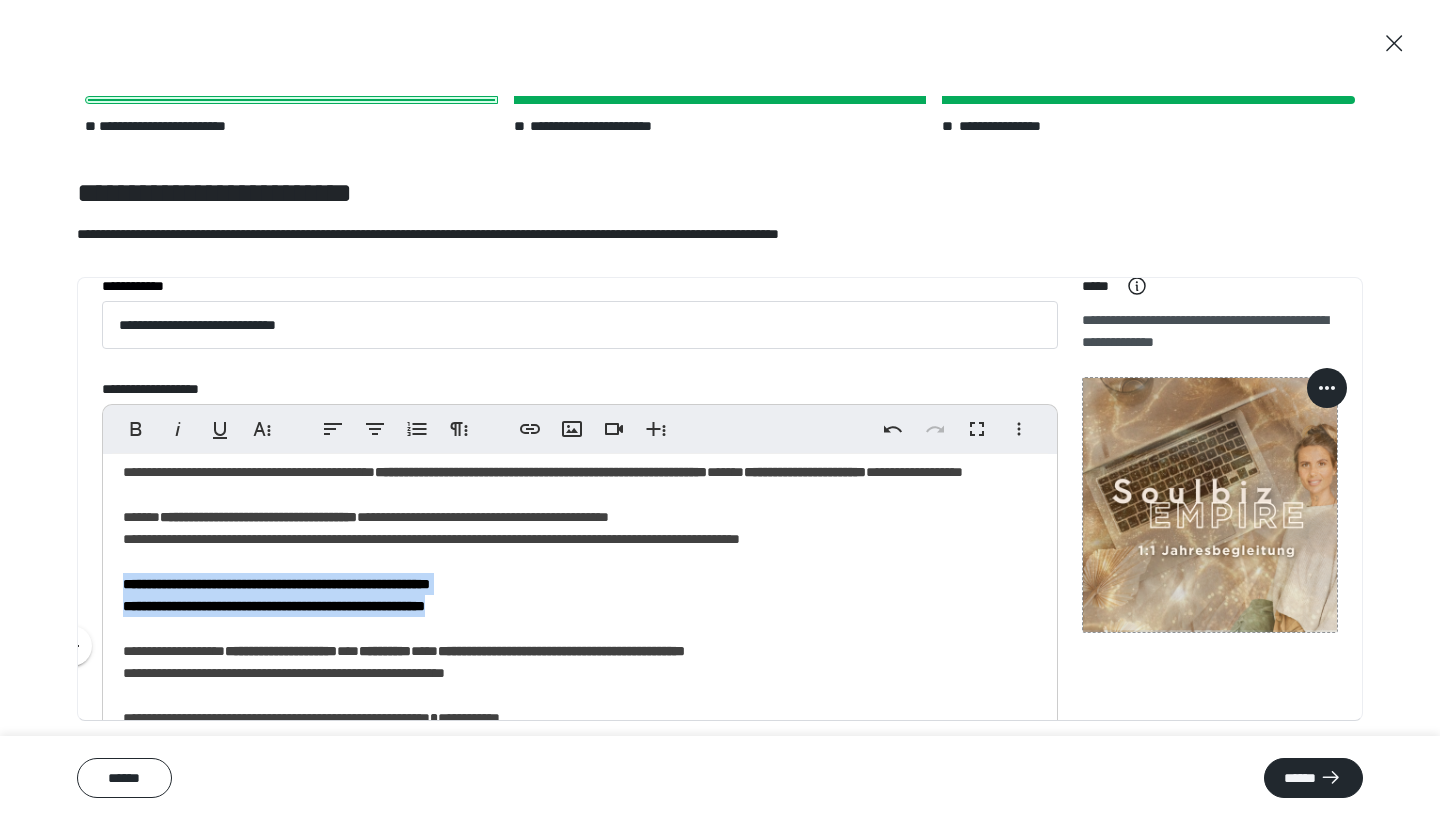 drag, startPoint x: 521, startPoint y: 620, endPoint x: 118, endPoint y: 590, distance: 404.11508 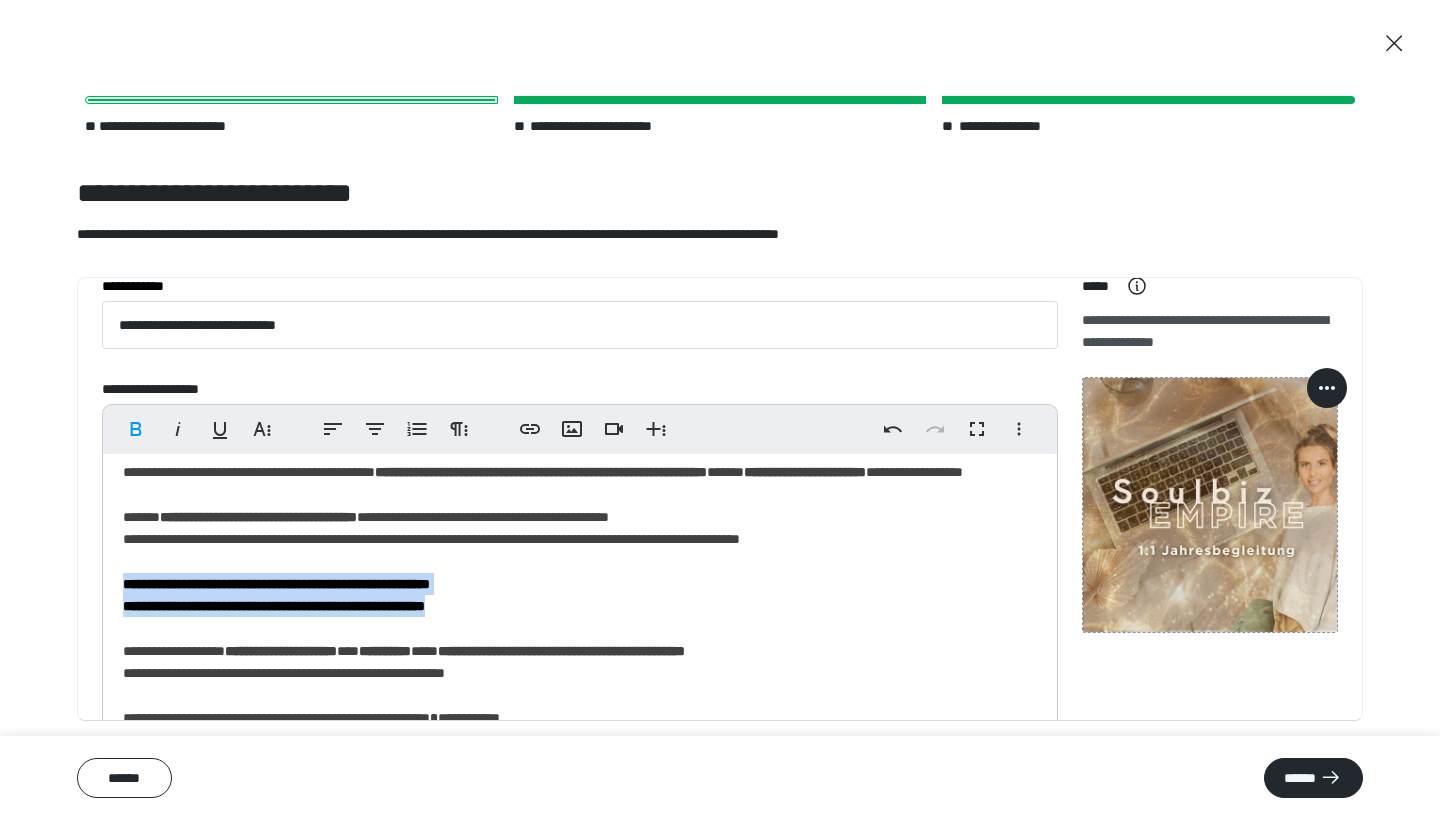 copy on "**********" 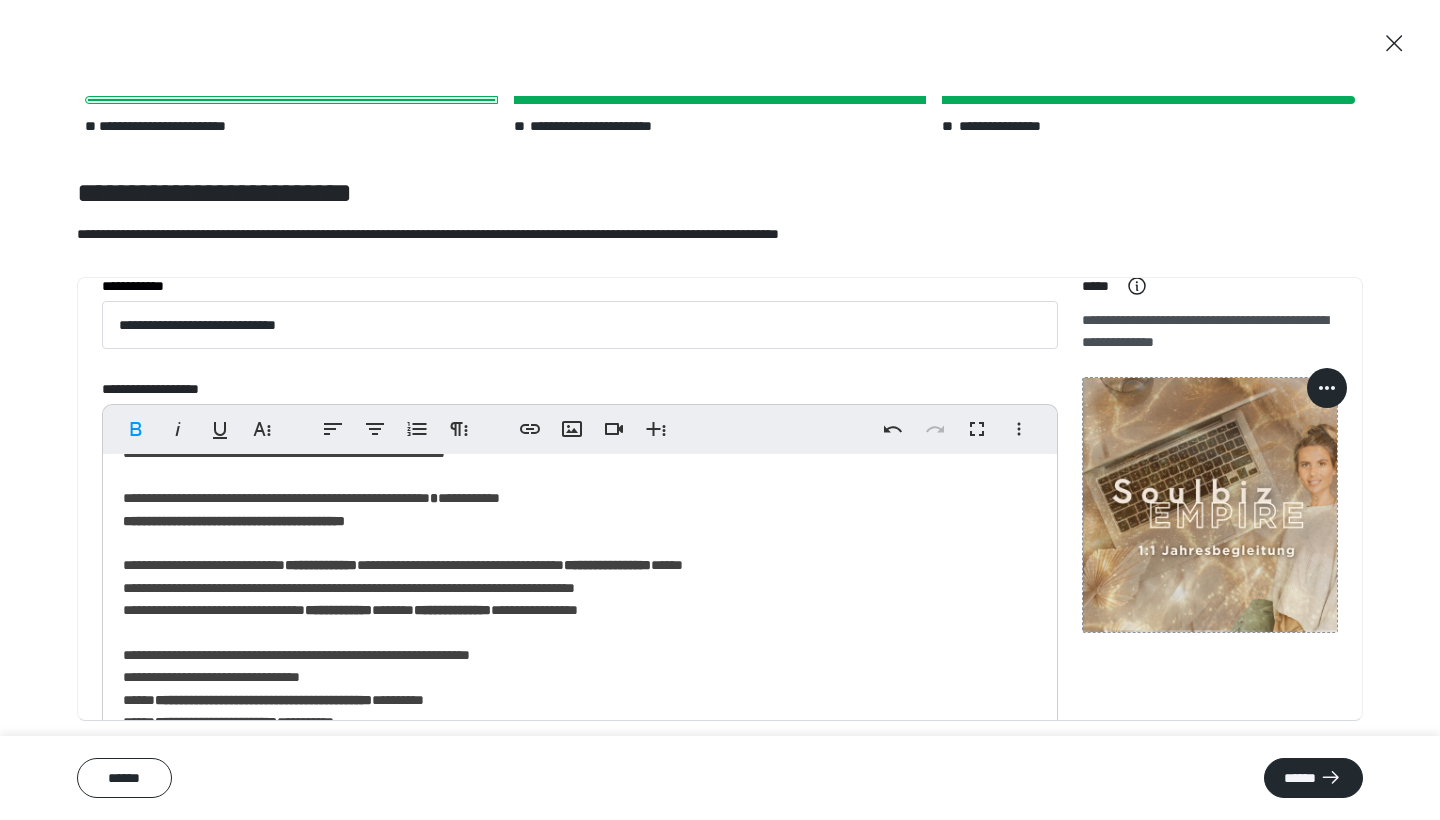 scroll, scrollTop: 412, scrollLeft: 0, axis: vertical 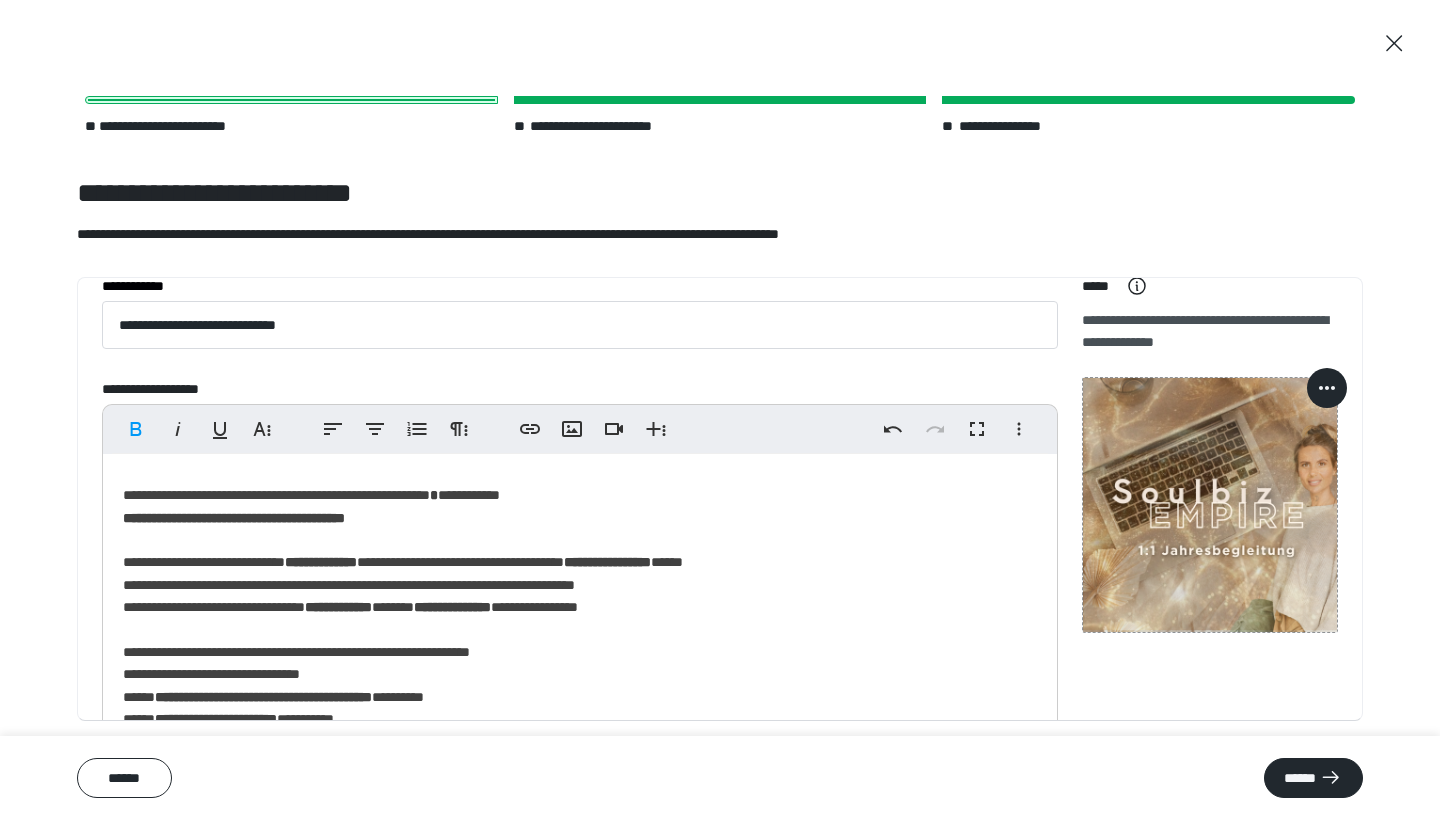 click on "**********" at bounding box center (580, 690) 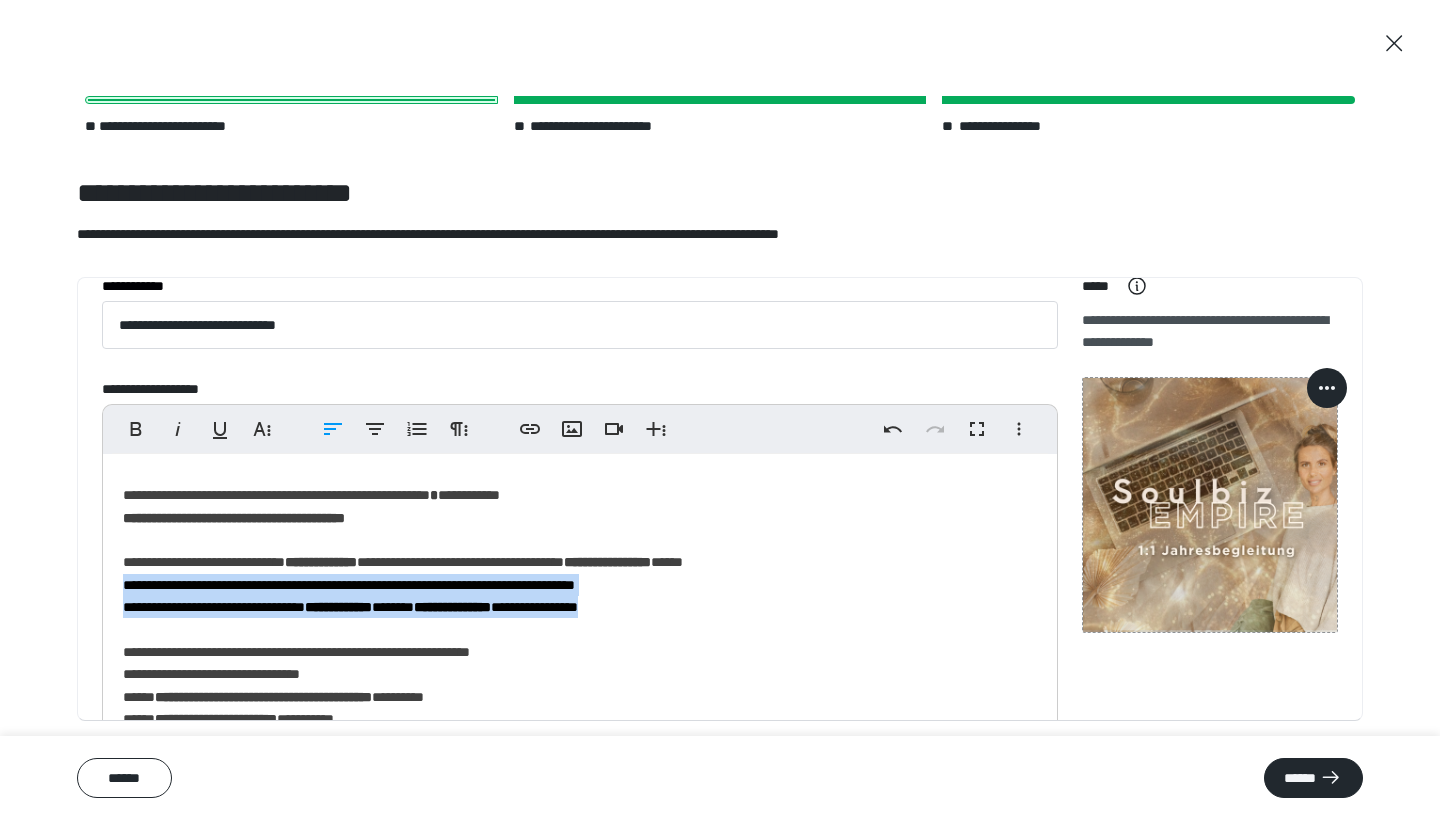 drag, startPoint x: 742, startPoint y: 617, endPoint x: 112, endPoint y: 598, distance: 630.28644 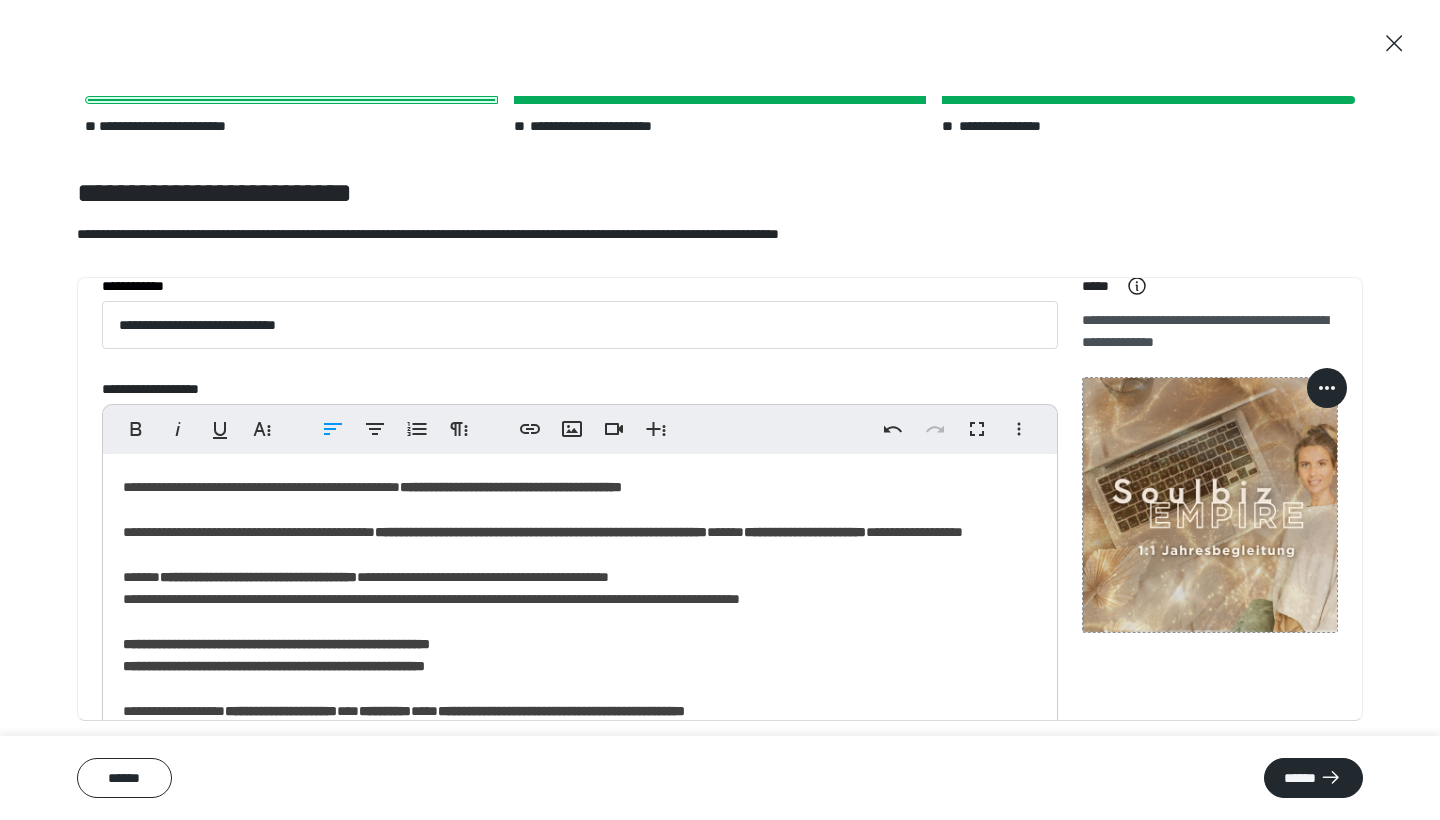 scroll, scrollTop: 167, scrollLeft: 0, axis: vertical 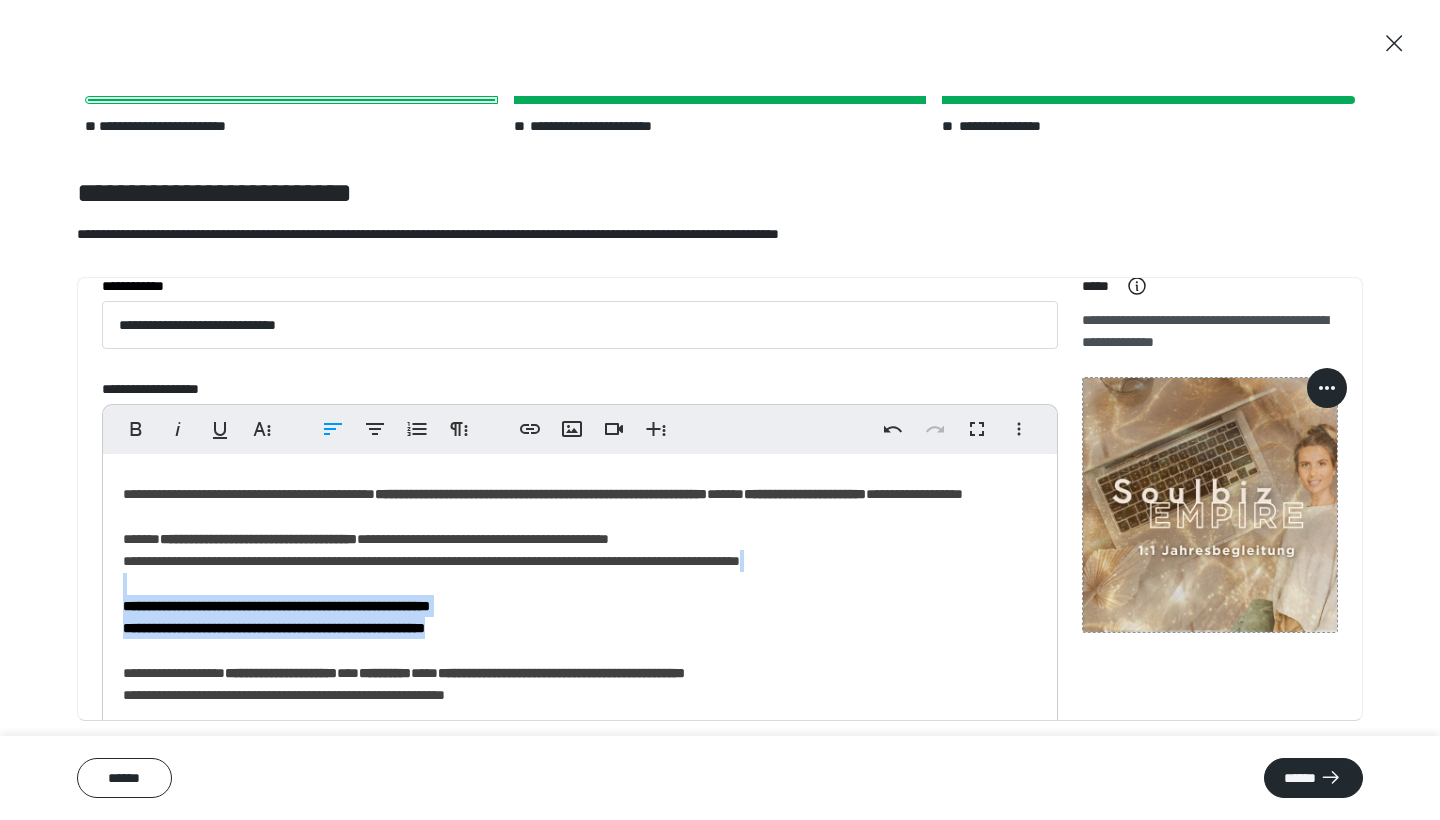 drag, startPoint x: 531, startPoint y: 648, endPoint x: 165, endPoint y: 596, distance: 369.67554 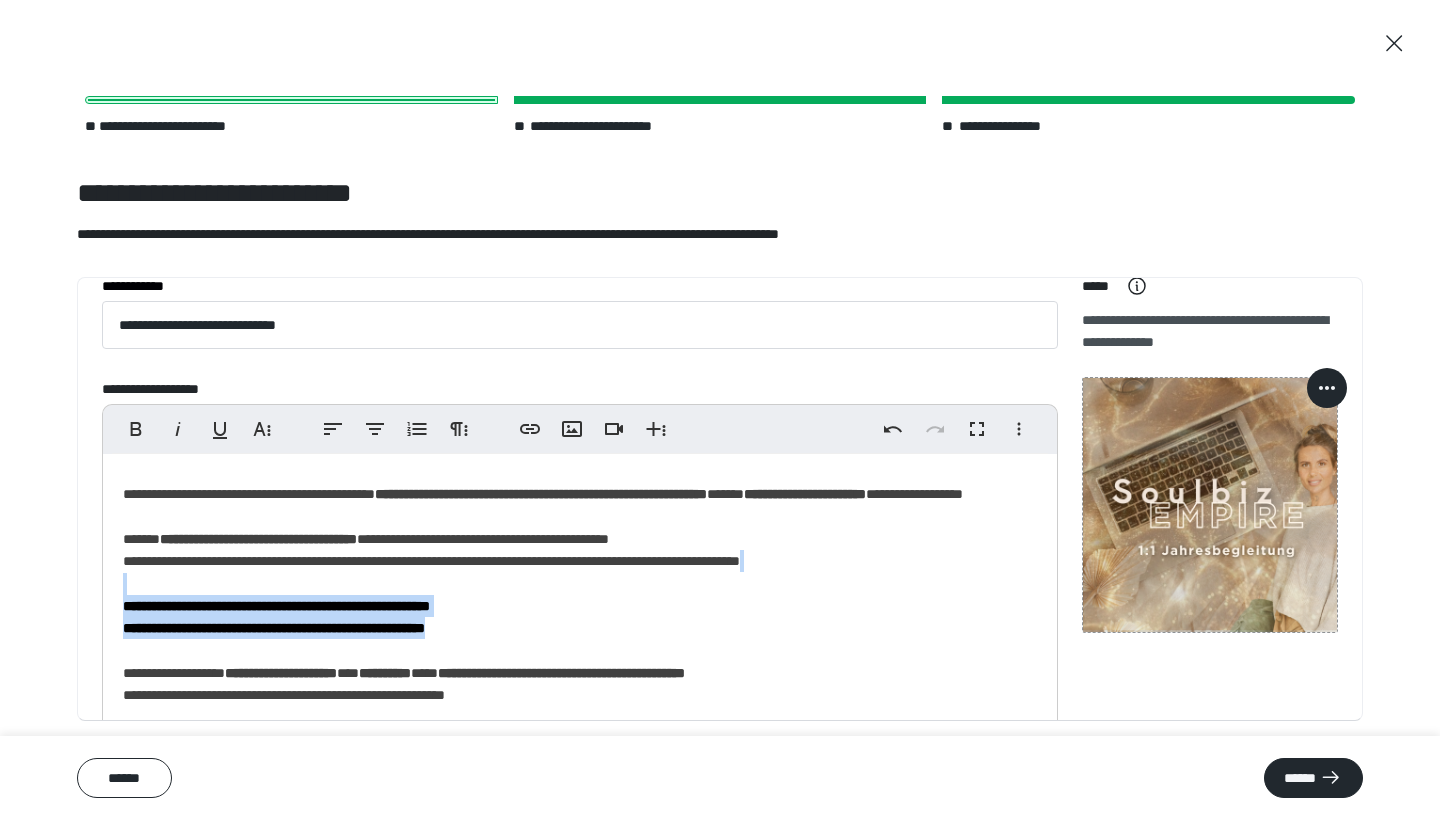 copy on "**********" 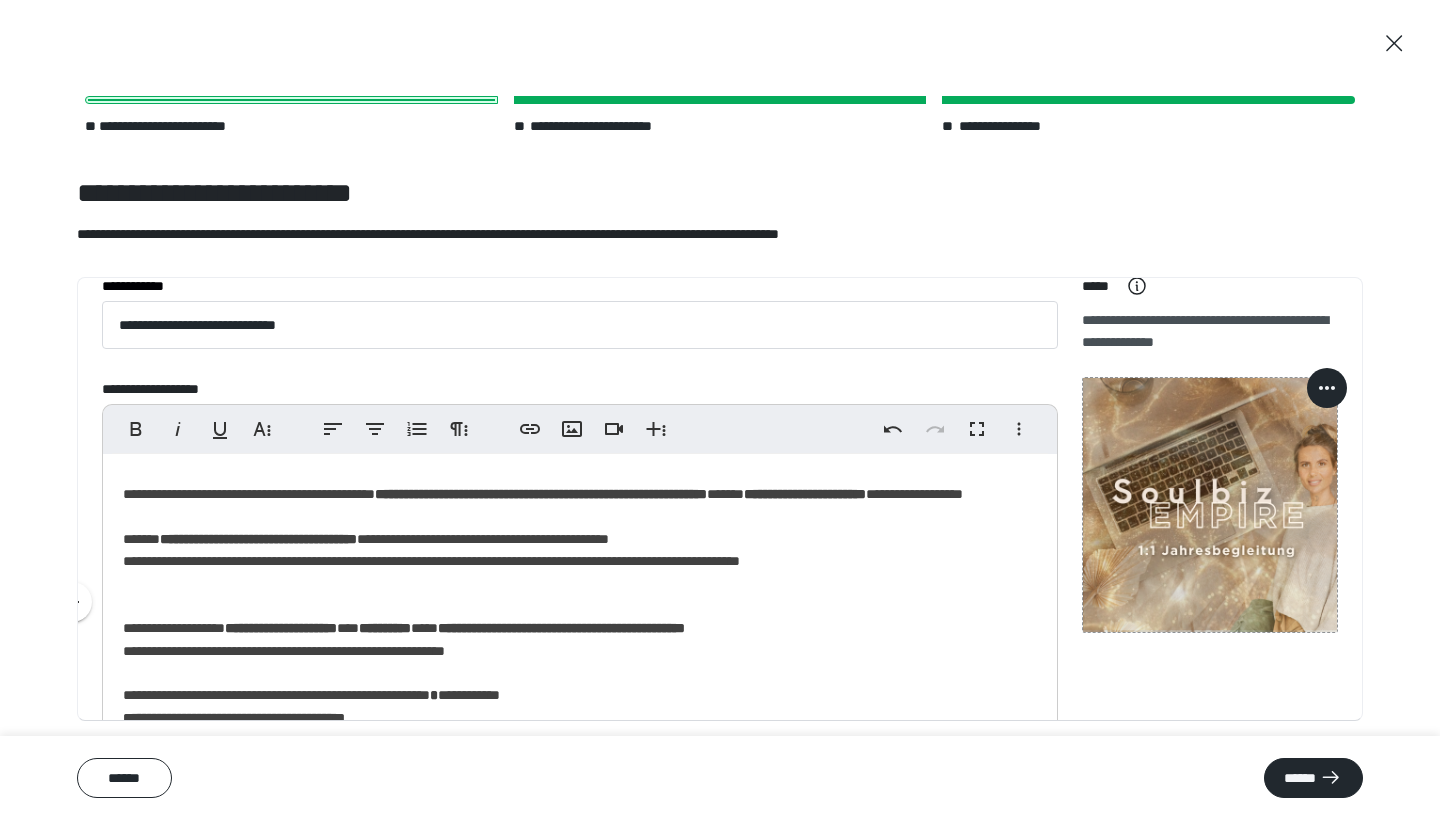 click on "**********" at bounding box center [580, 913] 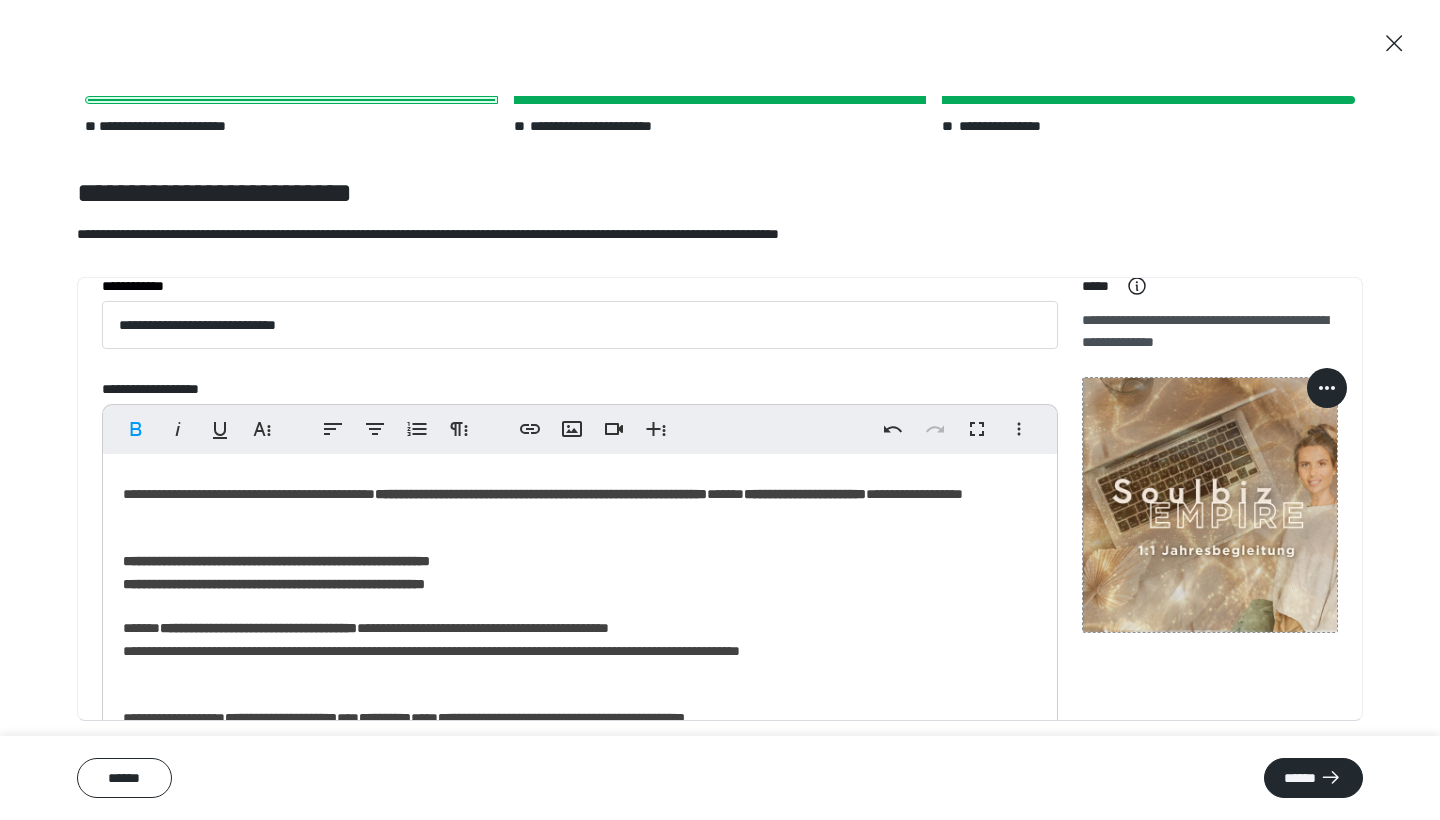 click on "**********" at bounding box center (580, 957) 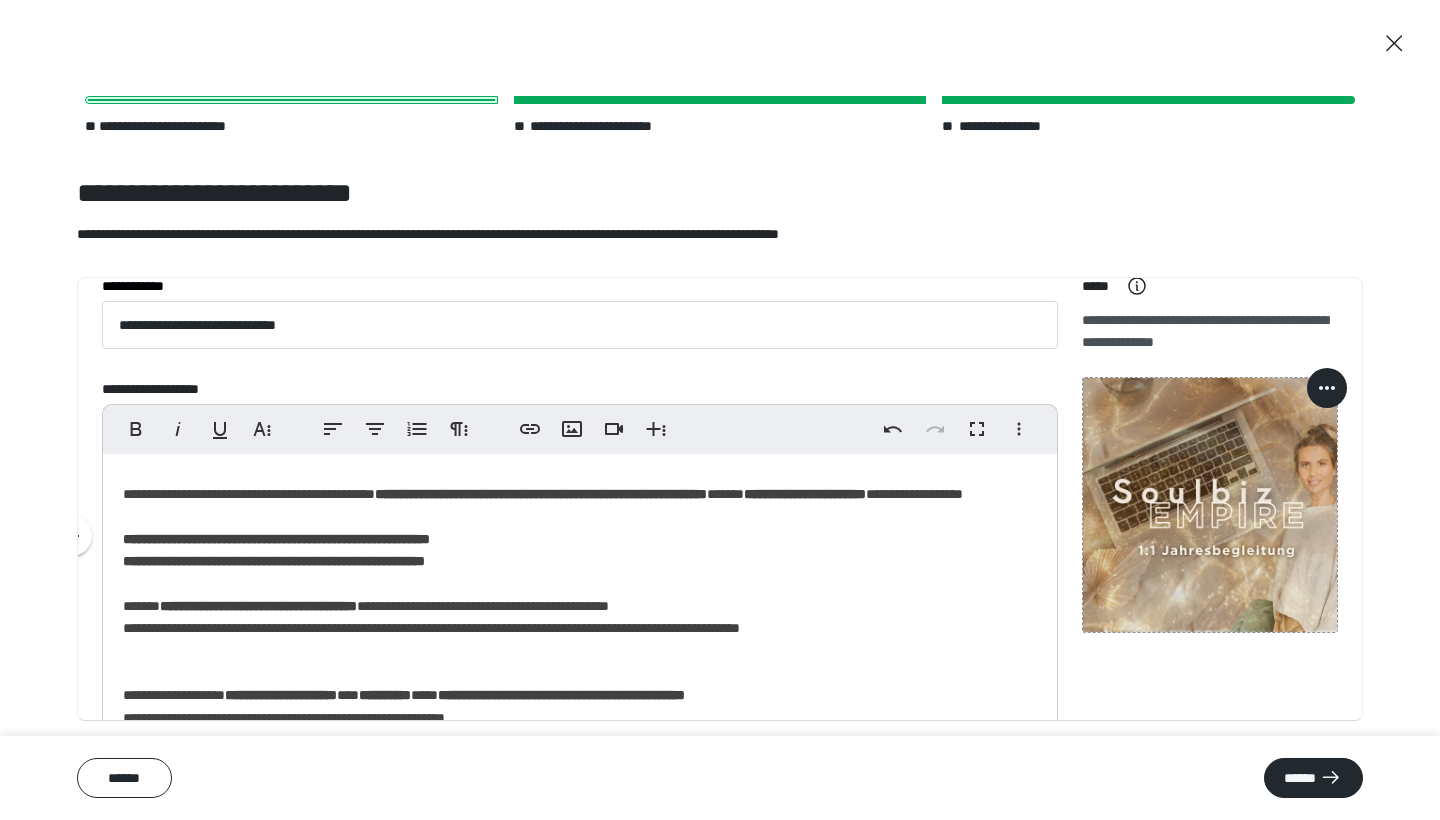 click on "**********" at bounding box center [580, 946] 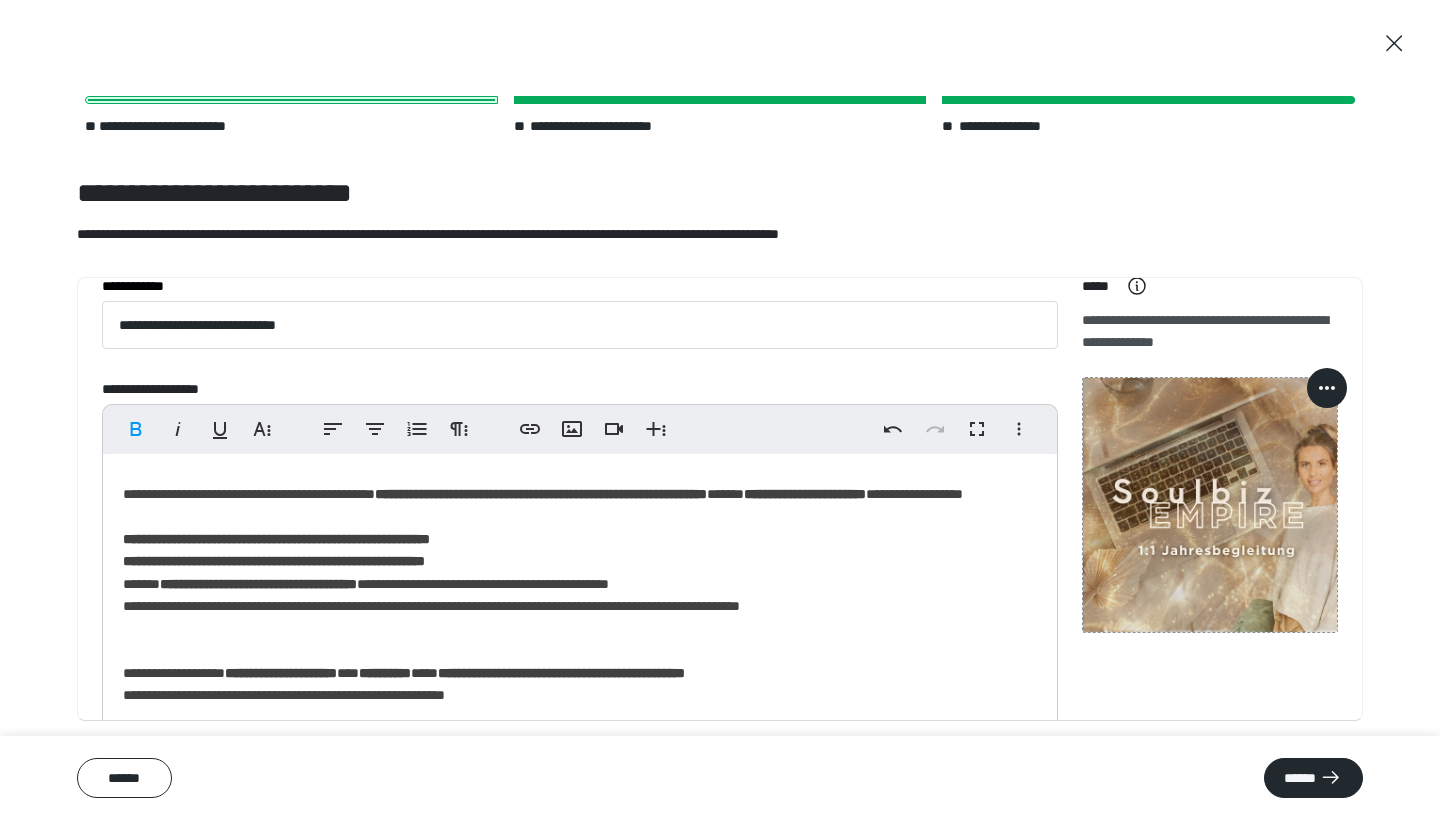 click on "**********" at bounding box center [580, 935] 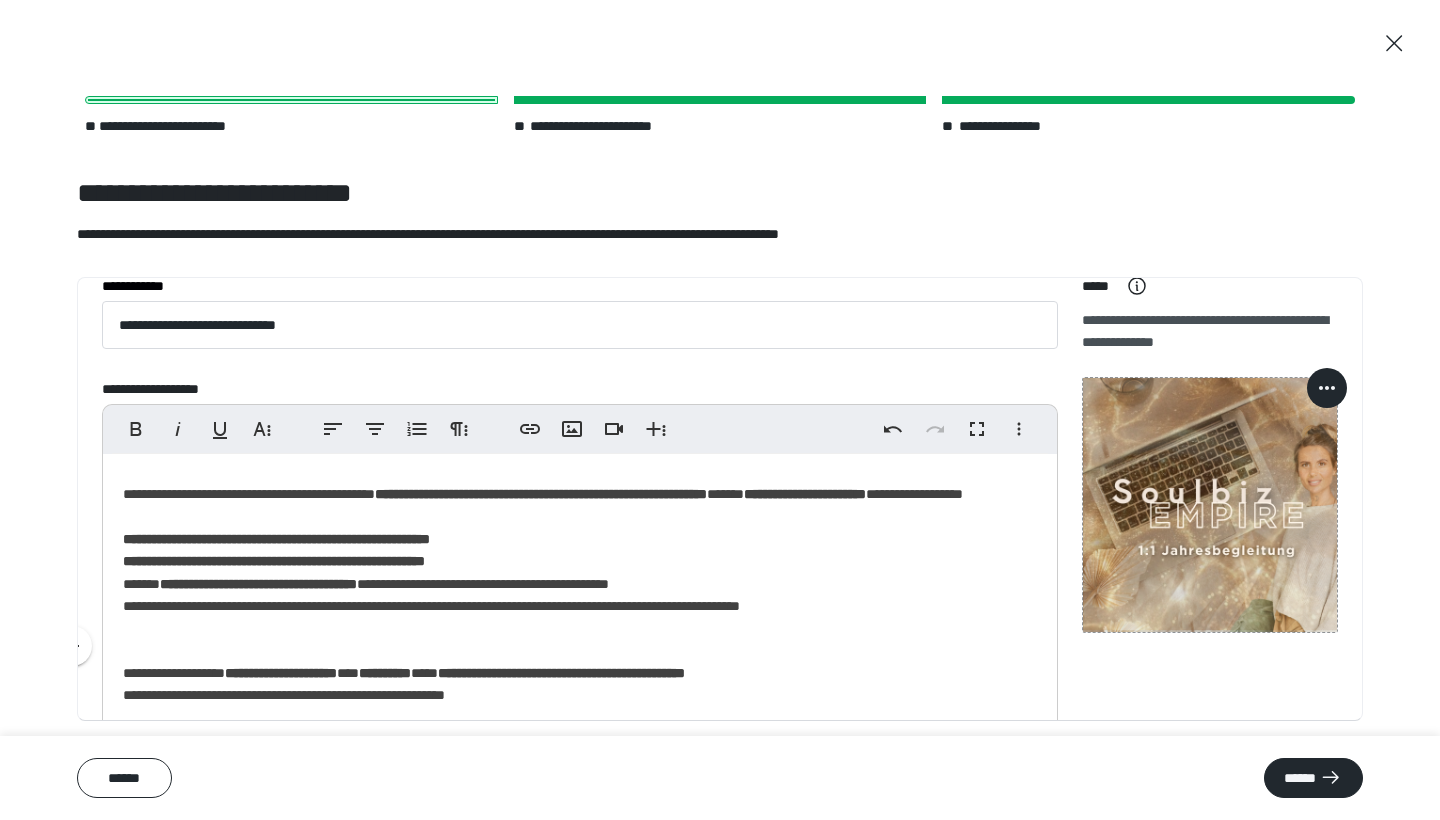 click on "**********" at bounding box center (580, 935) 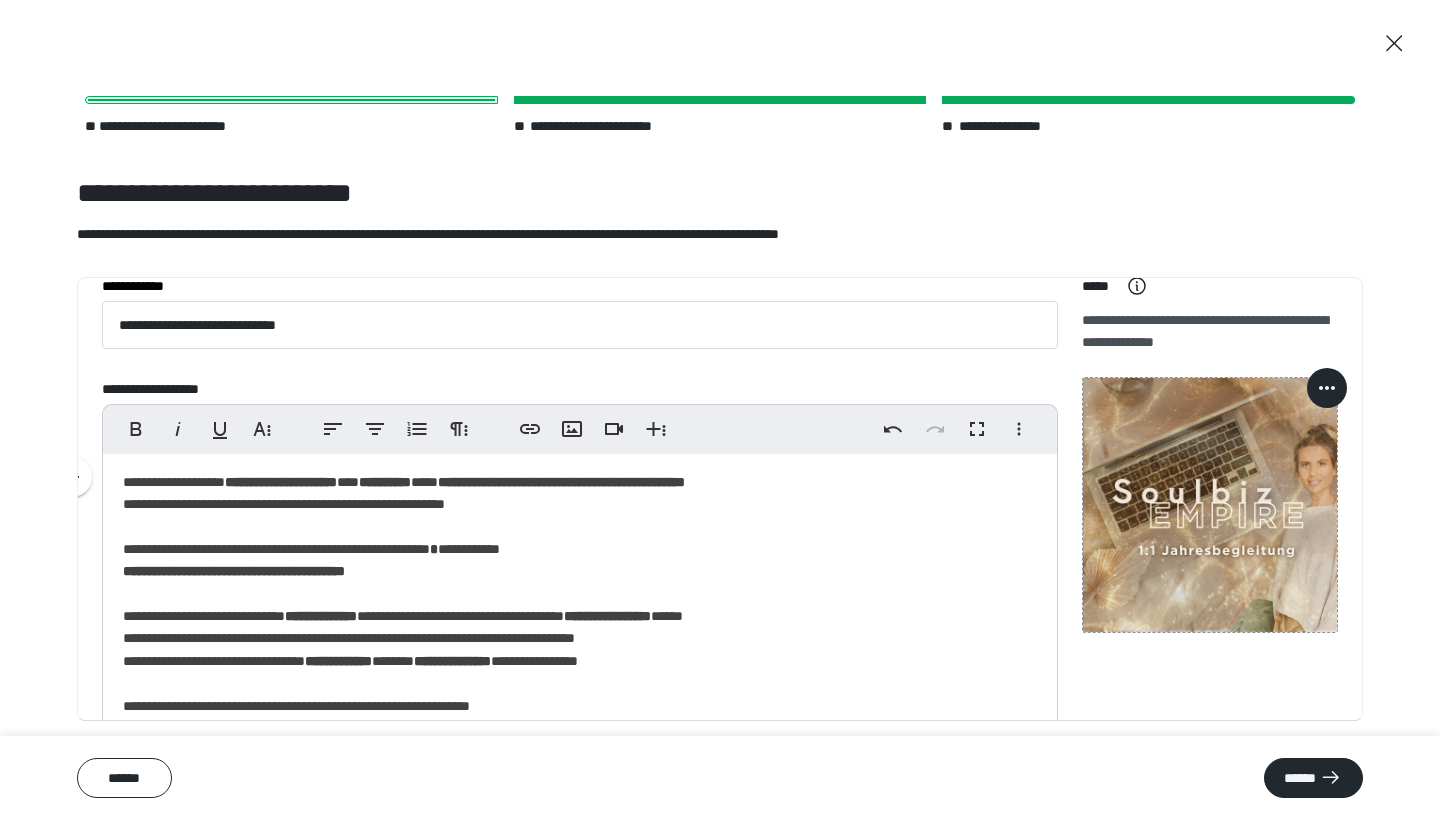 scroll, scrollTop: 322, scrollLeft: 0, axis: vertical 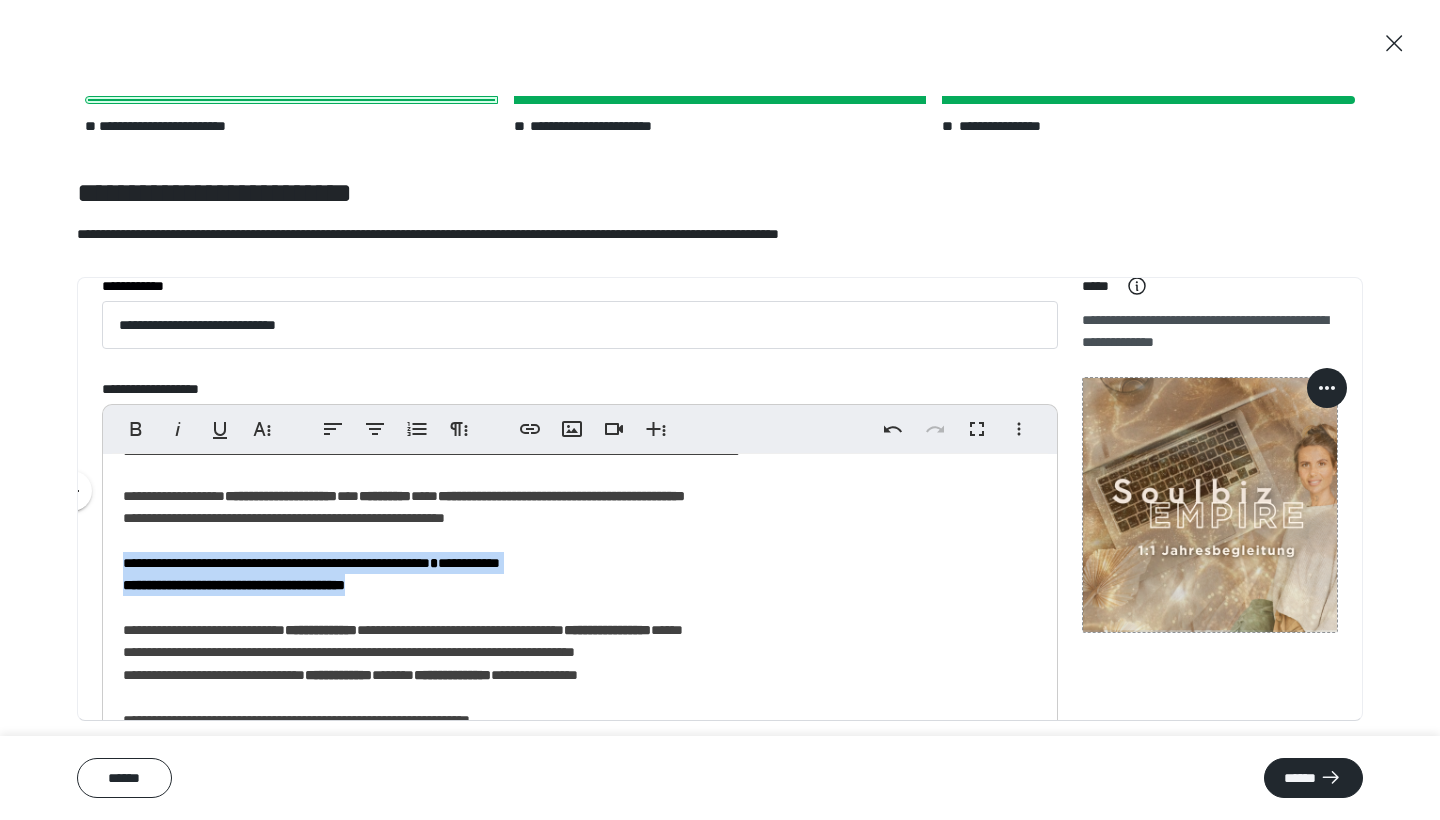 drag, startPoint x: 411, startPoint y: 600, endPoint x: 101, endPoint y: 564, distance: 312.0833 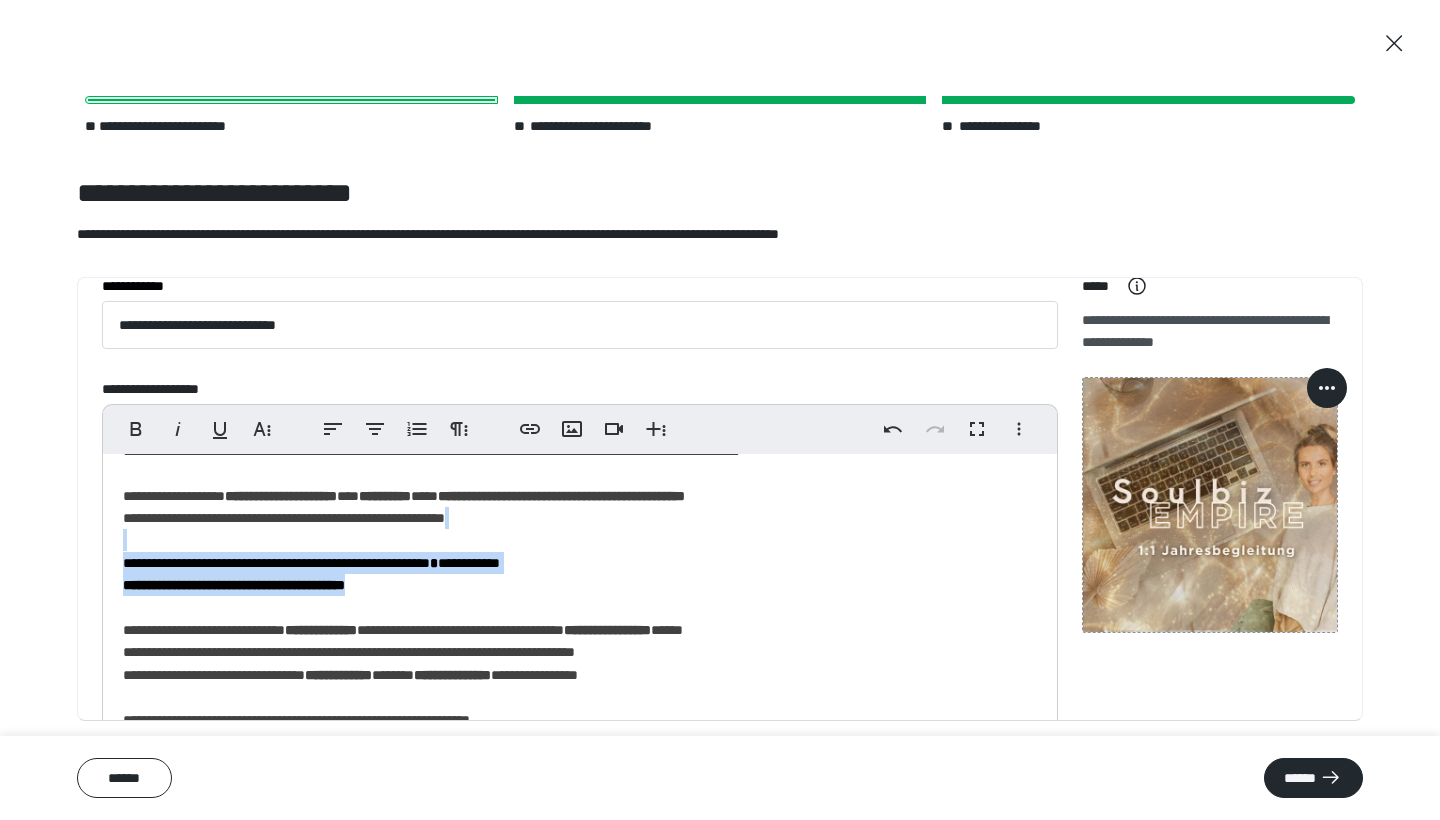 copy on "**********" 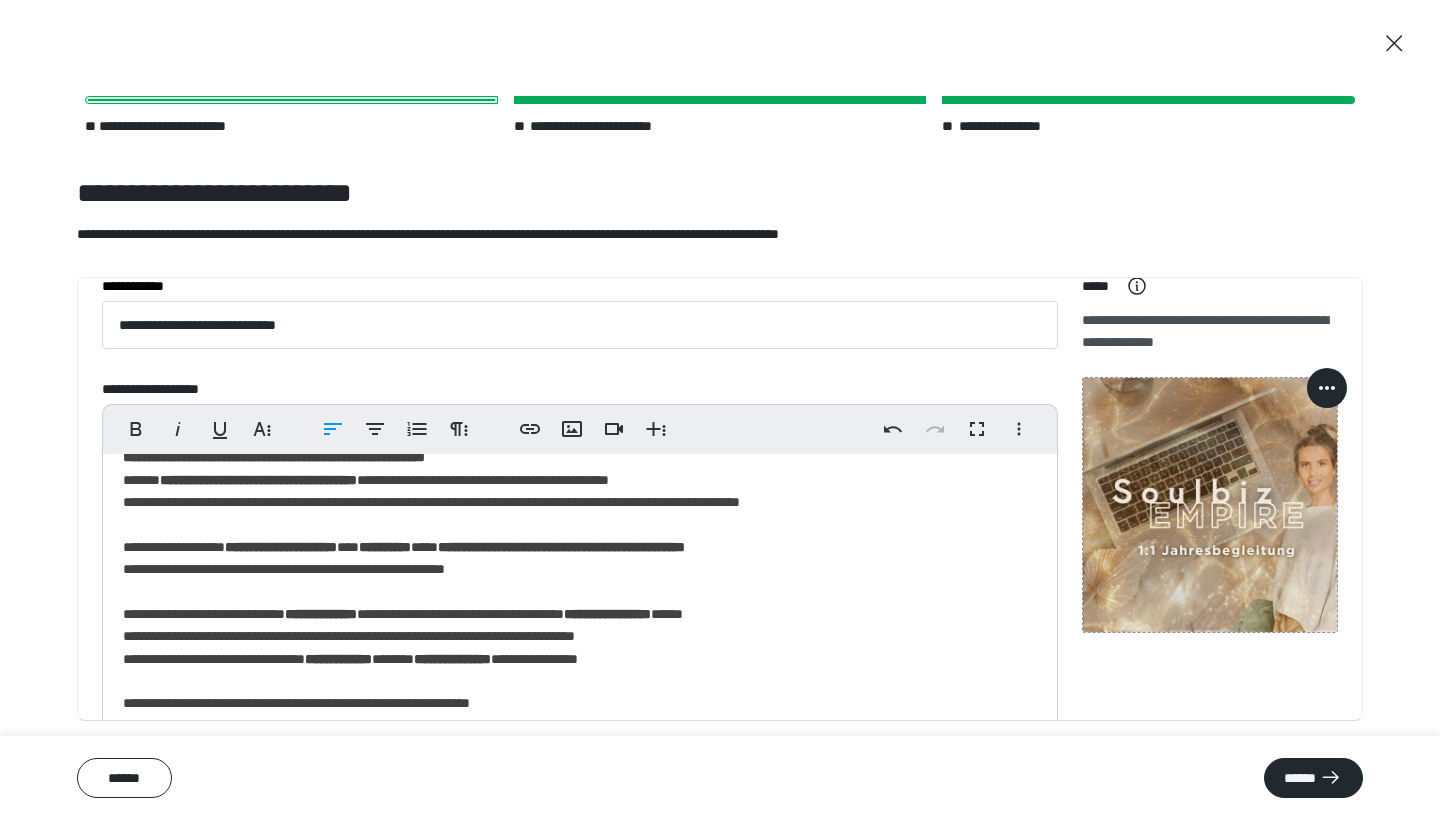 scroll, scrollTop: 259, scrollLeft: 0, axis: vertical 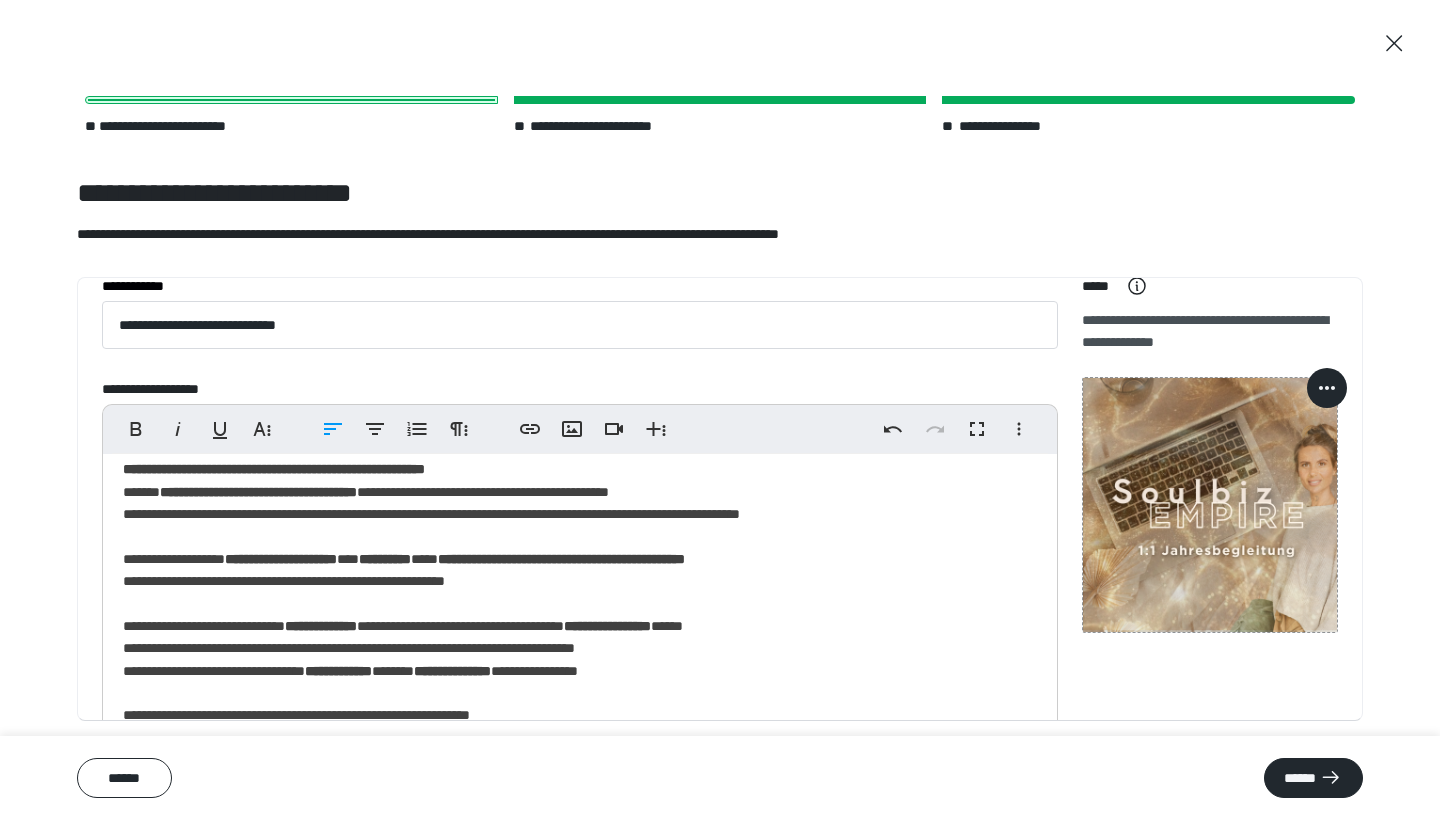 click on "**********" at bounding box center (580, 799) 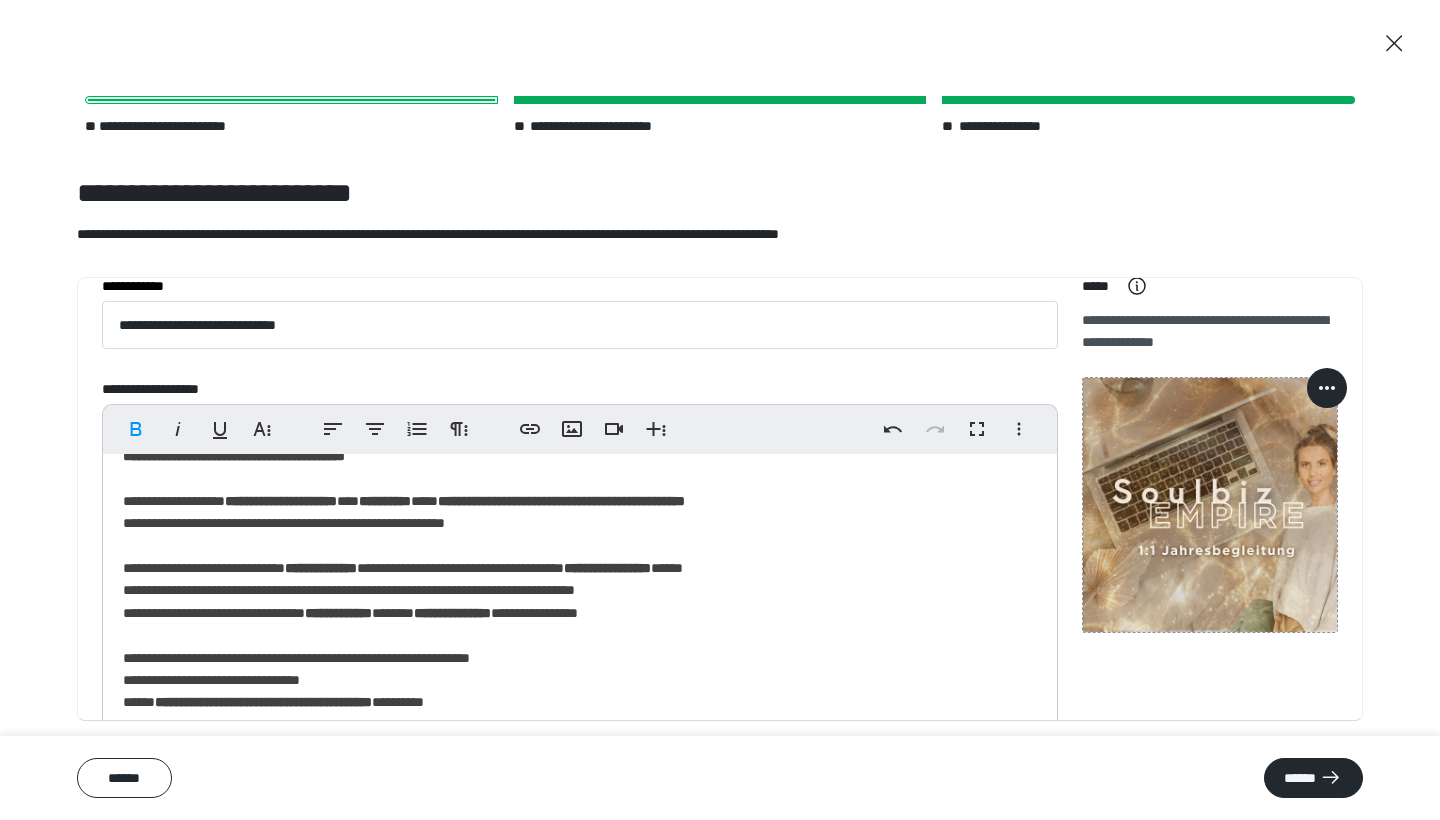 scroll, scrollTop: 386, scrollLeft: 0, axis: vertical 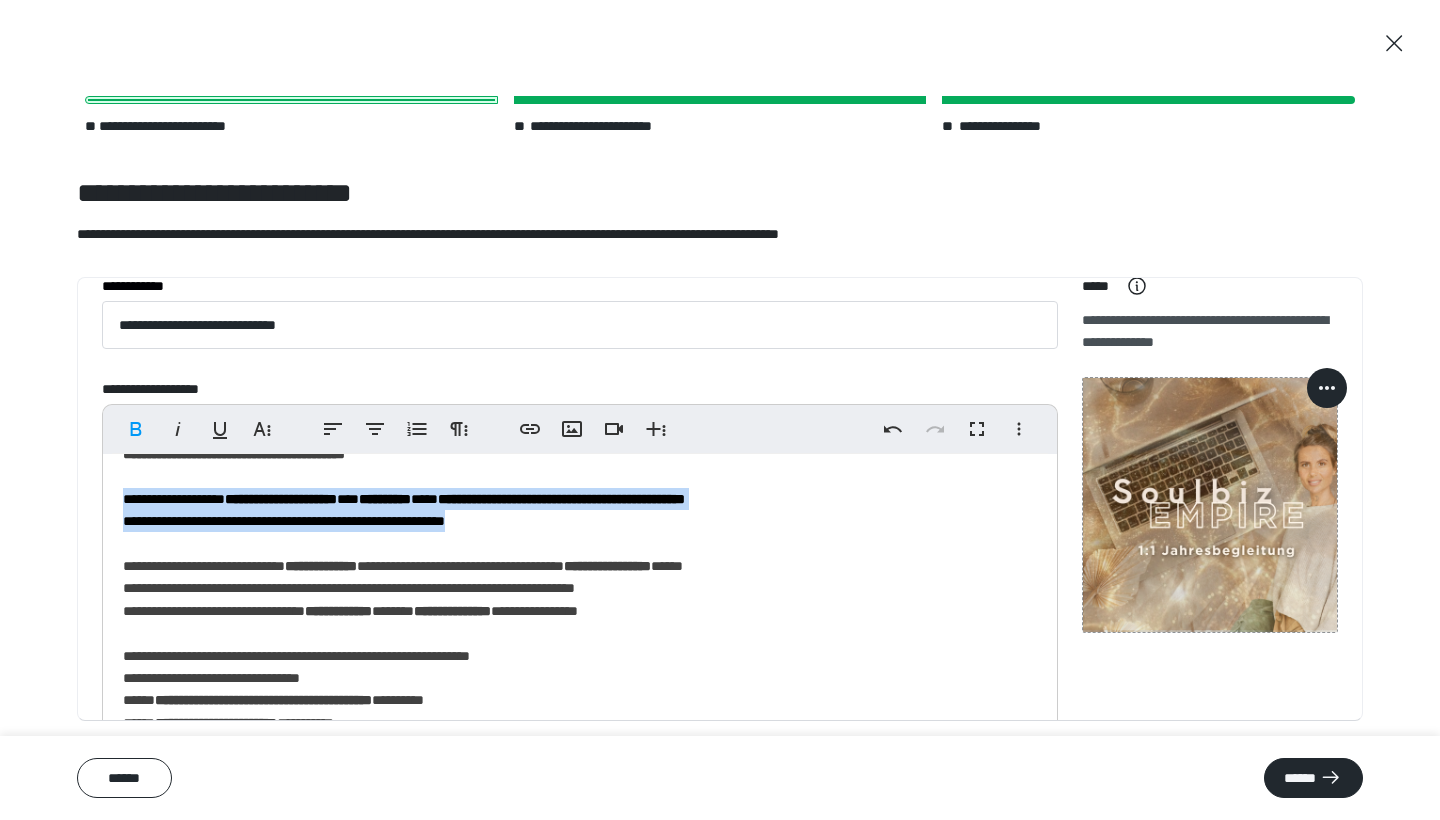 drag, startPoint x: 567, startPoint y: 541, endPoint x: 105, endPoint y: 506, distance: 463.32385 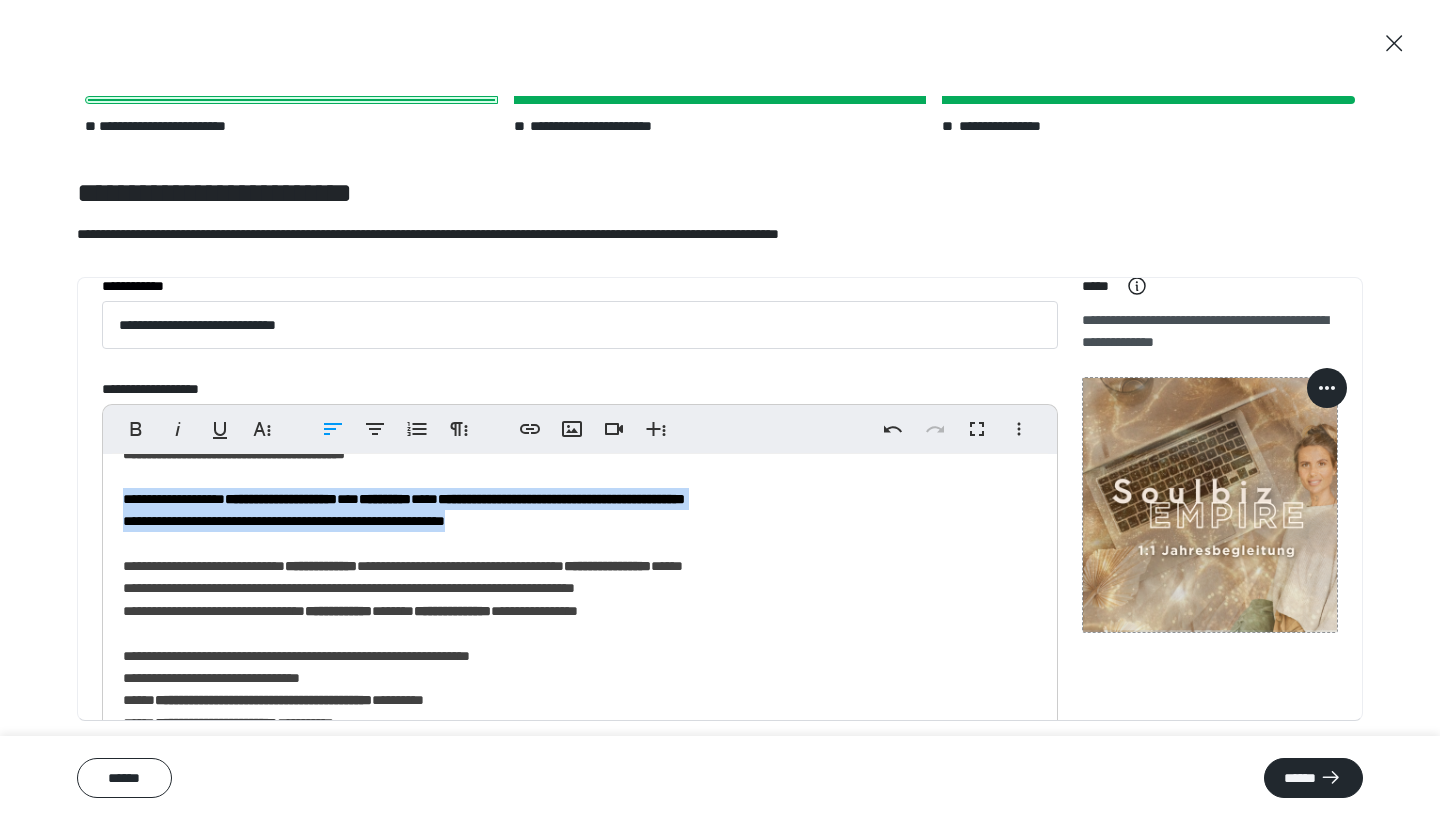 copy on "**********" 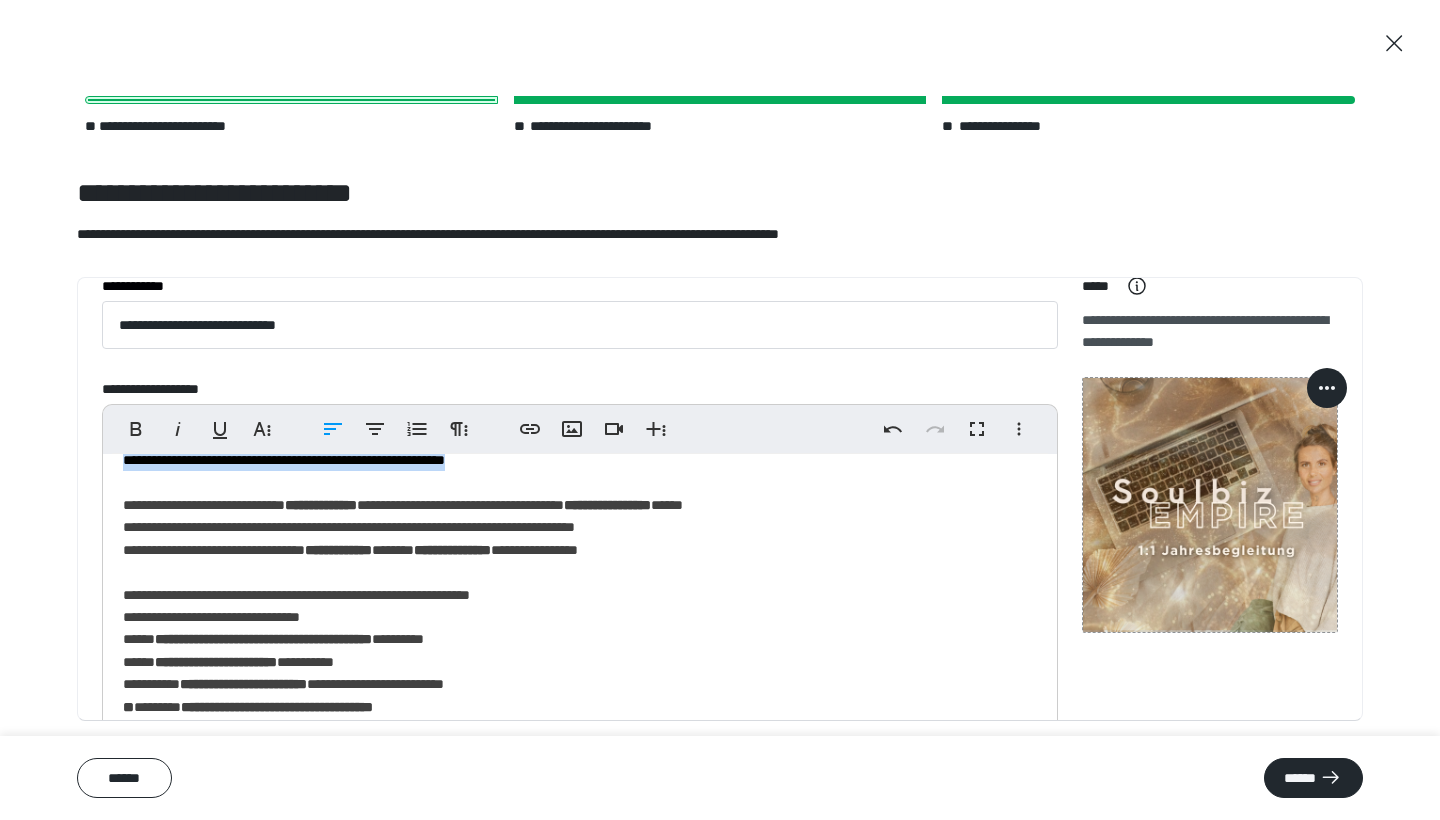 scroll, scrollTop: 471, scrollLeft: 0, axis: vertical 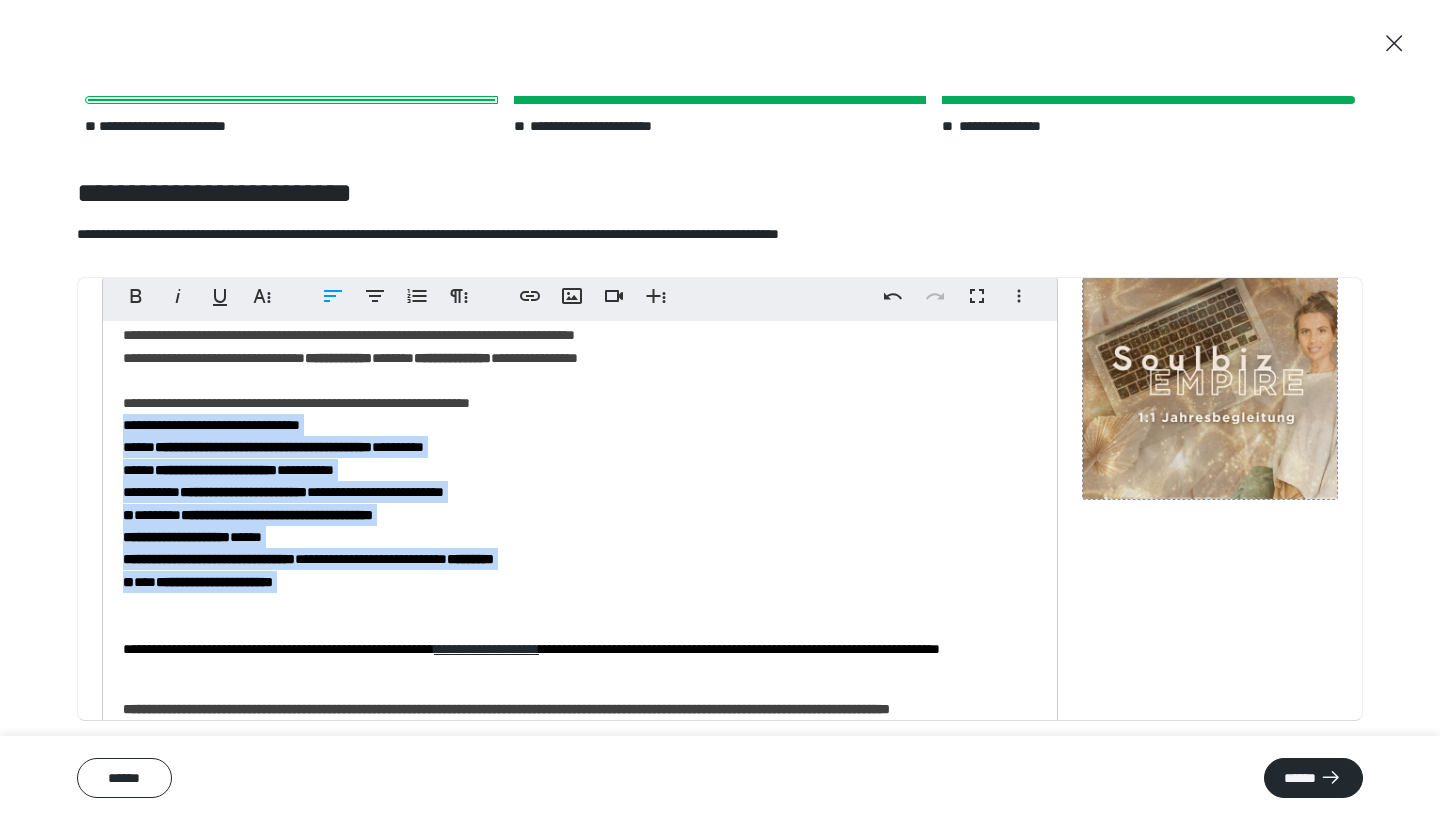 drag, startPoint x: 122, startPoint y: 602, endPoint x: 365, endPoint y: 602, distance: 243 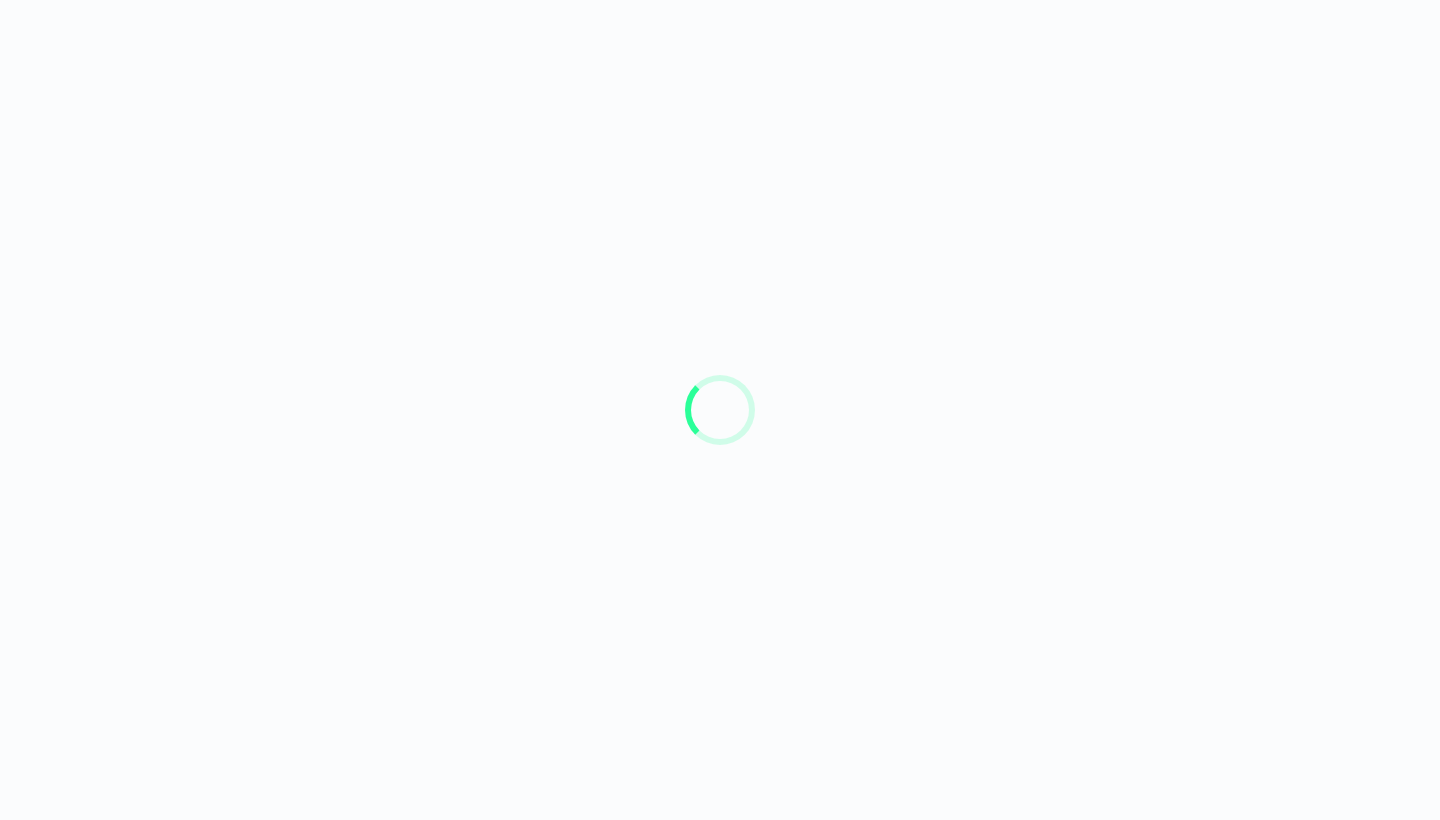 scroll, scrollTop: 0, scrollLeft: 0, axis: both 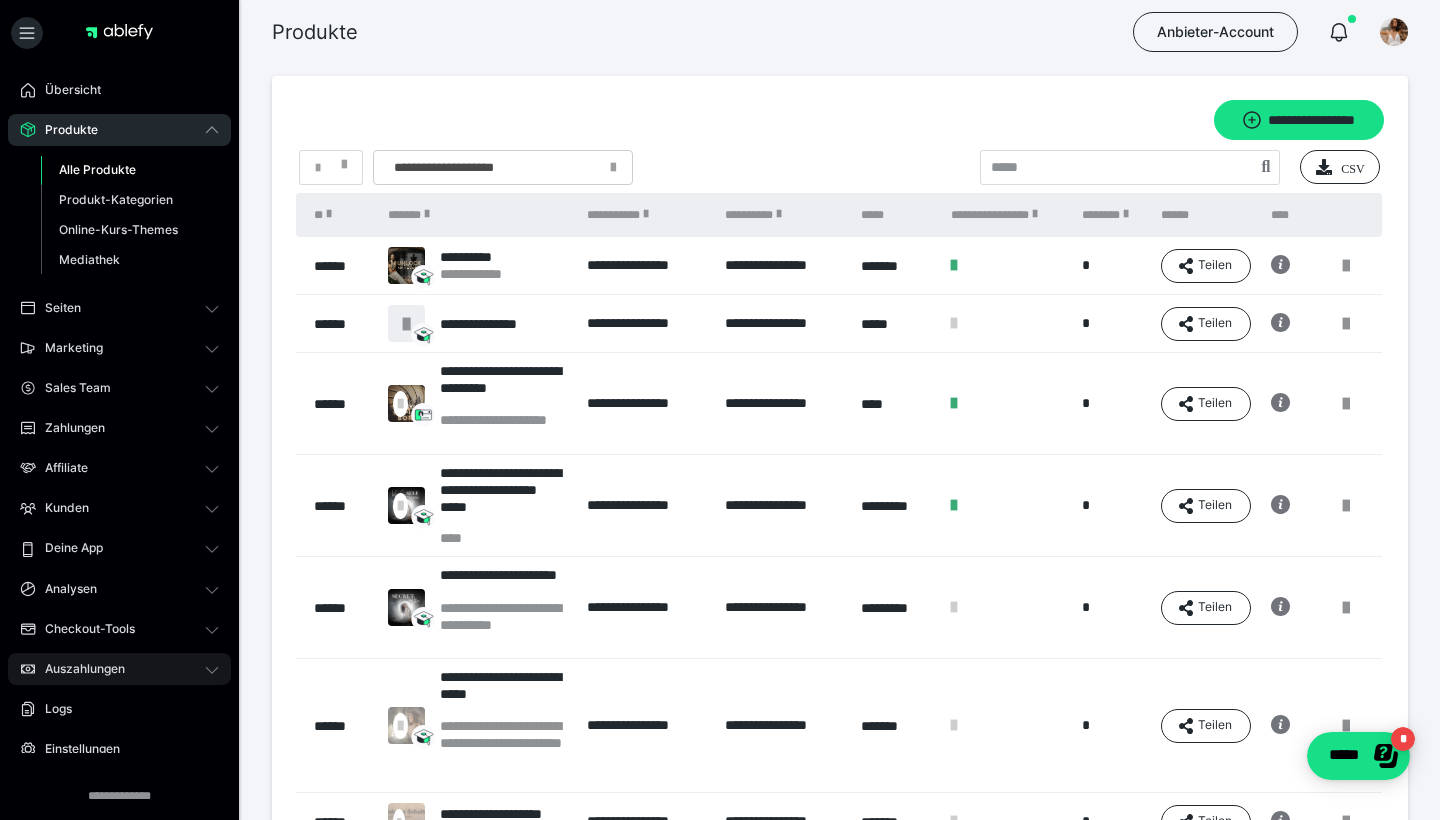 click on "Auszahlungen" at bounding box center [78, 669] 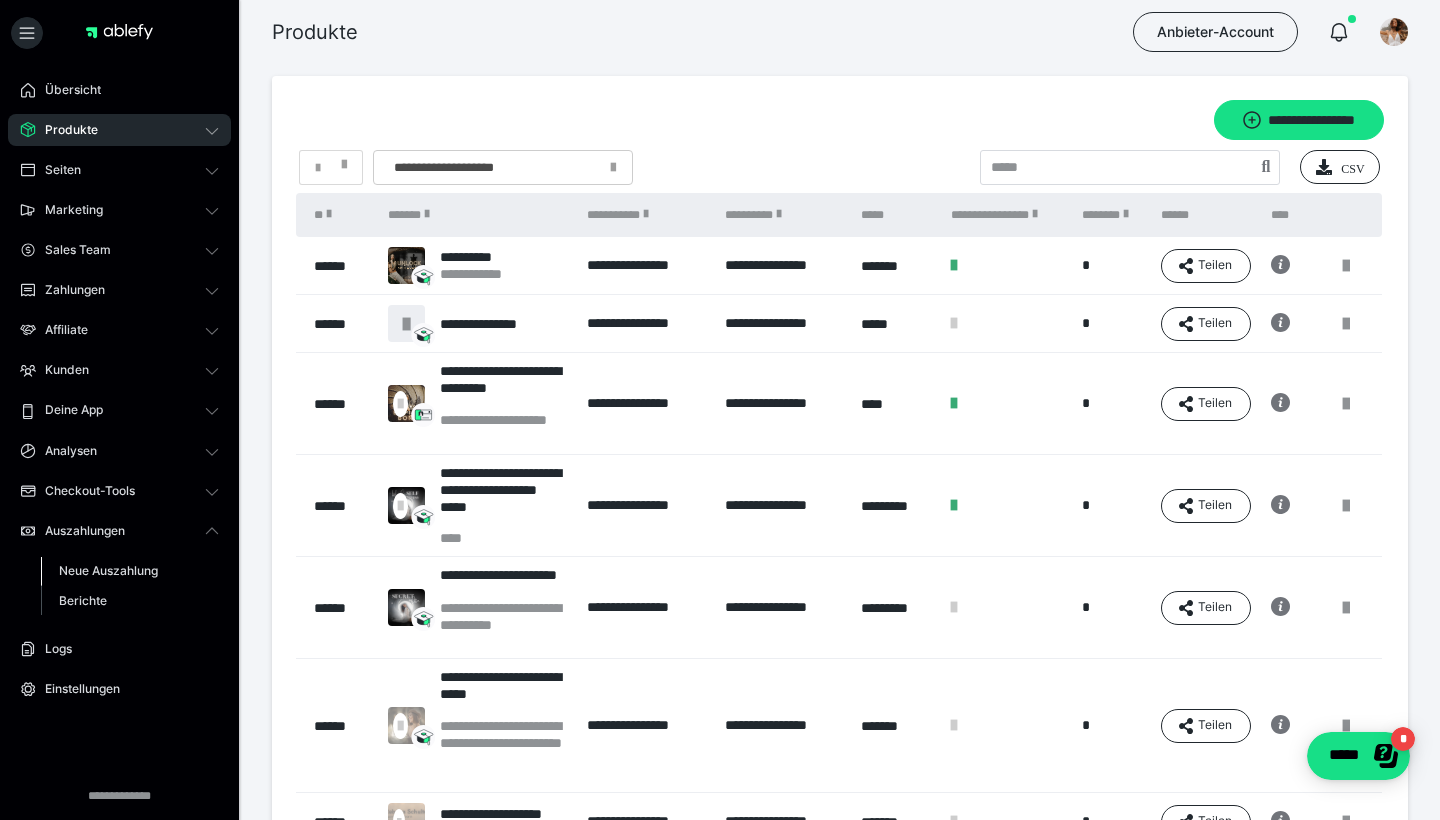 click on "Neue Auszahlung" at bounding box center [108, 570] 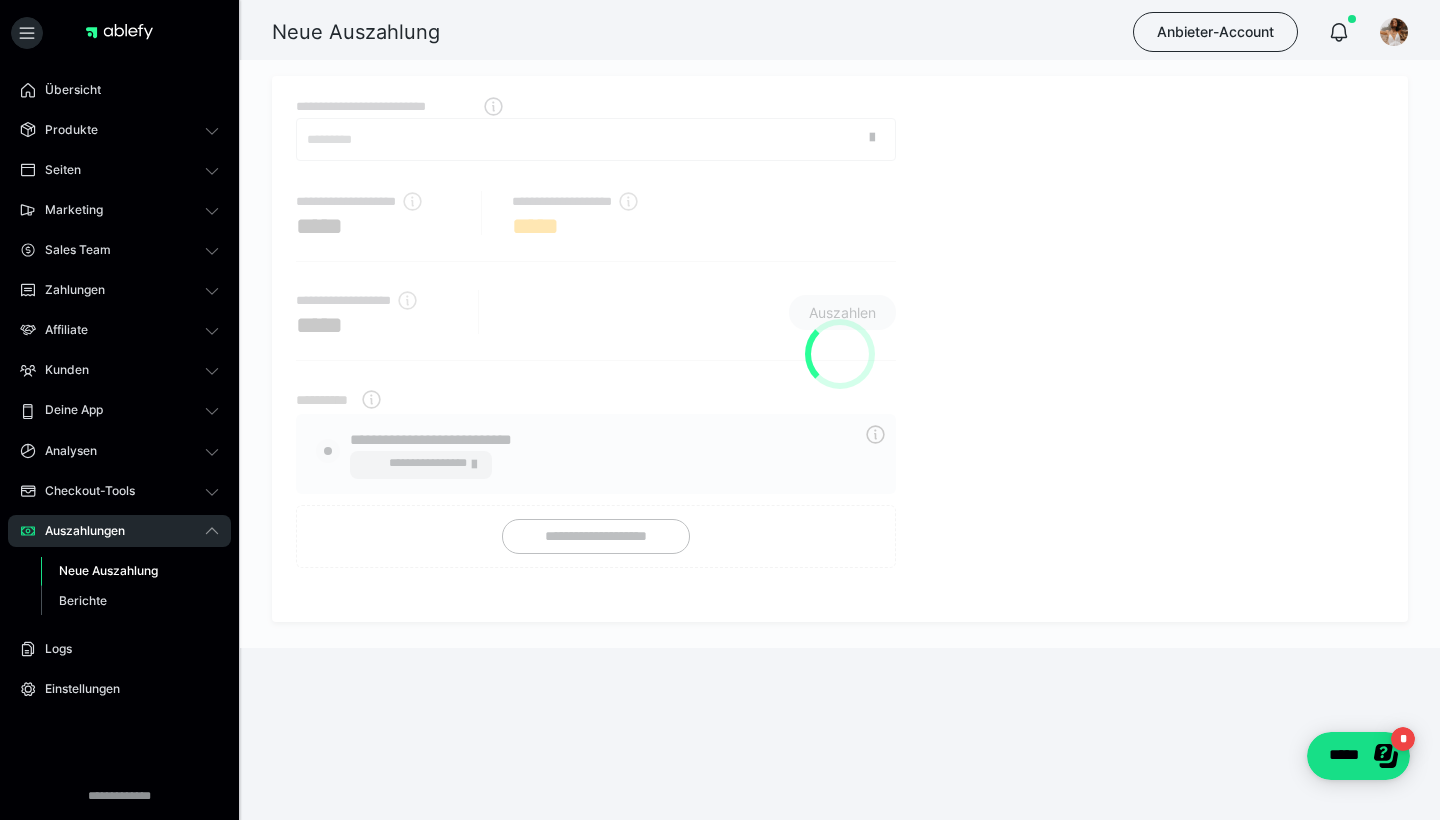 radio on "****" 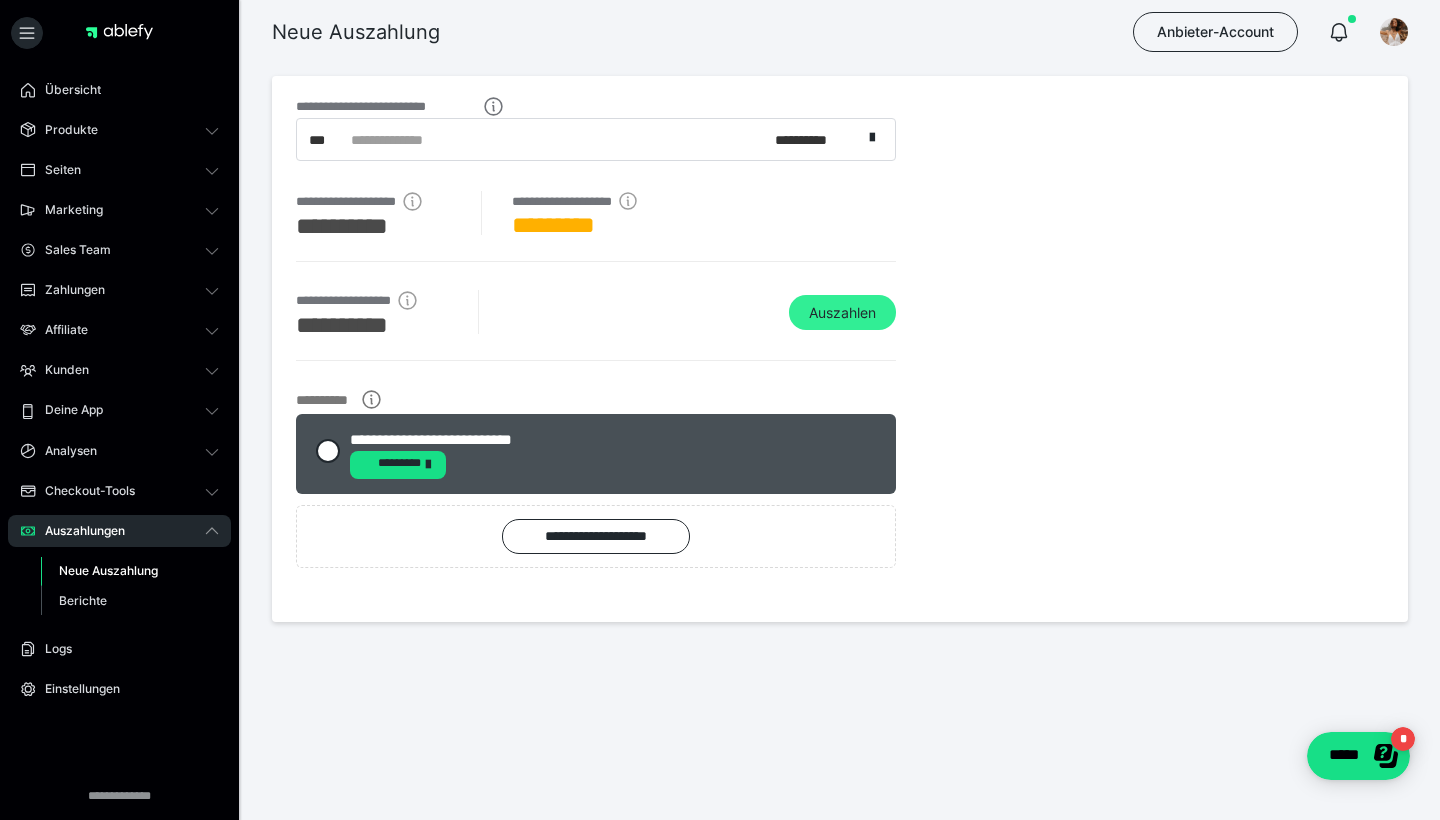 click on "Auszahlen" at bounding box center (842, 313) 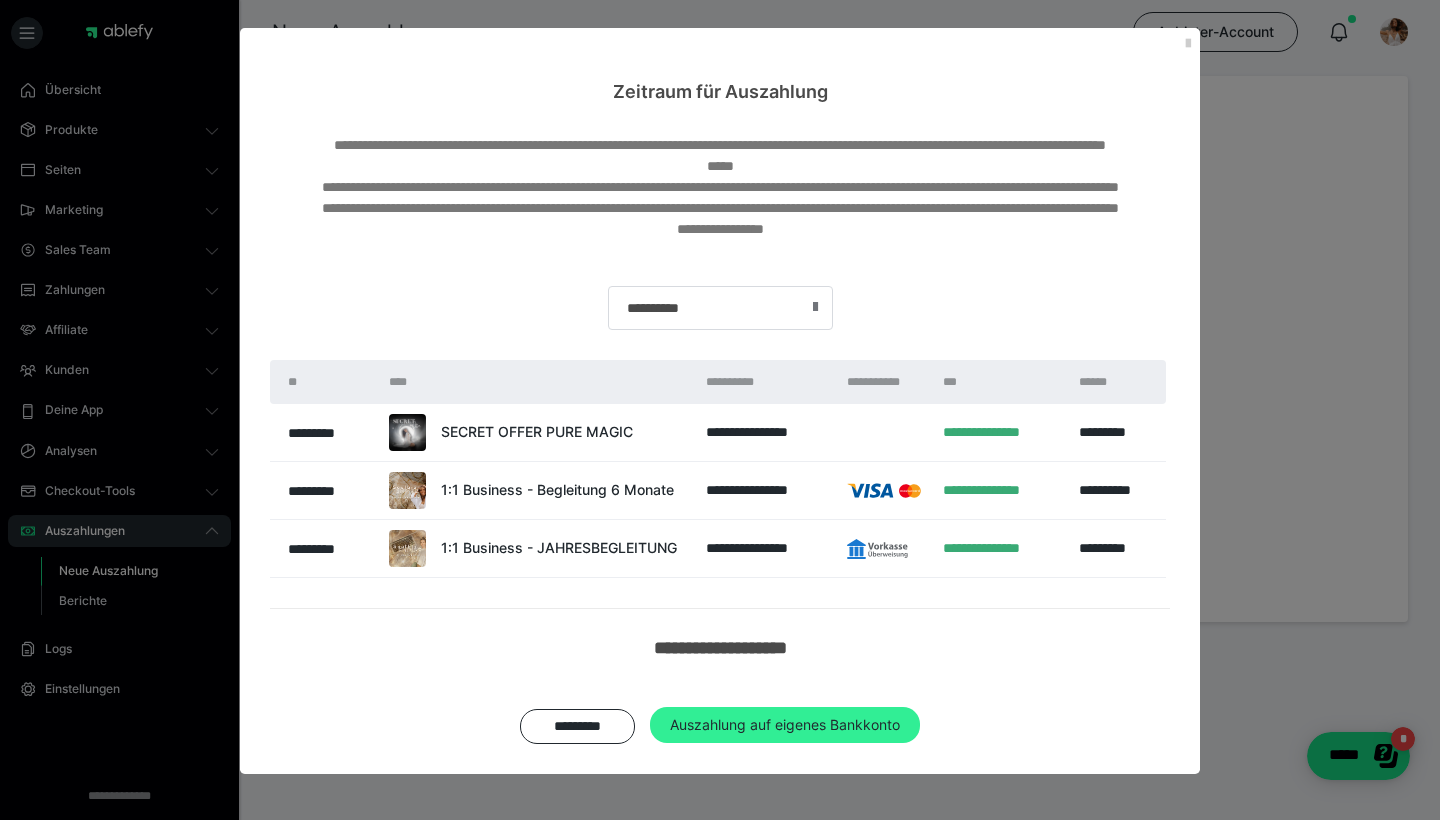 click on "Auszahlung auf eigenes Bankkonto" at bounding box center (785, 725) 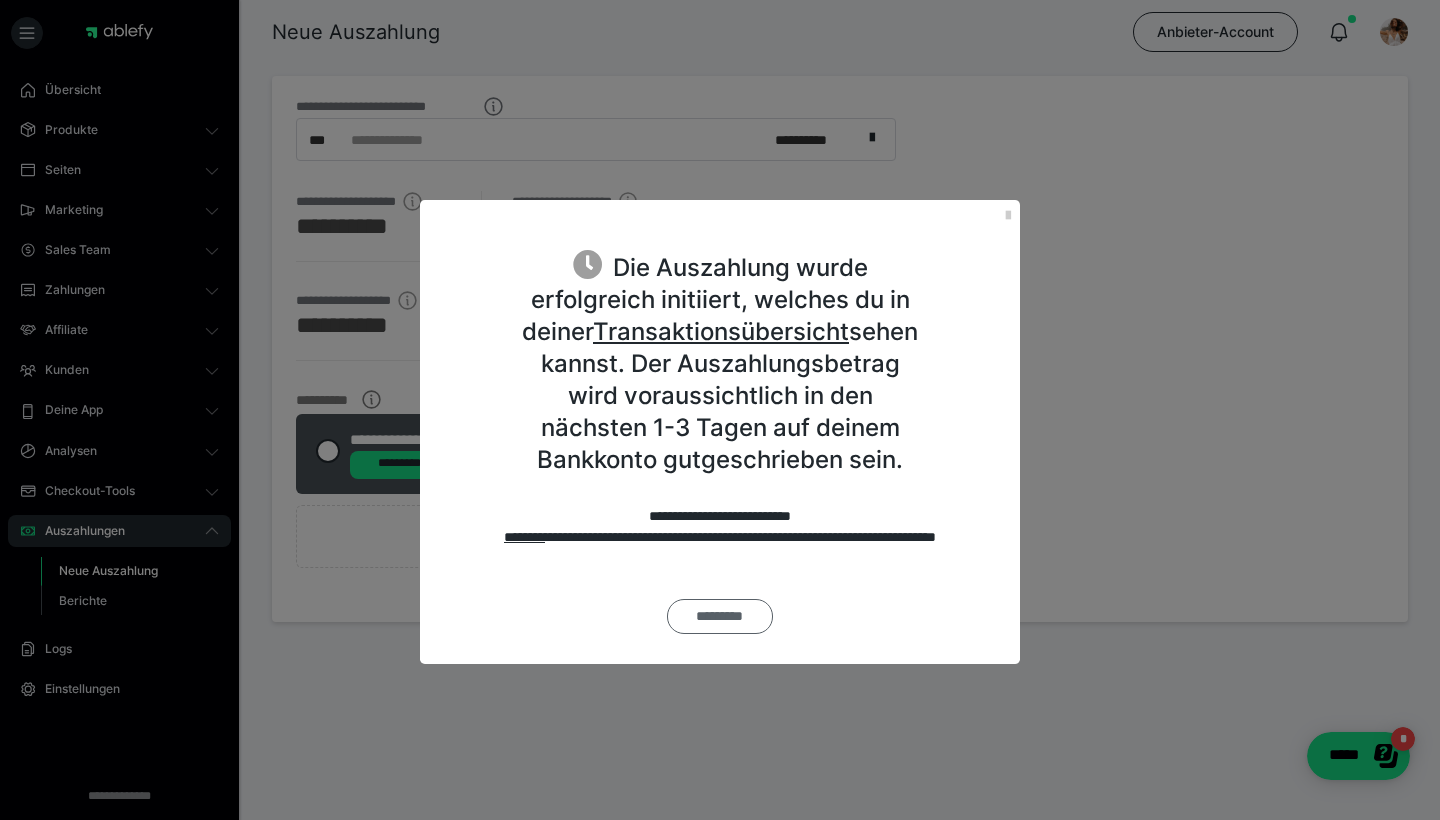 click on "*********" at bounding box center [720, 616] 